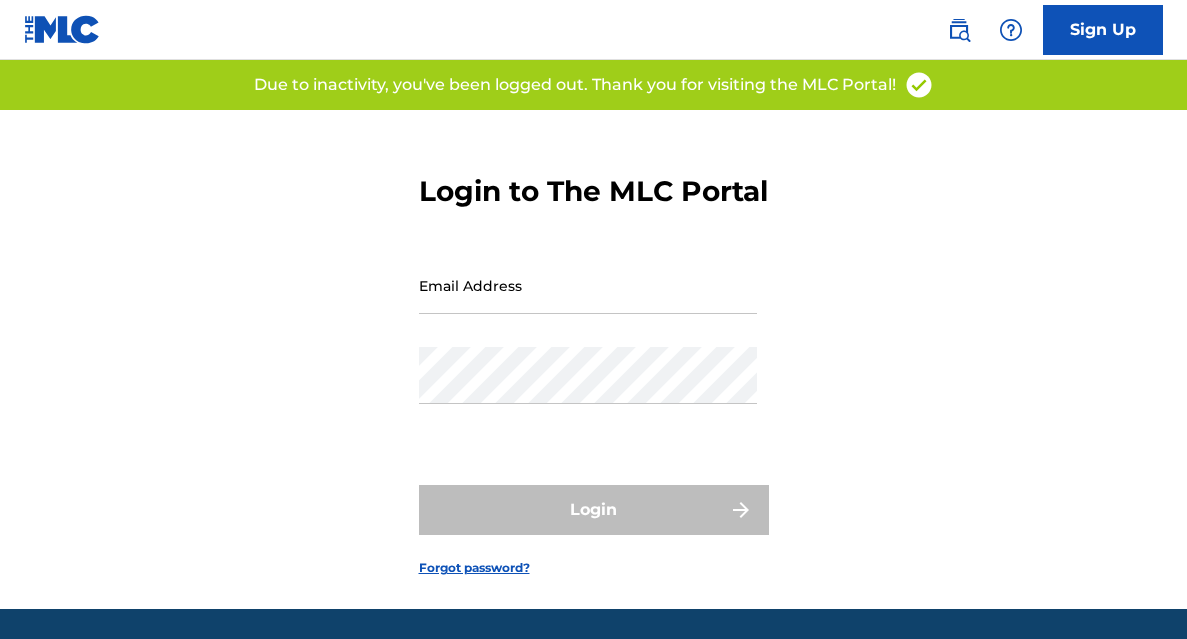 scroll, scrollTop: 0, scrollLeft: 0, axis: both 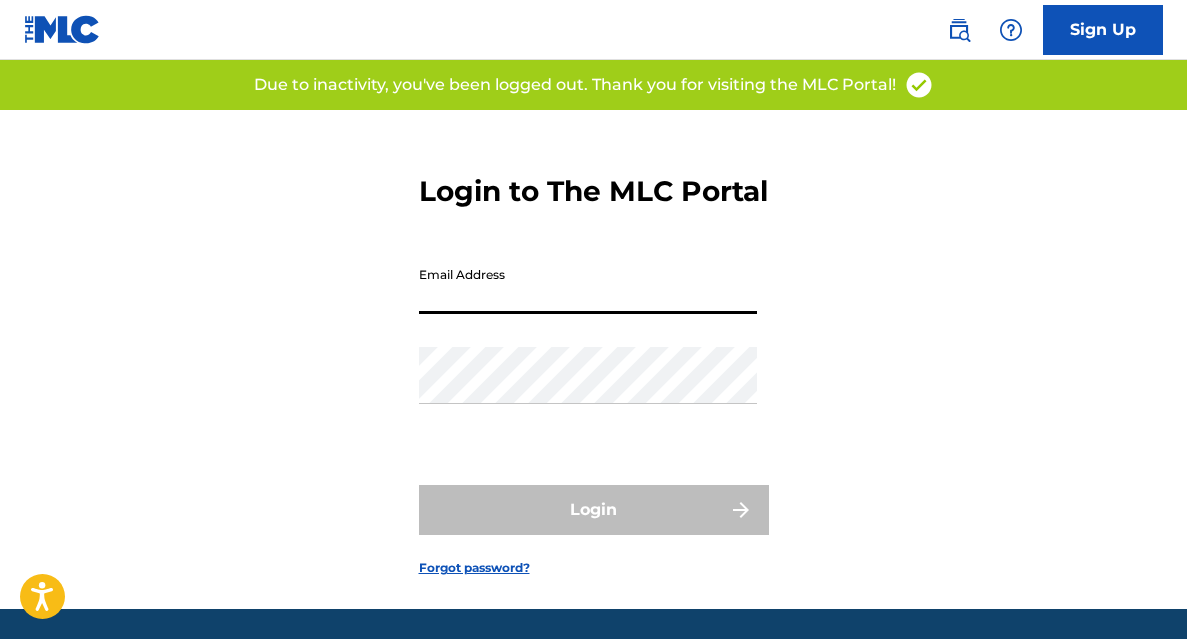 click on "Email Address" at bounding box center (588, 285) 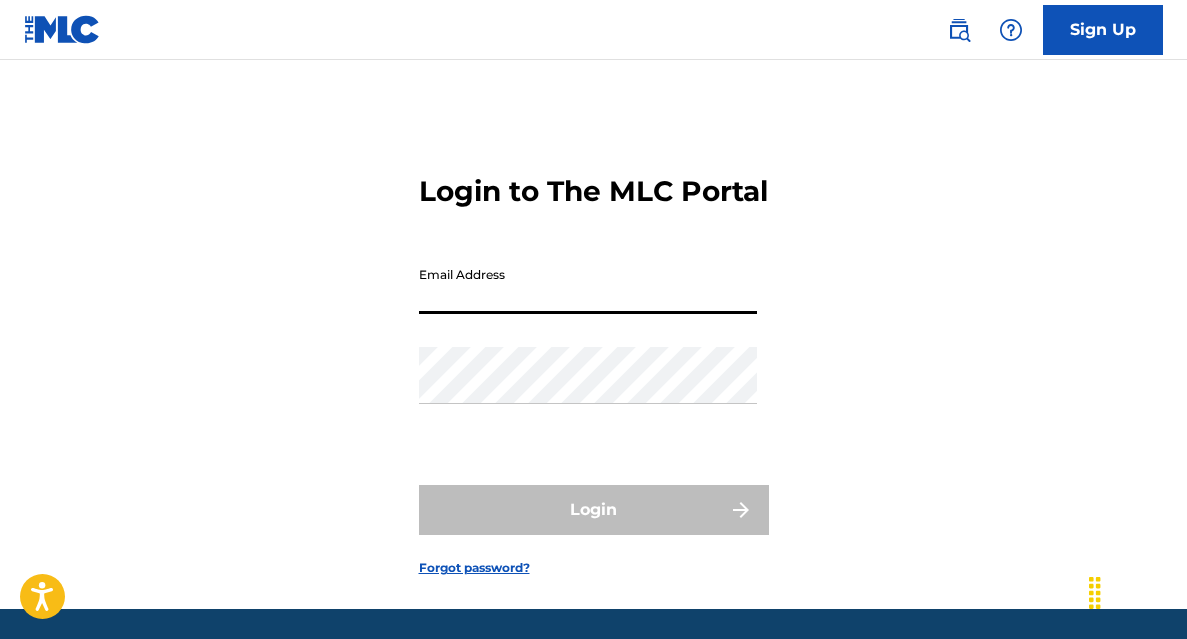 type on "[FIRST] [LAST]@[DOMAIN]" 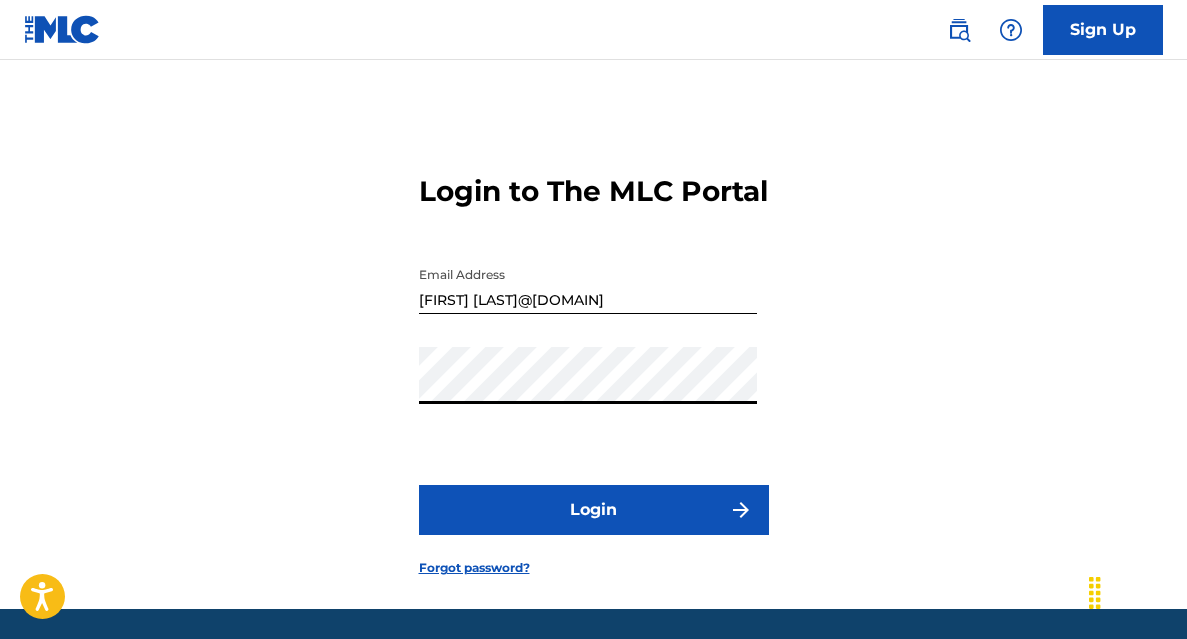 click on "Login" at bounding box center (594, 510) 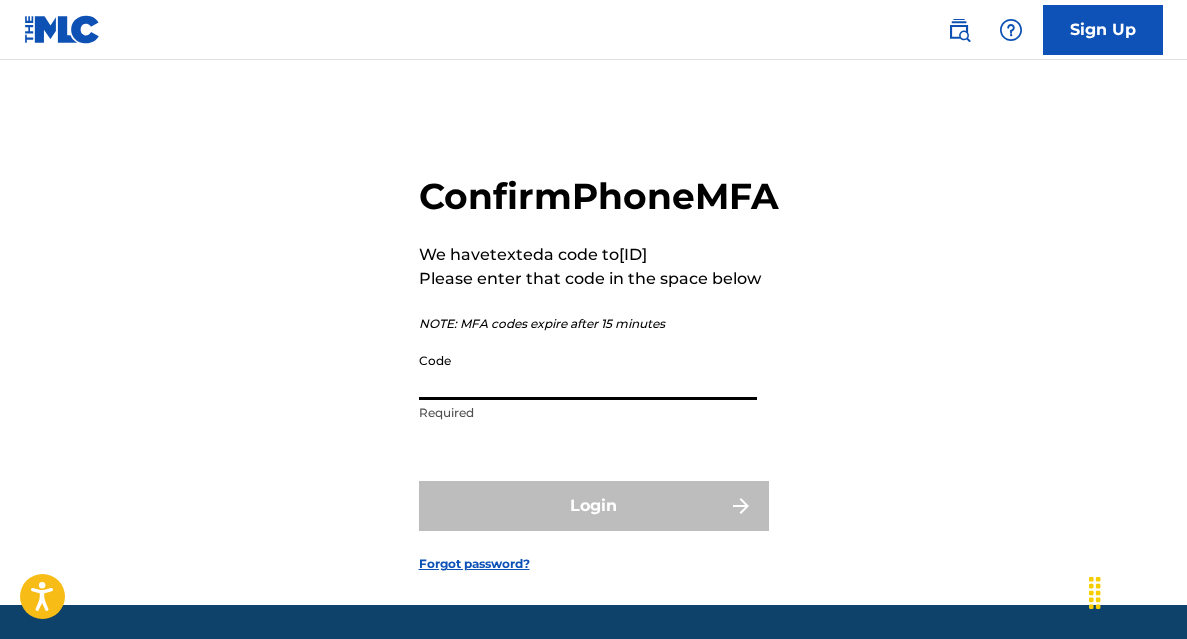 click on "Code" at bounding box center [588, 371] 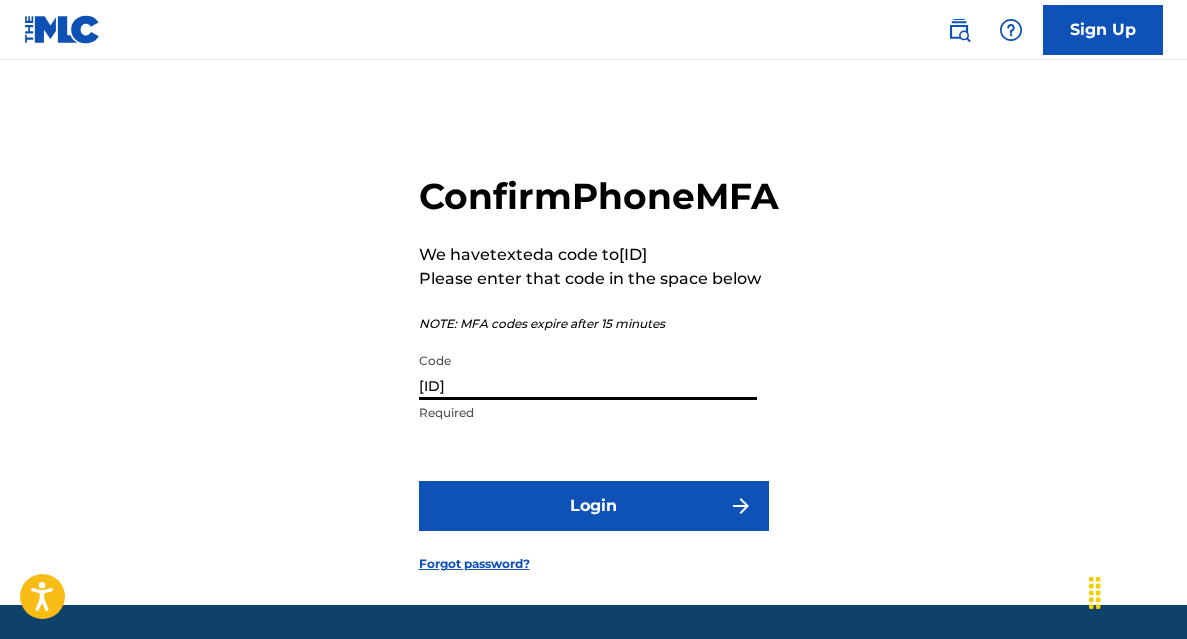 type on "[ID]" 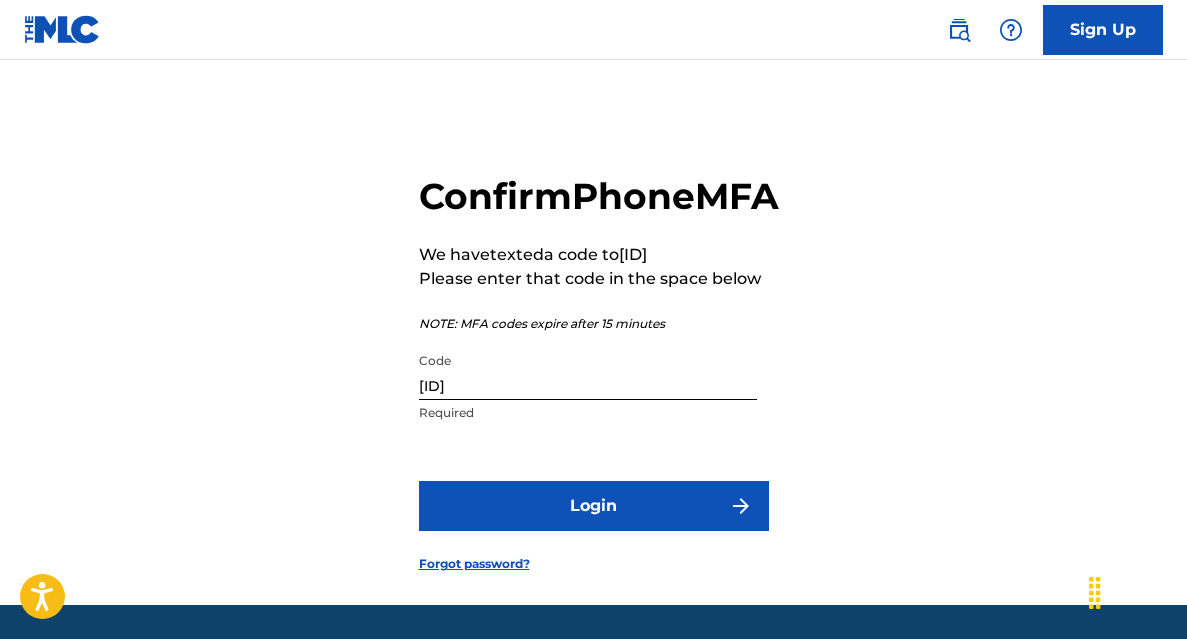 click on "Login" at bounding box center (594, 506) 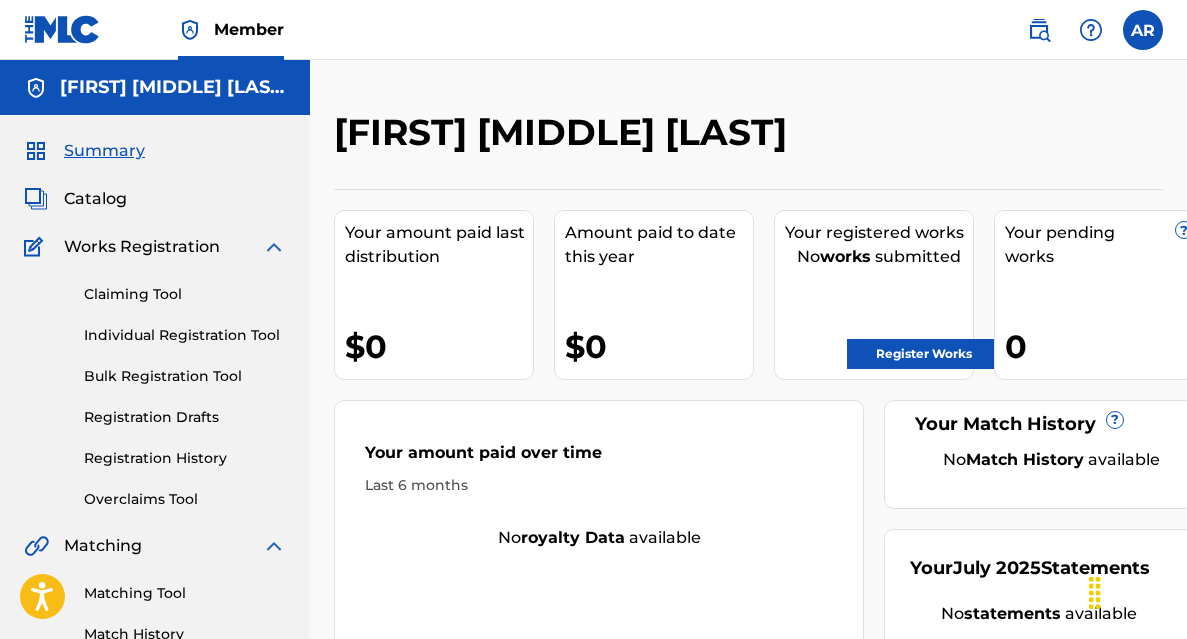 scroll, scrollTop: 0, scrollLeft: 0, axis: both 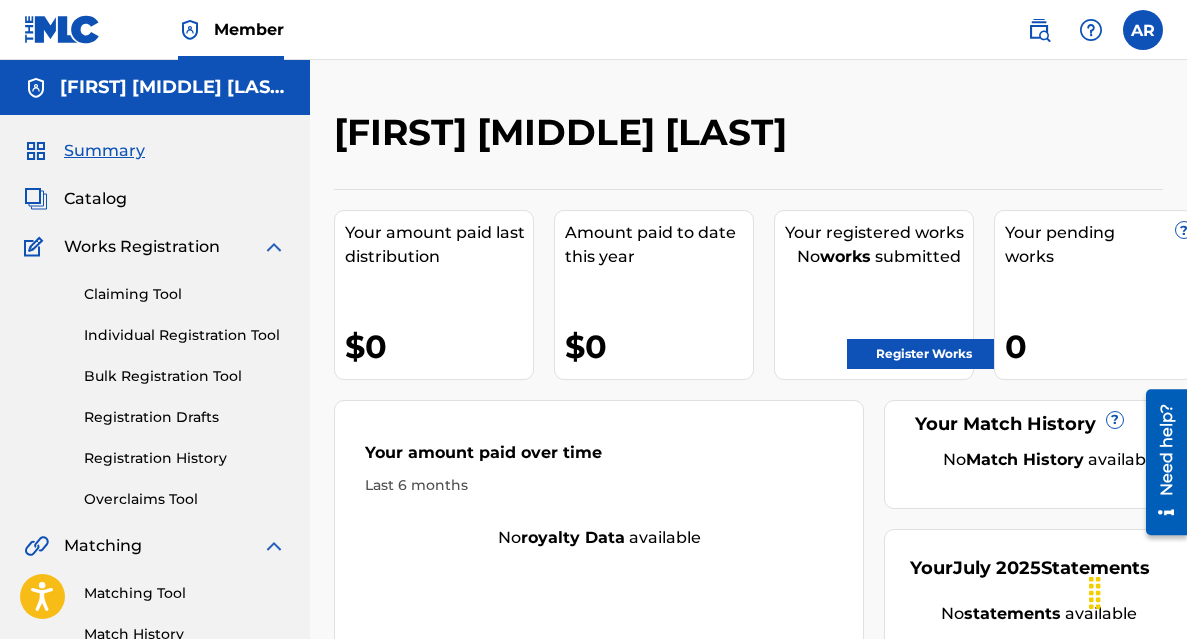 click on "Claiming Tool" at bounding box center (185, 294) 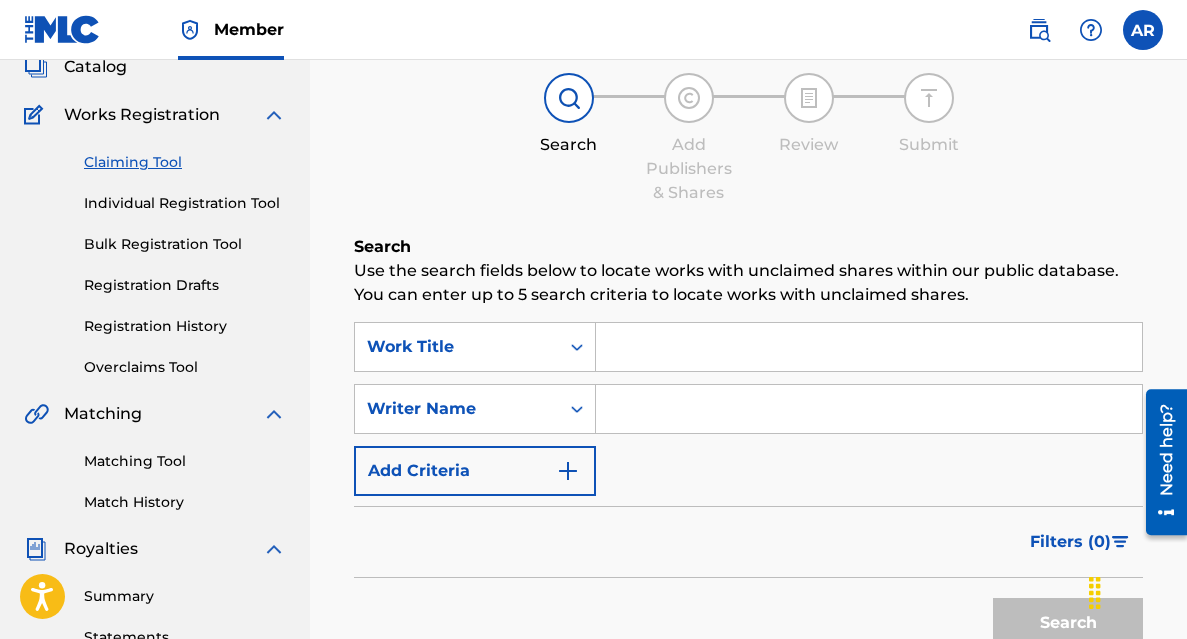 scroll, scrollTop: 131, scrollLeft: 0, axis: vertical 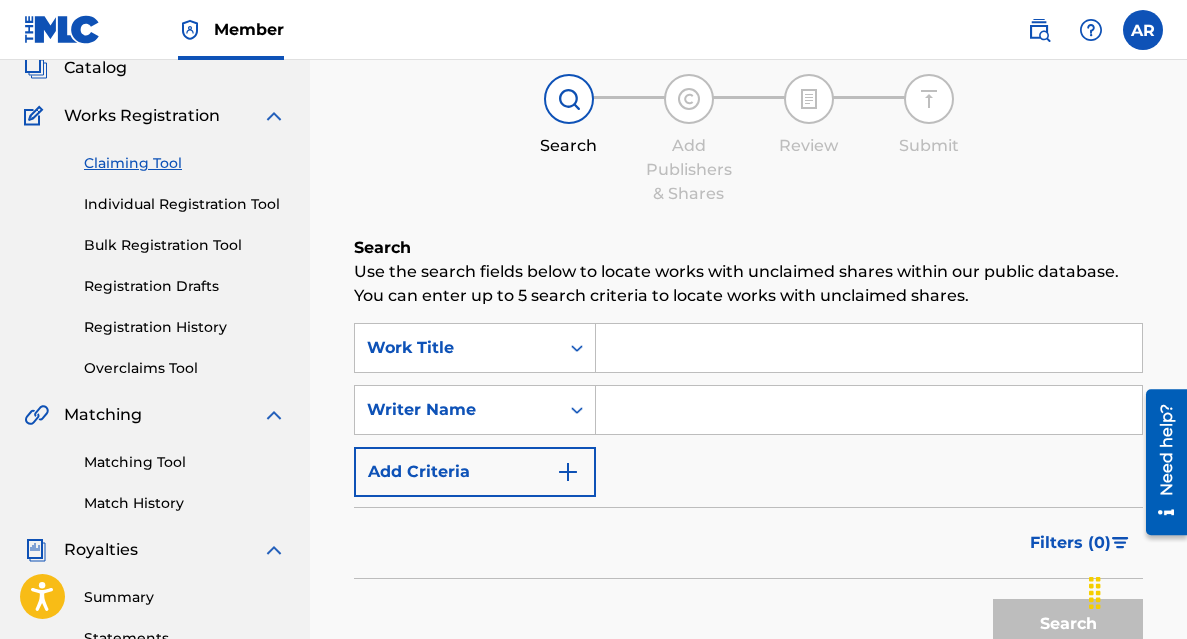 click at bounding box center [869, 348] 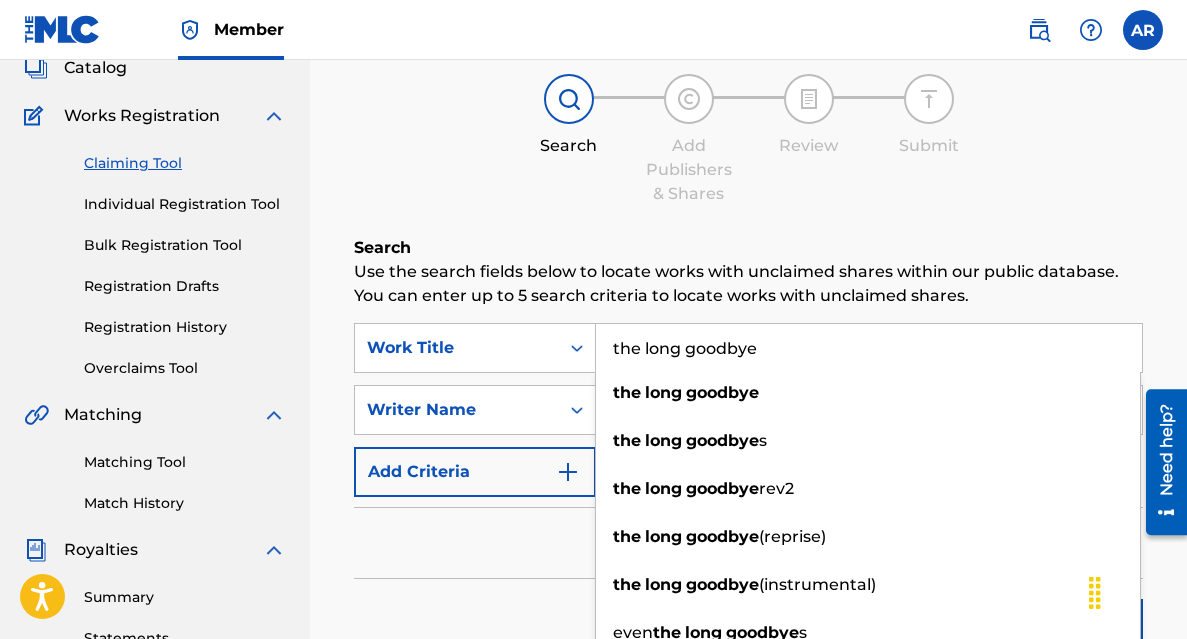 type on "the long goodbye" 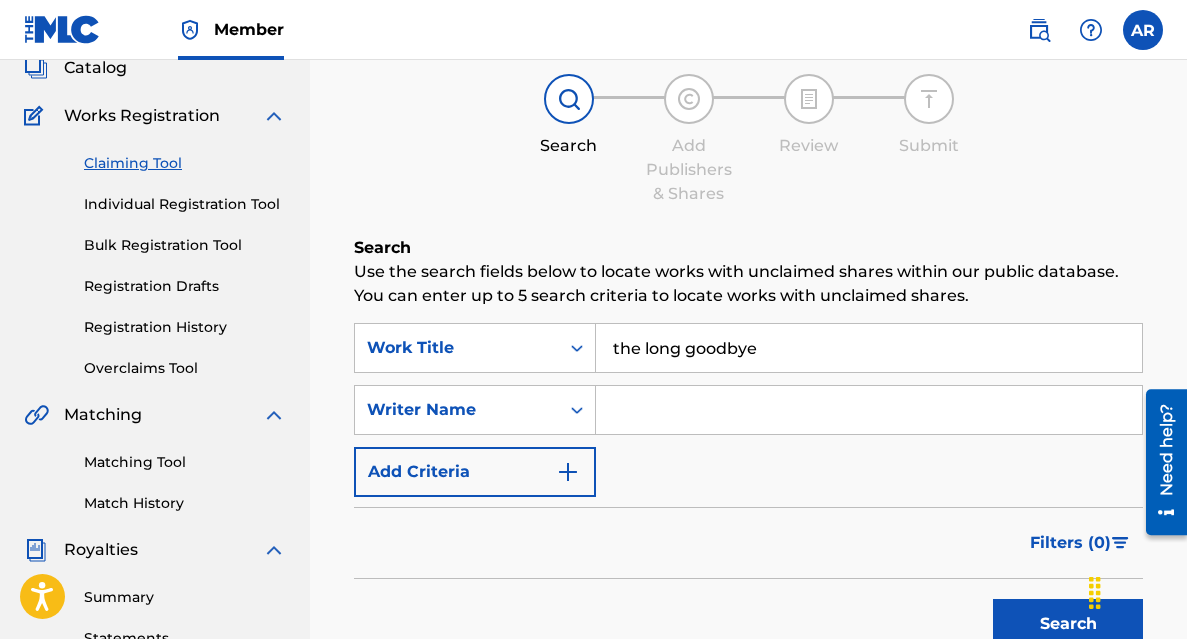 click at bounding box center (869, 410) 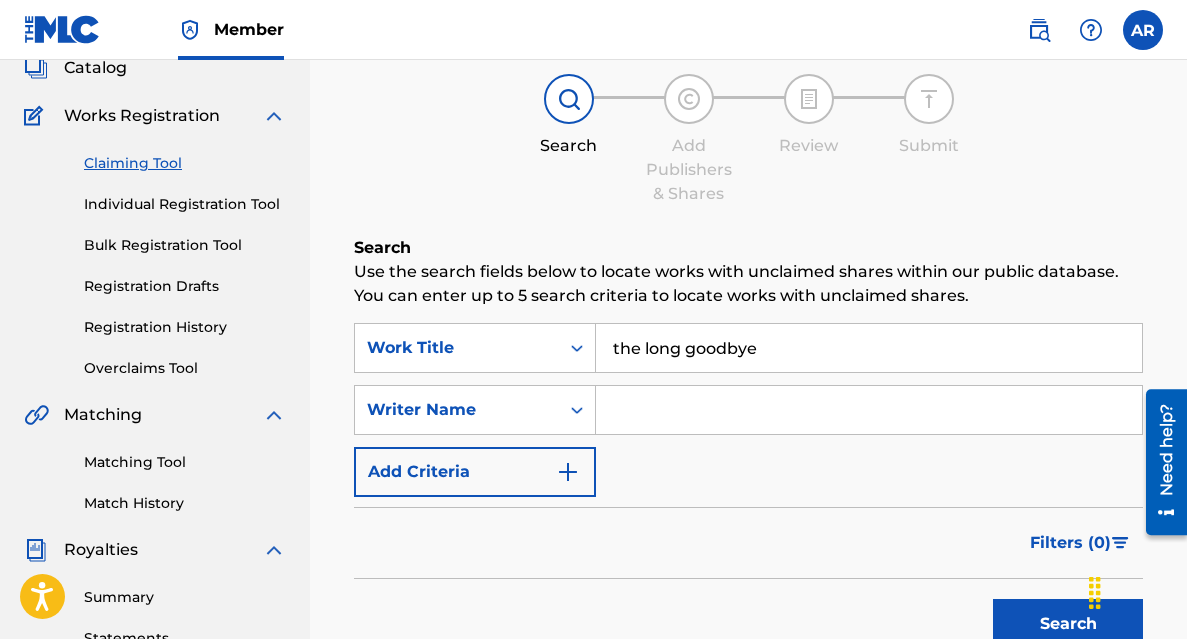 type on "[FIRST] [LAST] [LAST]" 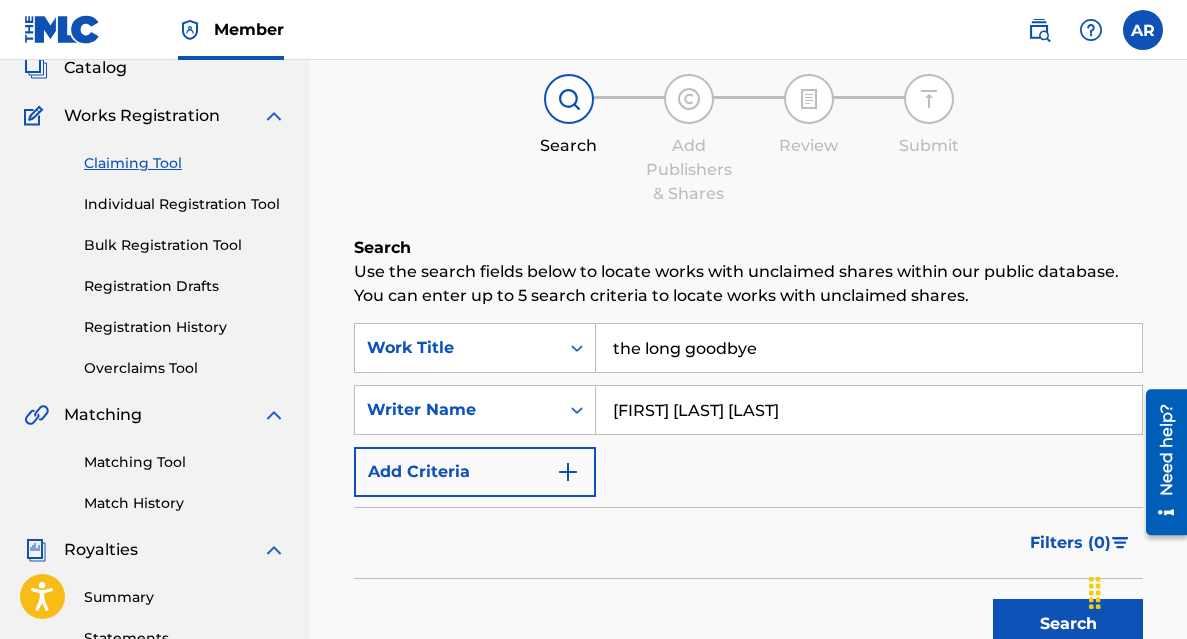 scroll, scrollTop: 281, scrollLeft: 0, axis: vertical 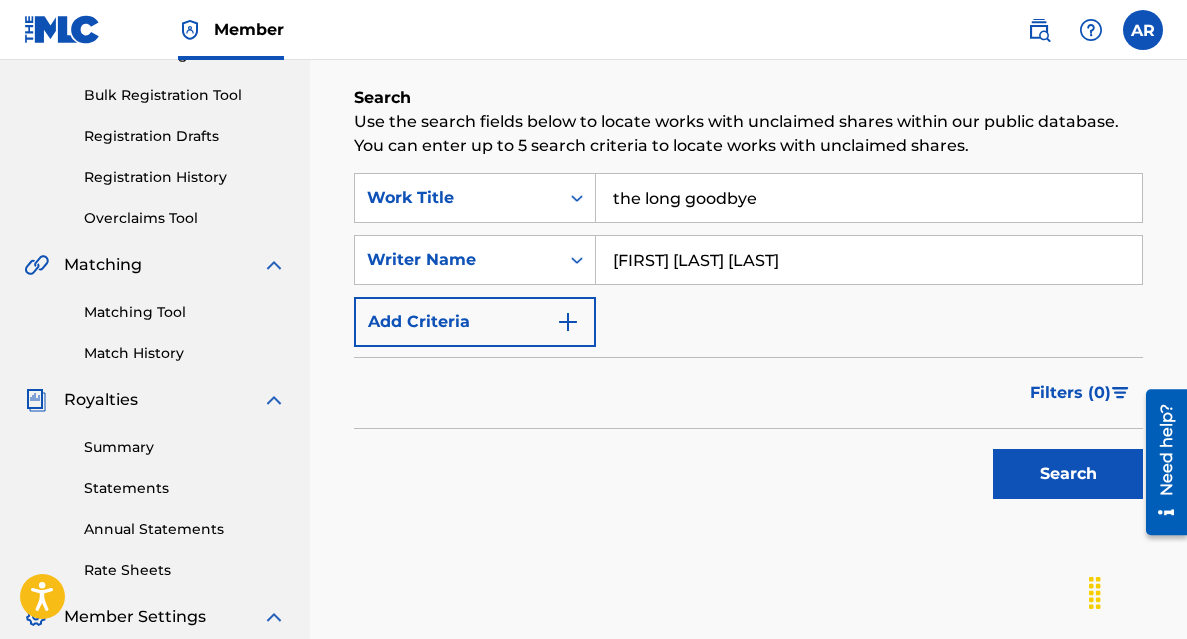 click on "Search" at bounding box center [1068, 474] 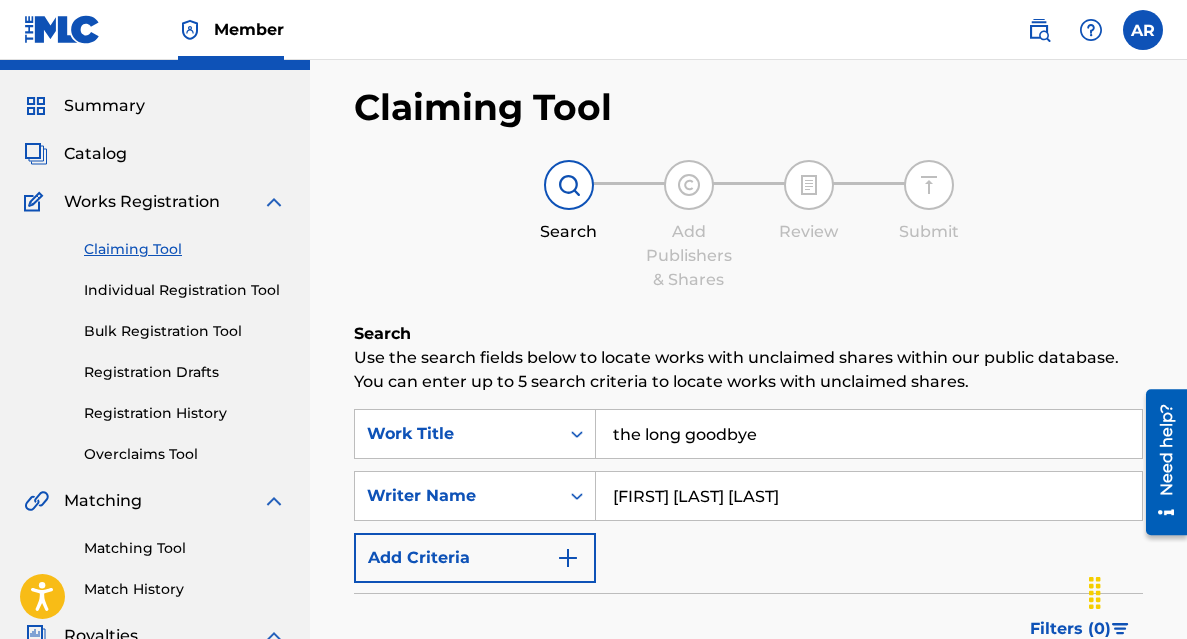 scroll, scrollTop: 33, scrollLeft: 0, axis: vertical 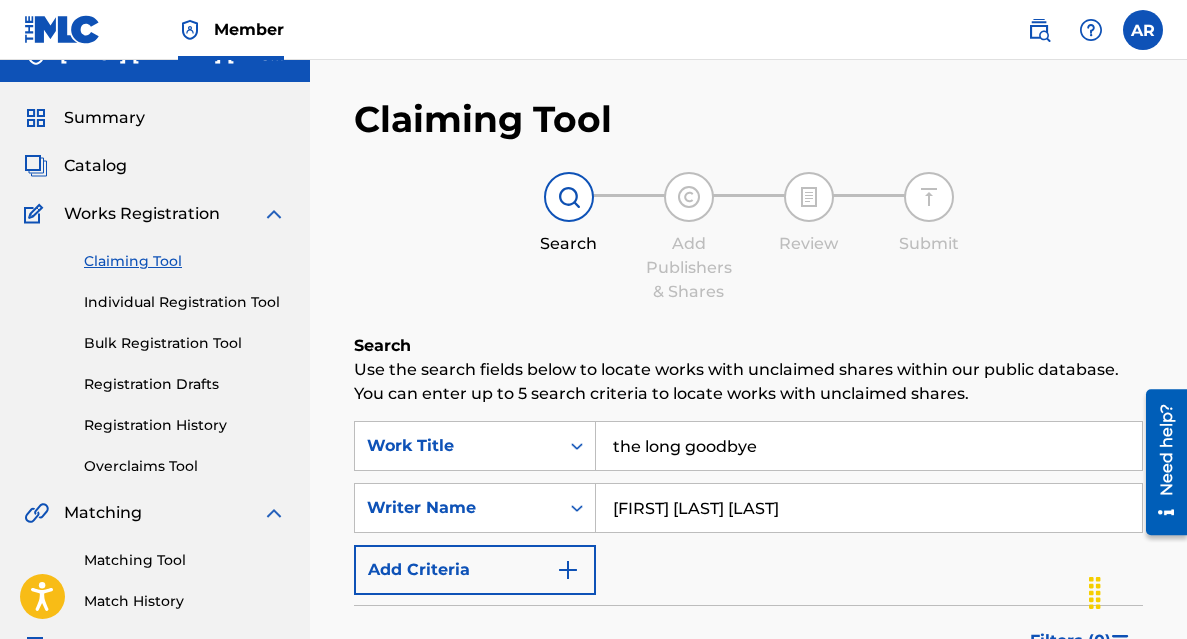 click on "Individual Registration Tool" at bounding box center [185, 302] 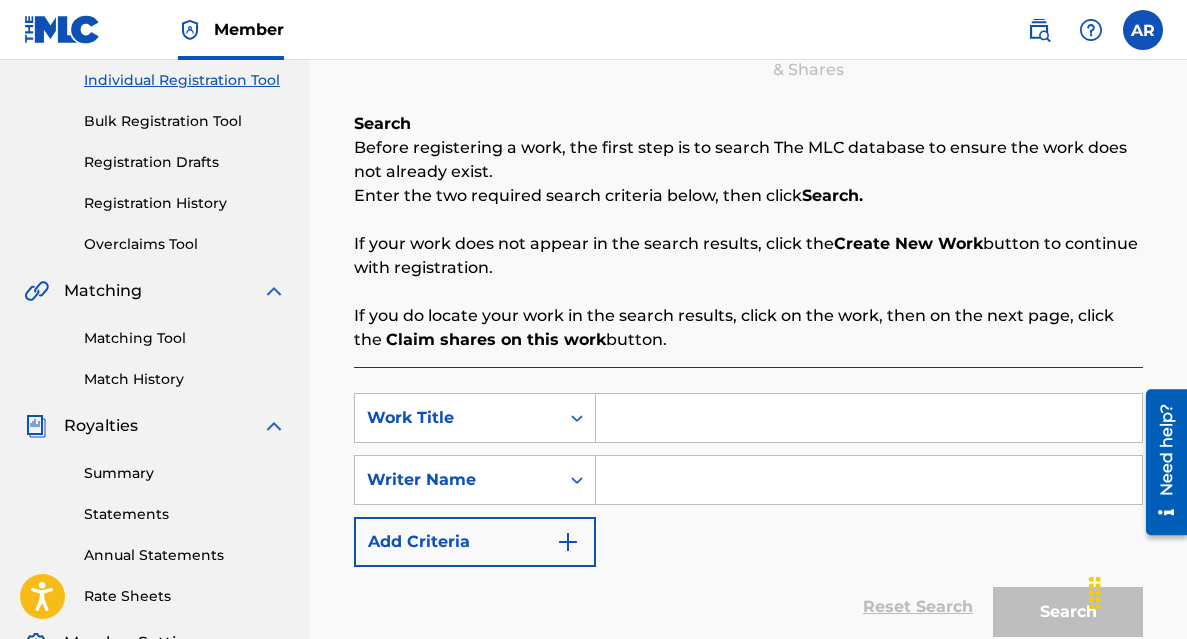 scroll, scrollTop: 262, scrollLeft: 0, axis: vertical 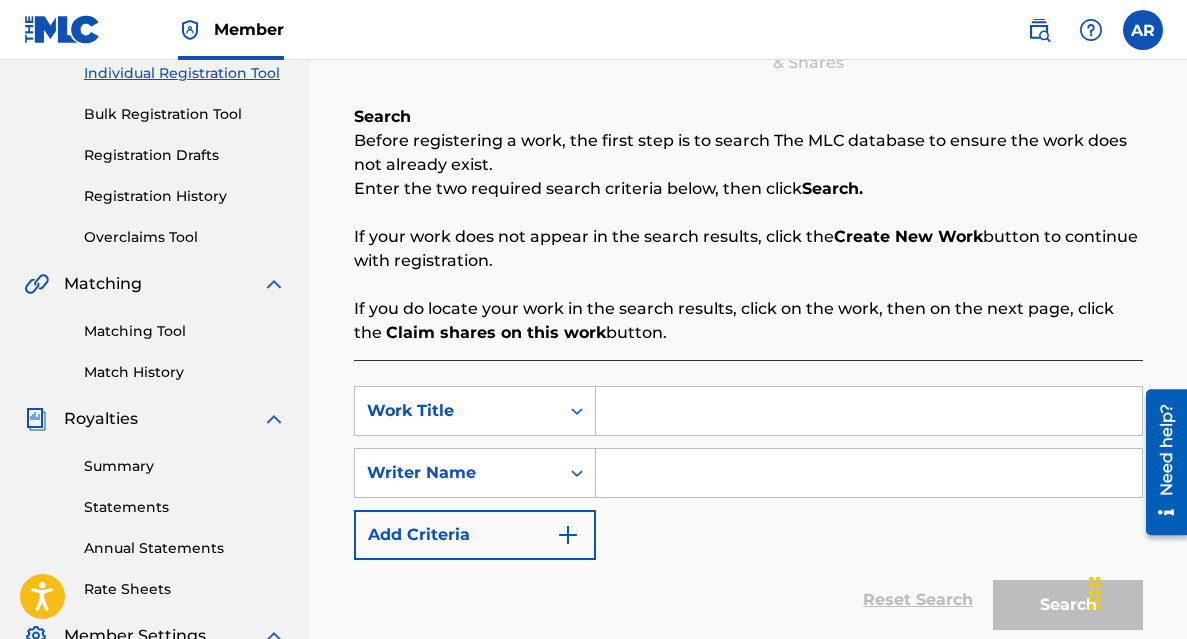 click at bounding box center (869, 411) 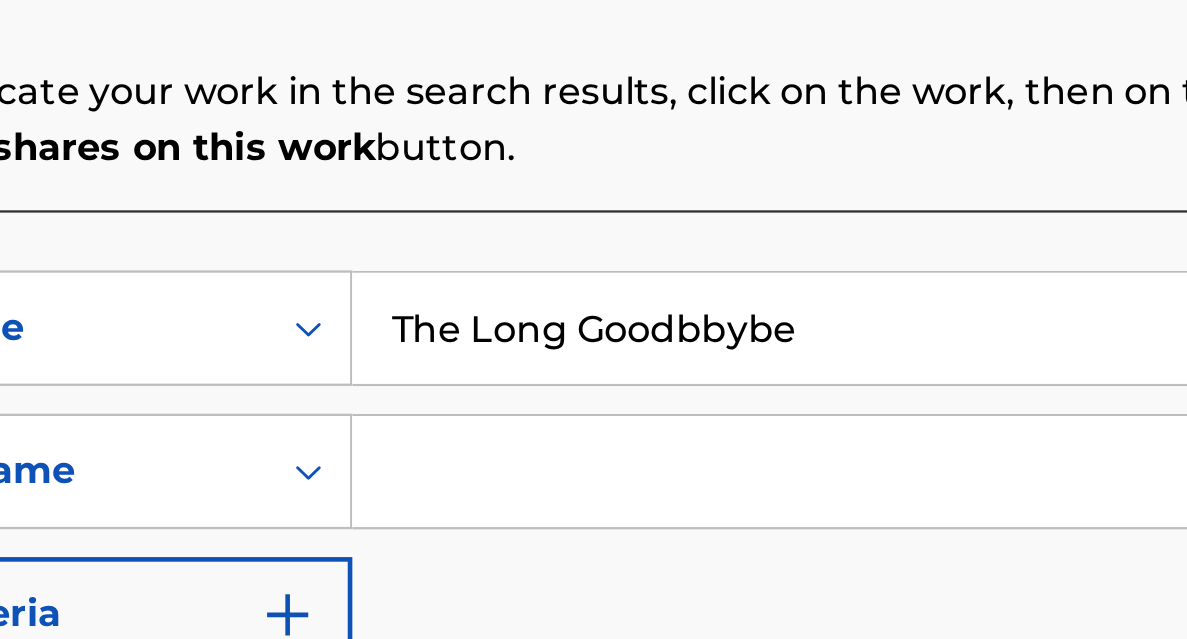 click on "The Long Goodbbybe" at bounding box center (869, 411) 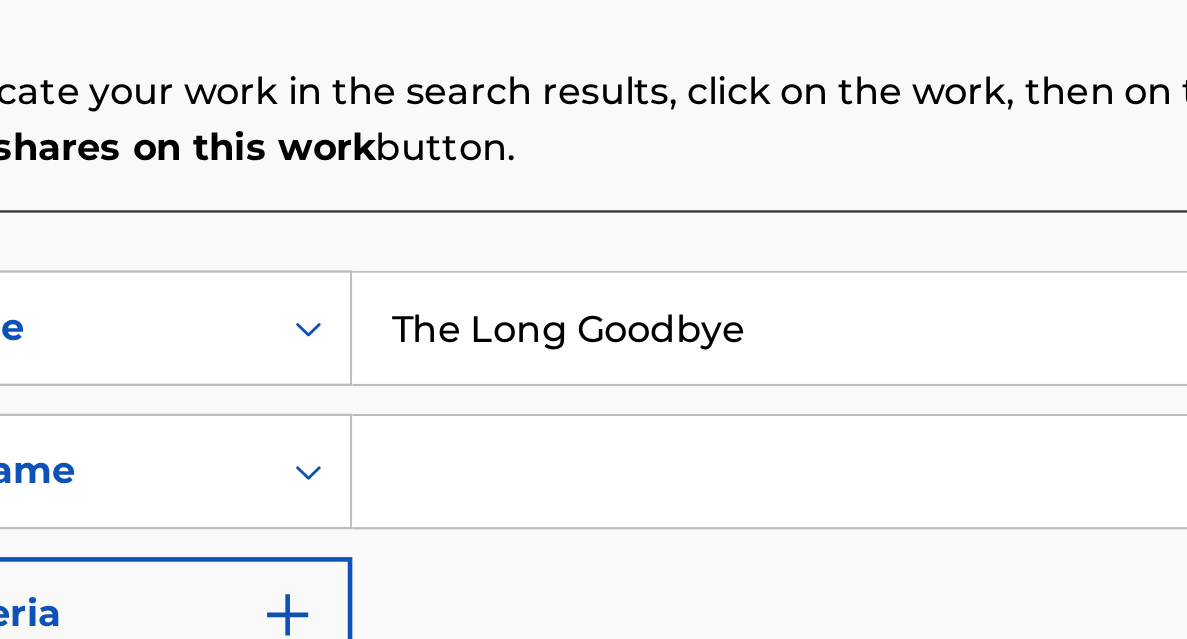 type on "The Long Goodbye" 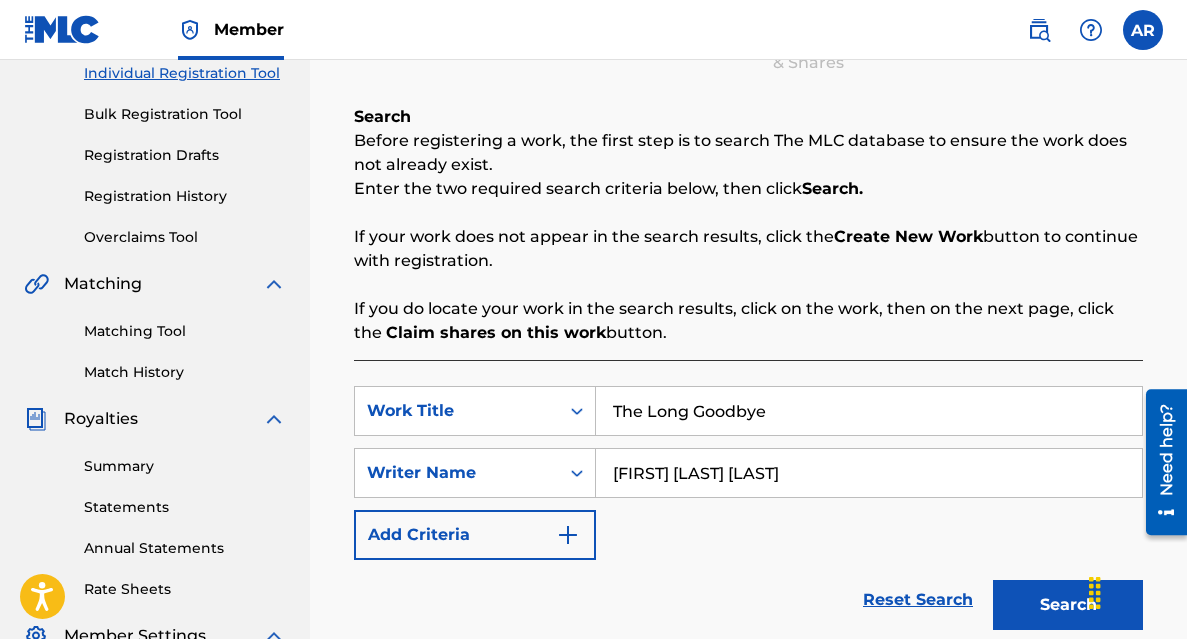 type on "[FIRST] [LAST] [LAST]" 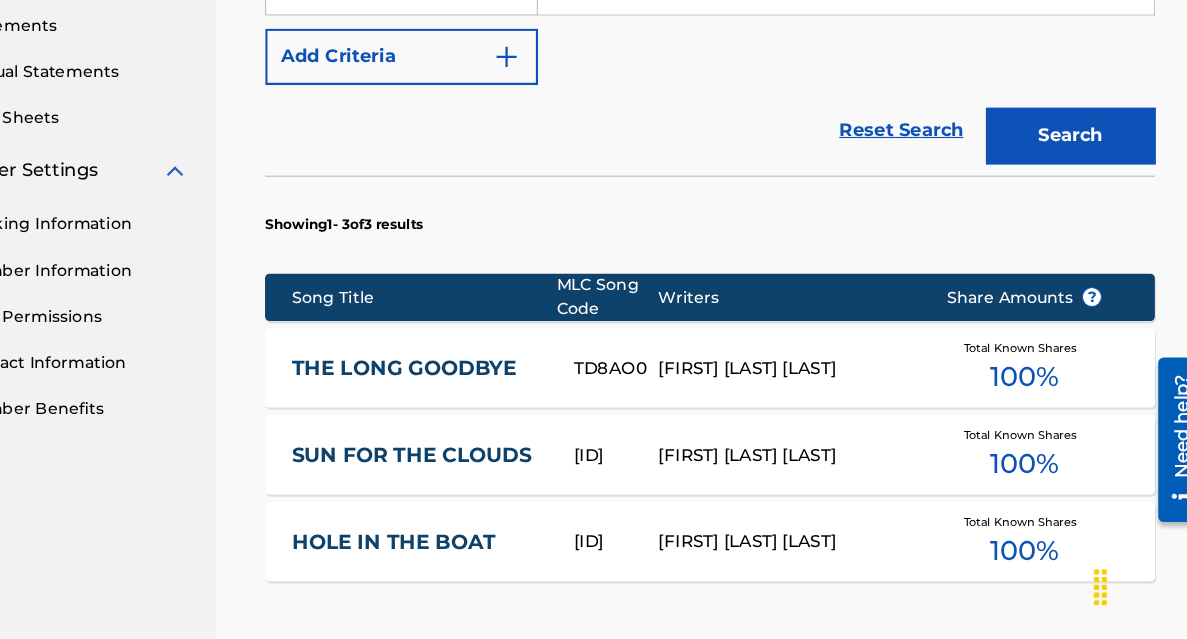 scroll, scrollTop: 674, scrollLeft: 0, axis: vertical 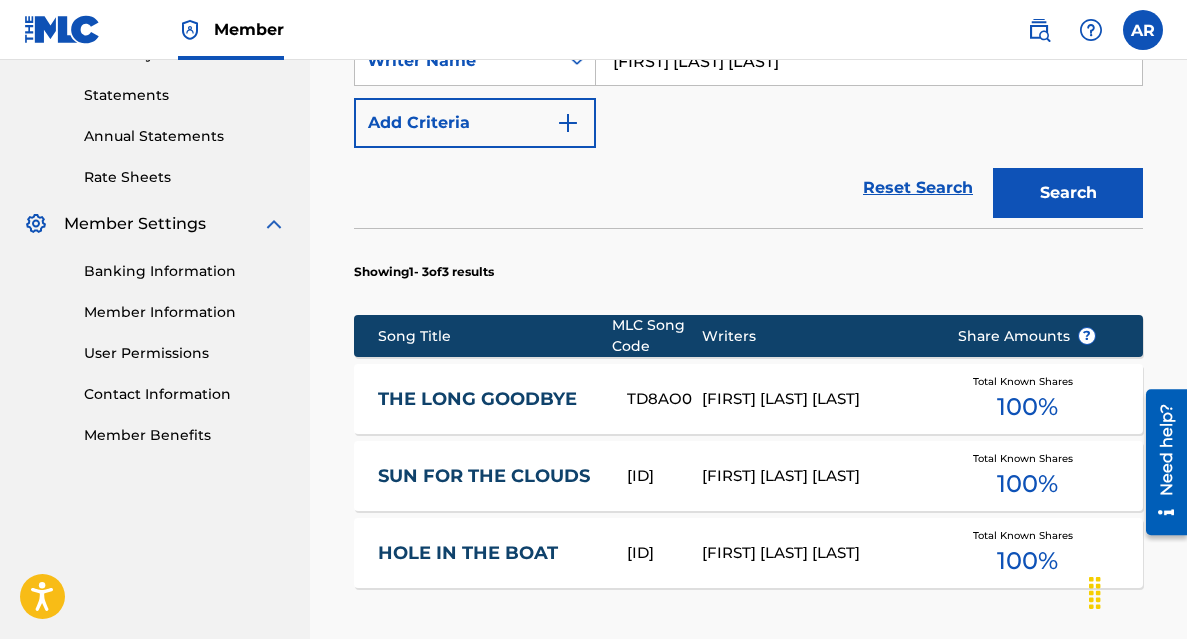 click on "THE LONG GOODBYE" at bounding box center [489, 399] 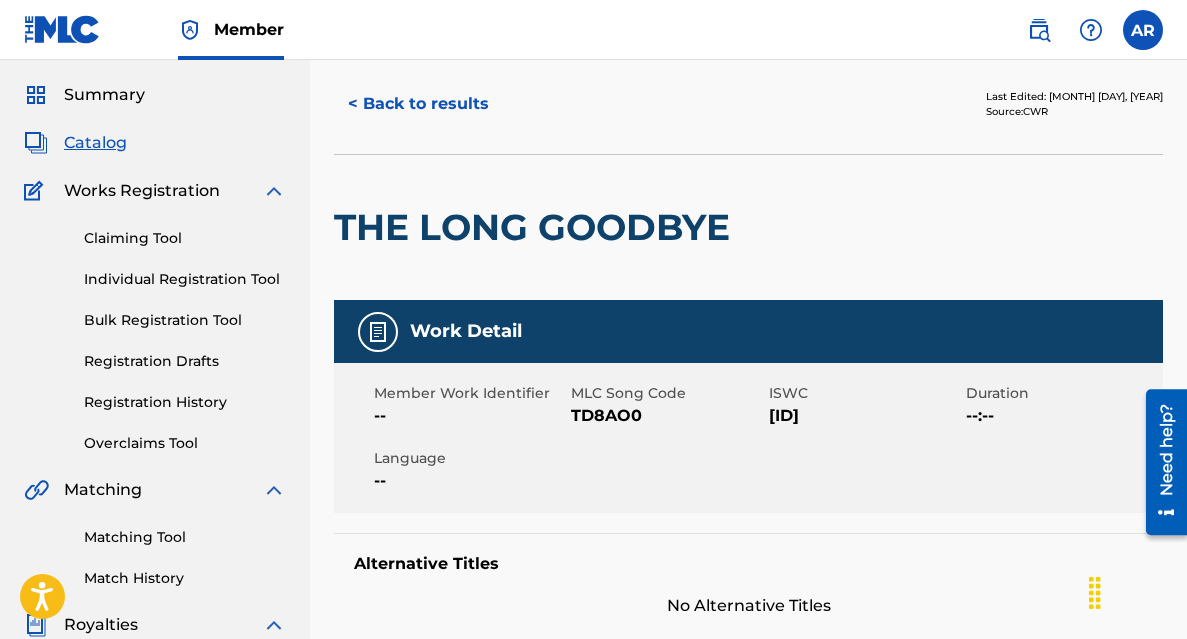 scroll, scrollTop: 0, scrollLeft: 0, axis: both 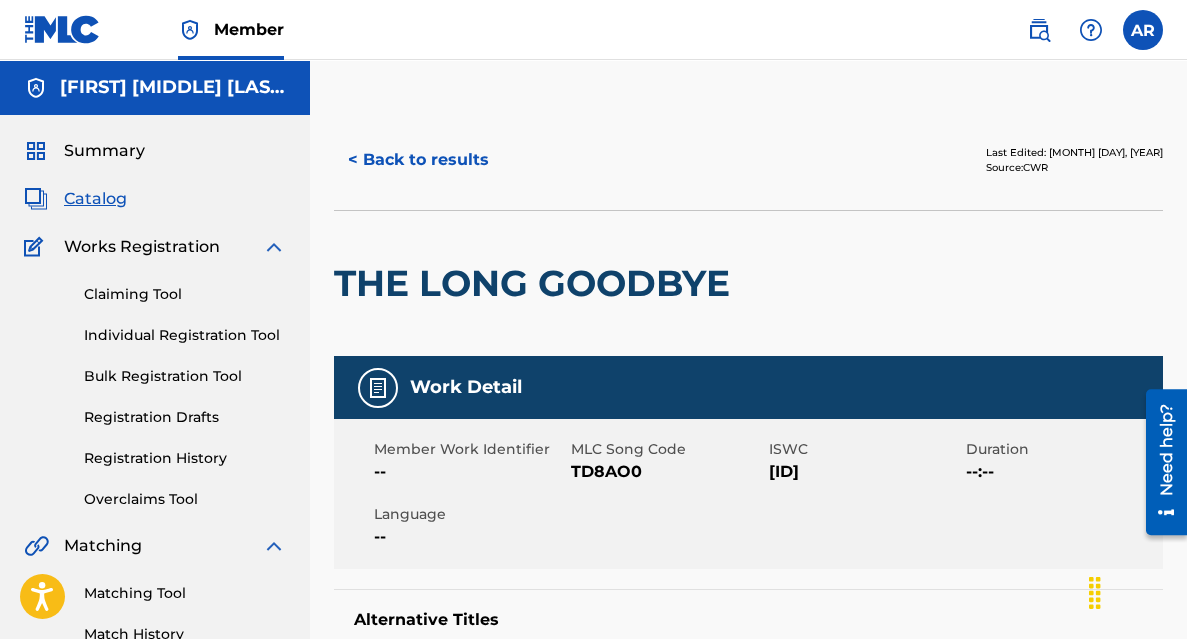 click on "Overclaims Tool" at bounding box center [185, 499] 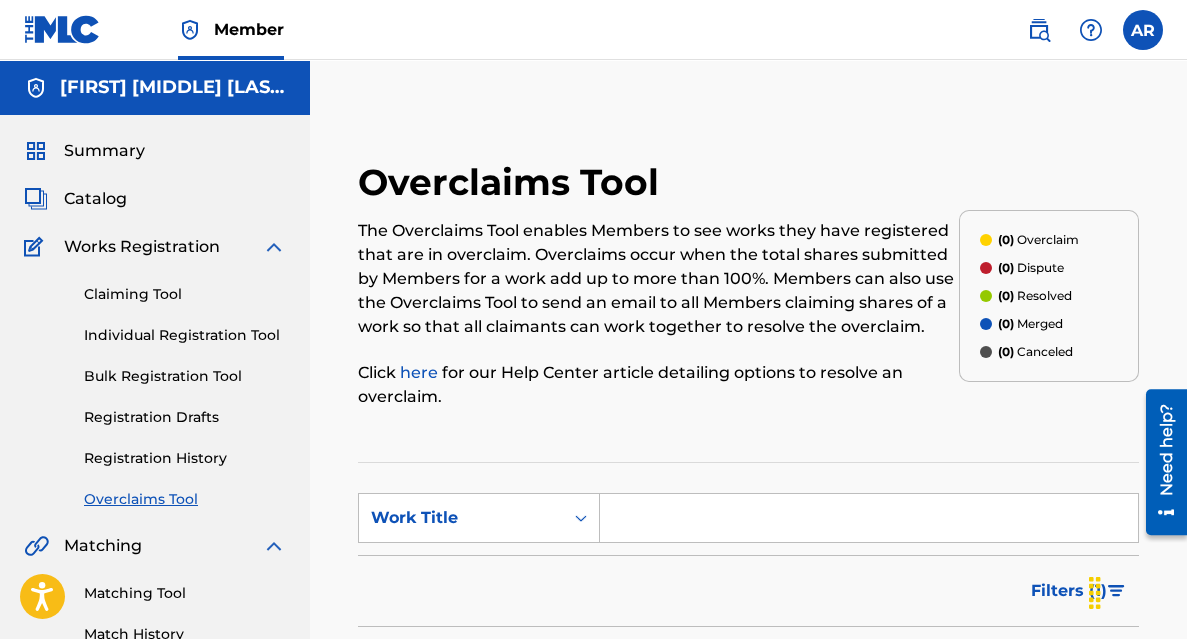 click at bounding box center (869, 518) 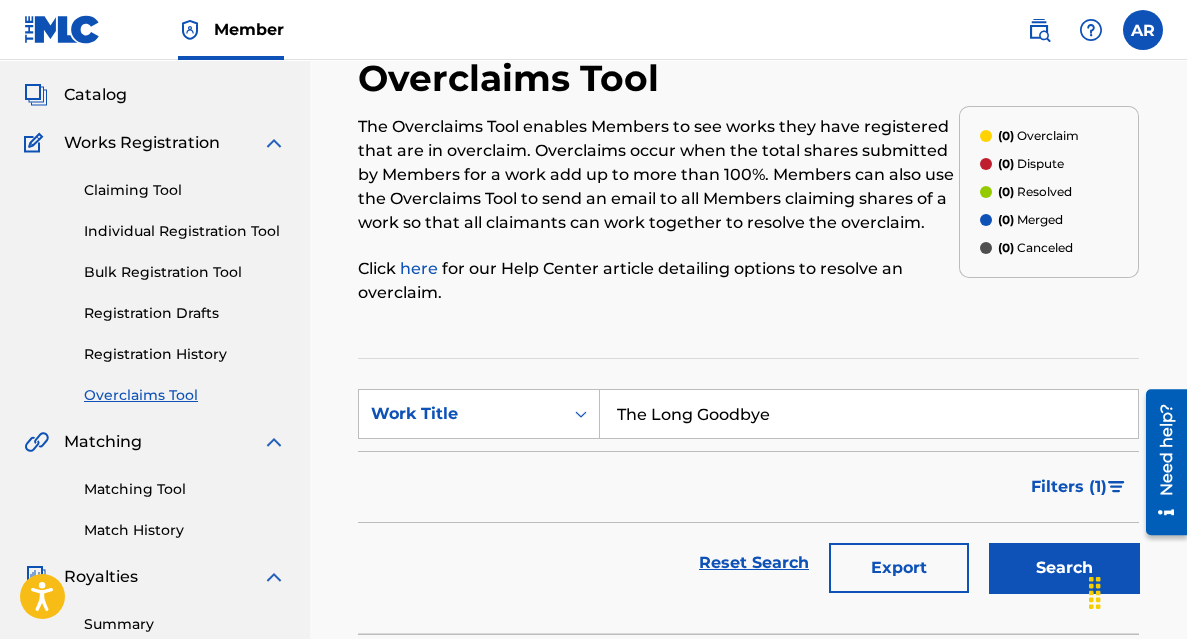 scroll, scrollTop: 106, scrollLeft: 0, axis: vertical 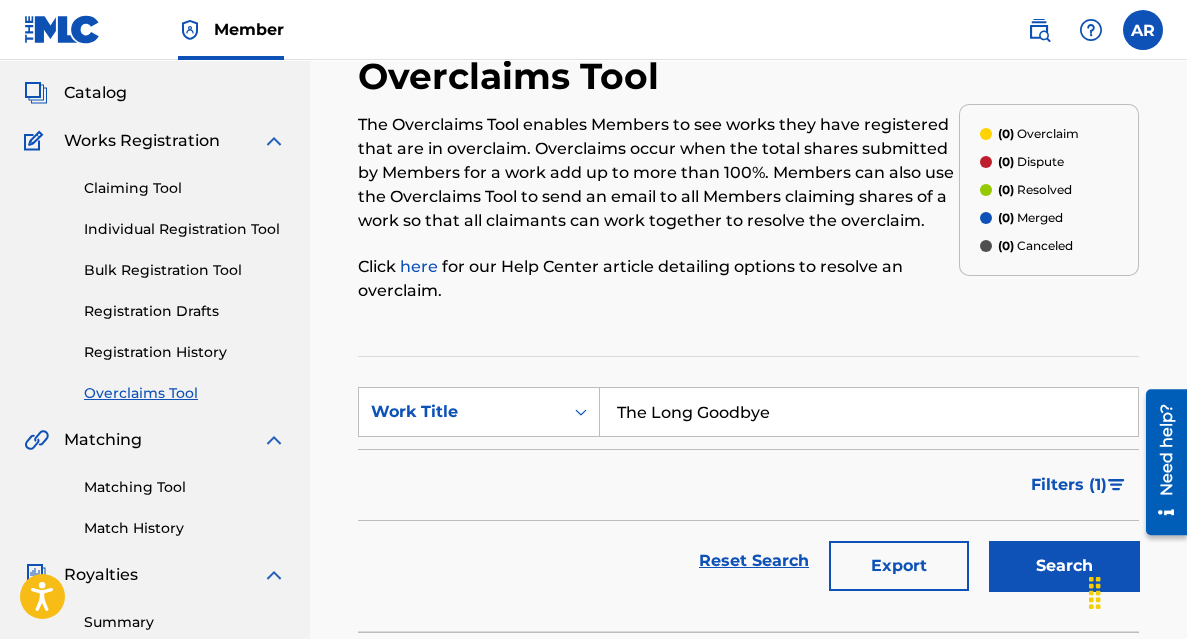 type on "The Long Goodbye" 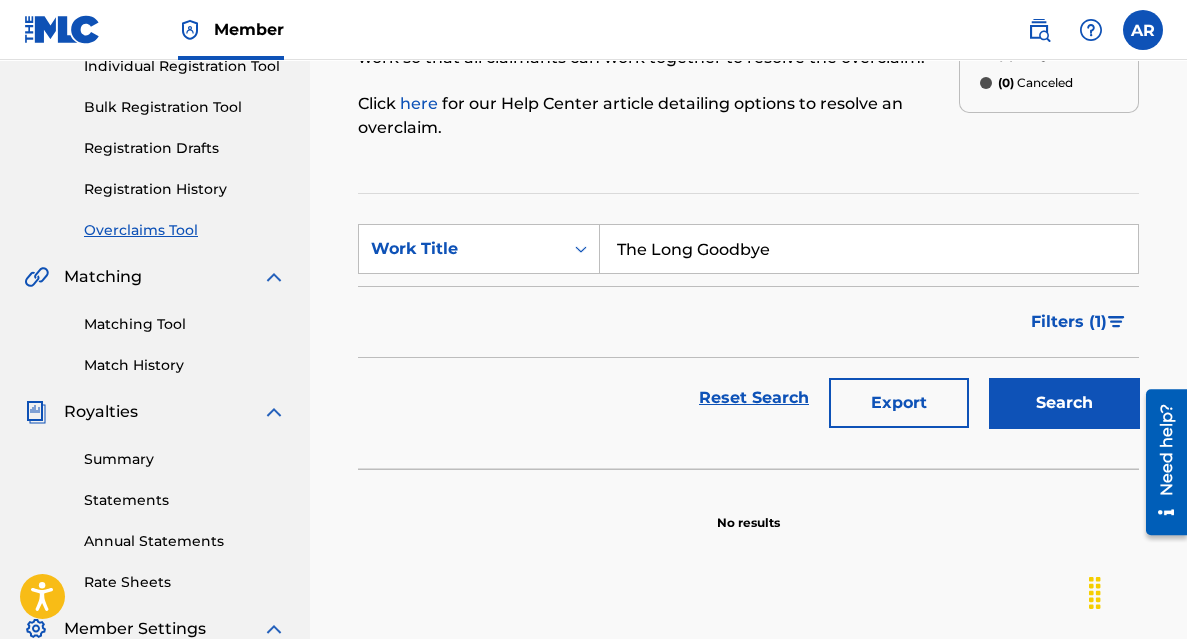 scroll, scrollTop: 0, scrollLeft: 0, axis: both 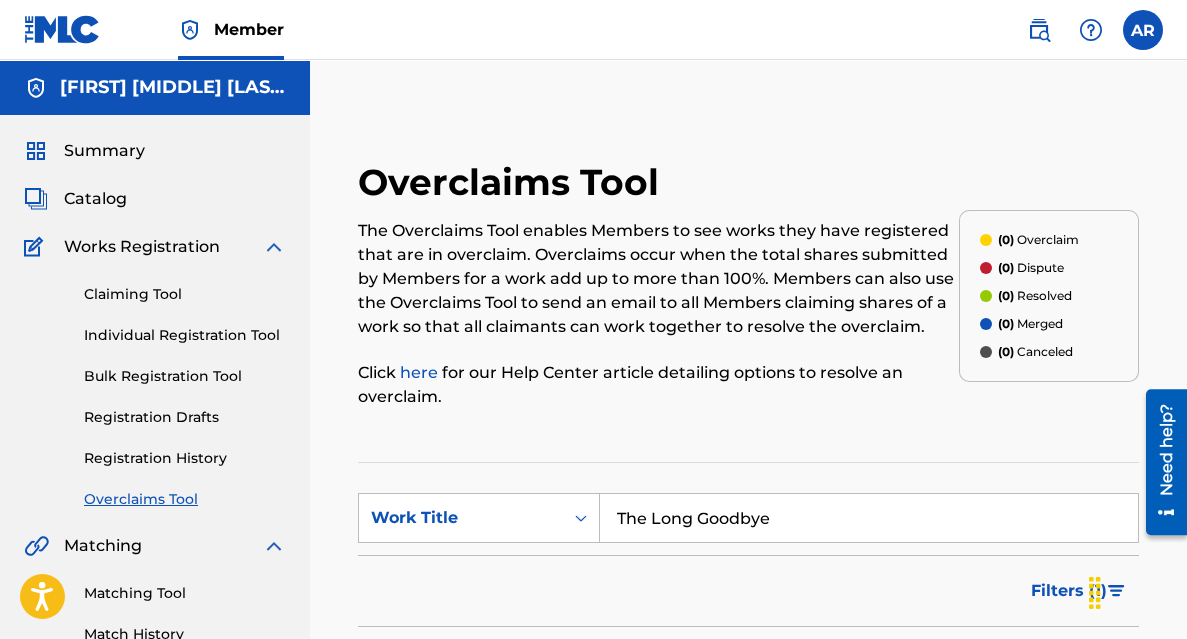 click on "Individual Registration Tool" at bounding box center [185, 335] 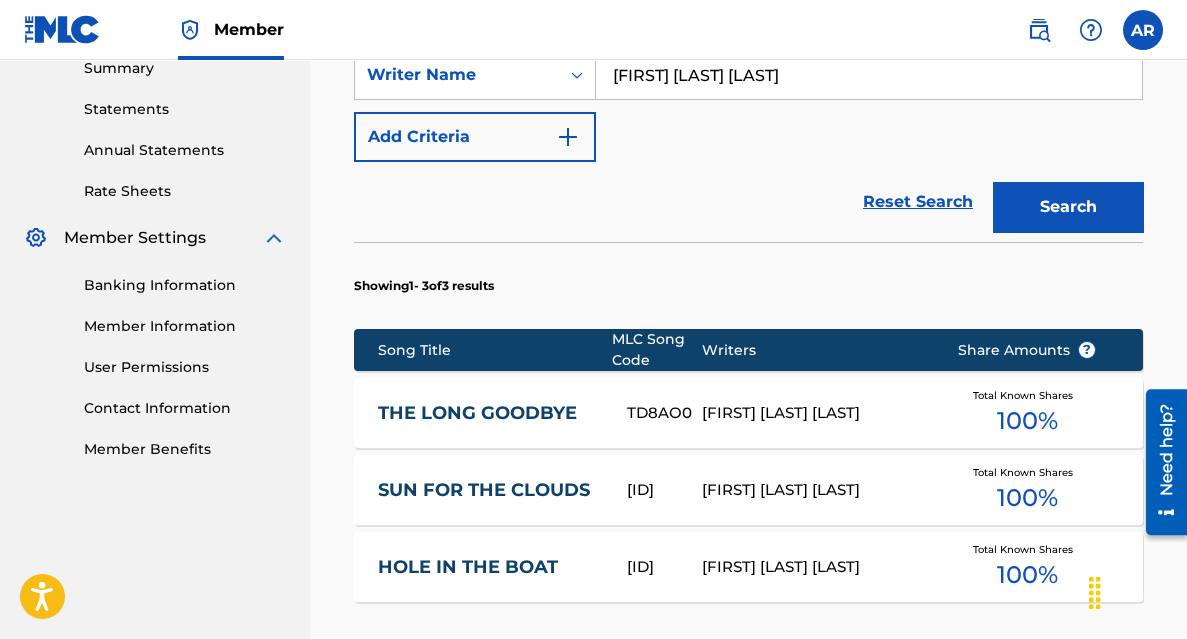 scroll, scrollTop: 687, scrollLeft: 0, axis: vertical 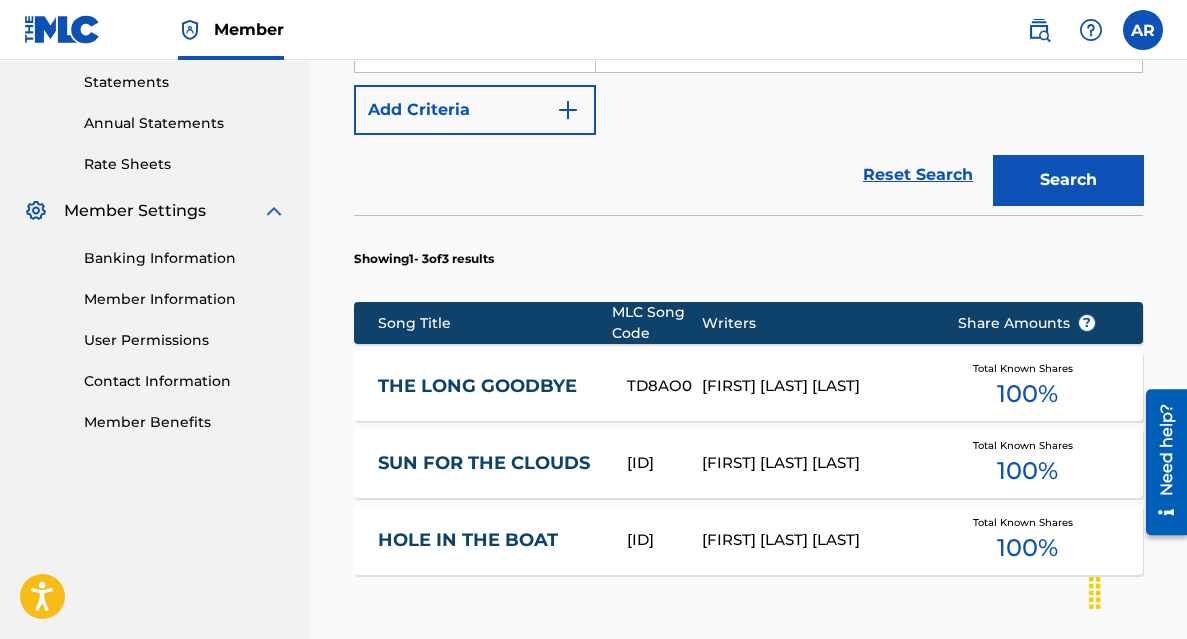 click on "THE LONG GOODBYE" at bounding box center [489, 386] 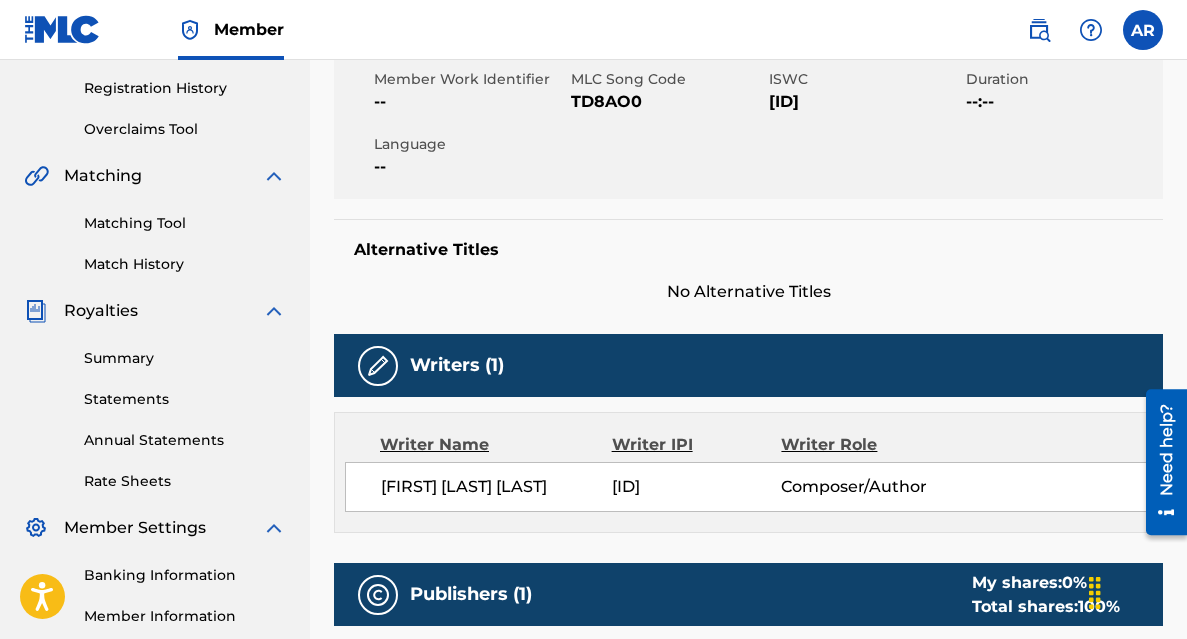 scroll, scrollTop: 0, scrollLeft: 0, axis: both 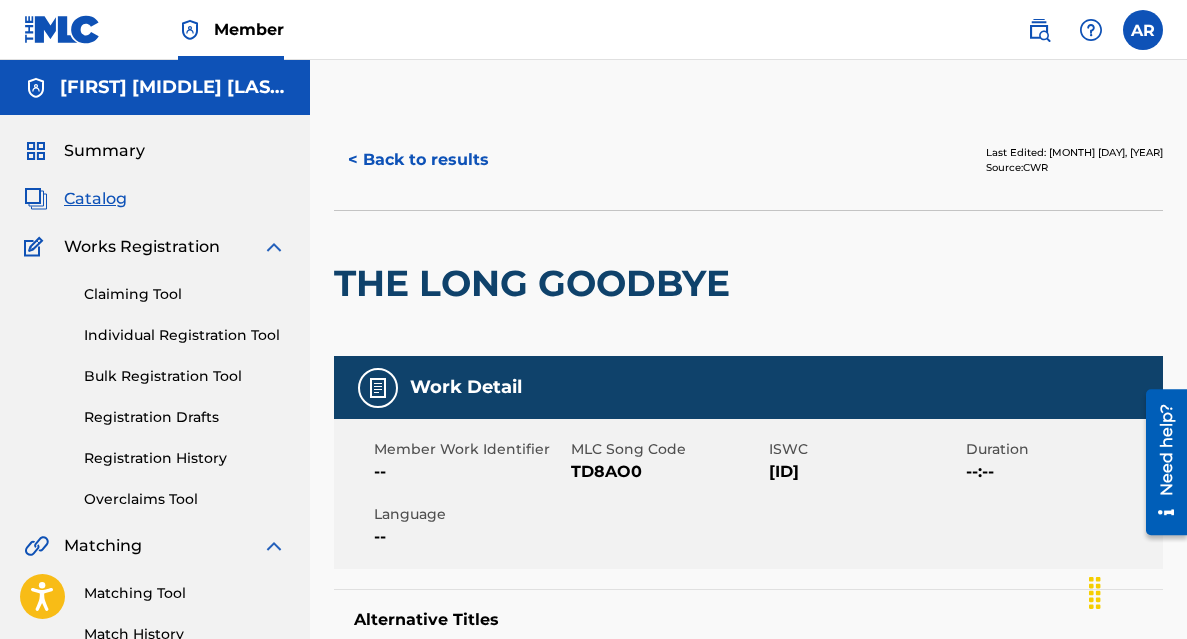 click on "Individual Registration Tool" at bounding box center (185, 335) 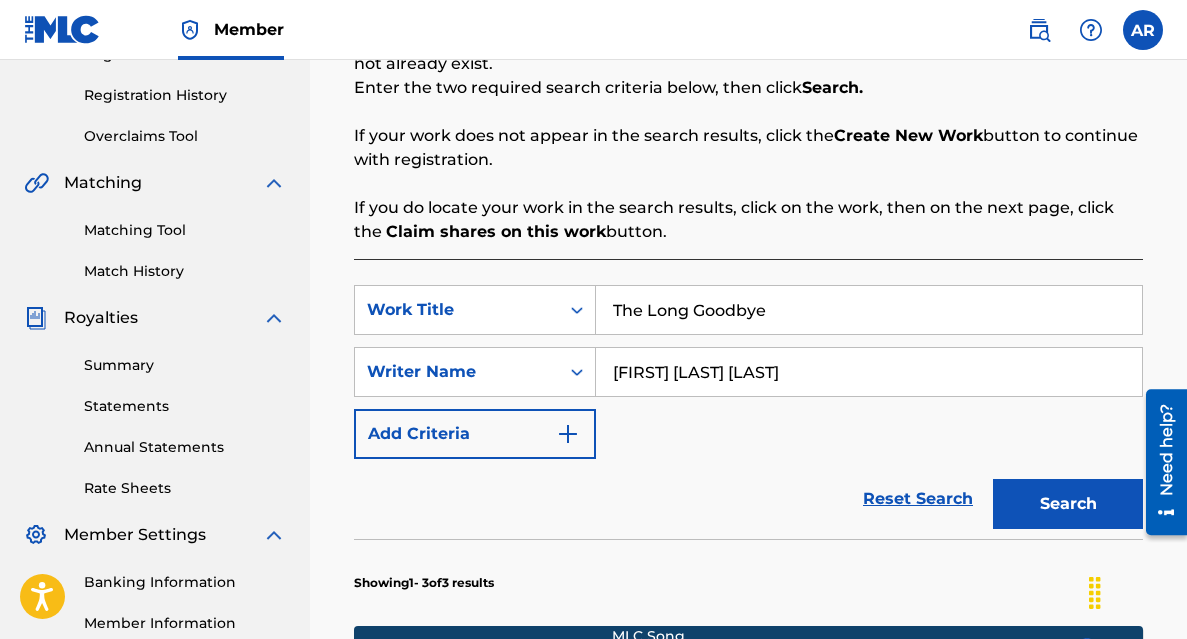scroll, scrollTop: 364, scrollLeft: 0, axis: vertical 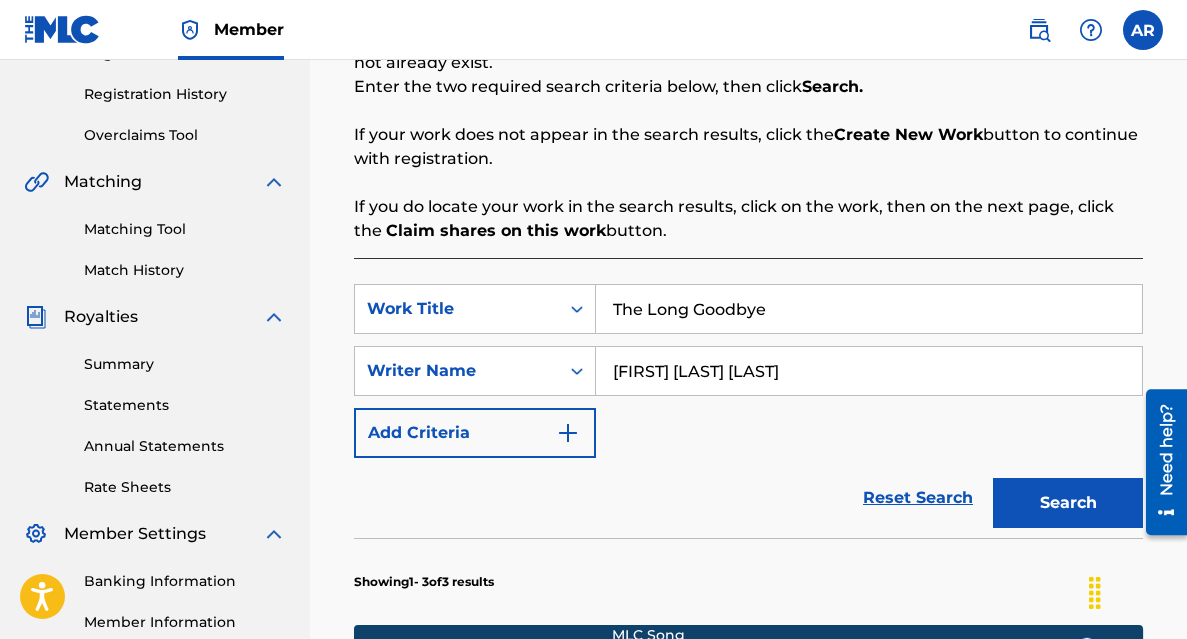click on "The Long Goodbye" at bounding box center [869, 309] 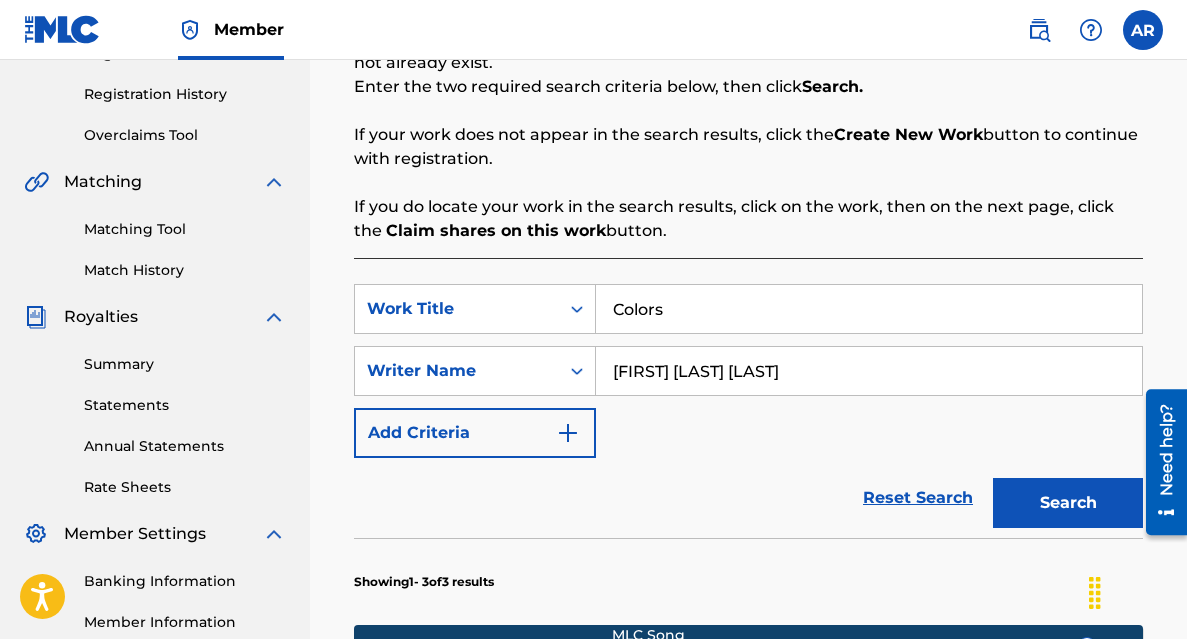 click on "Search" at bounding box center (1068, 503) 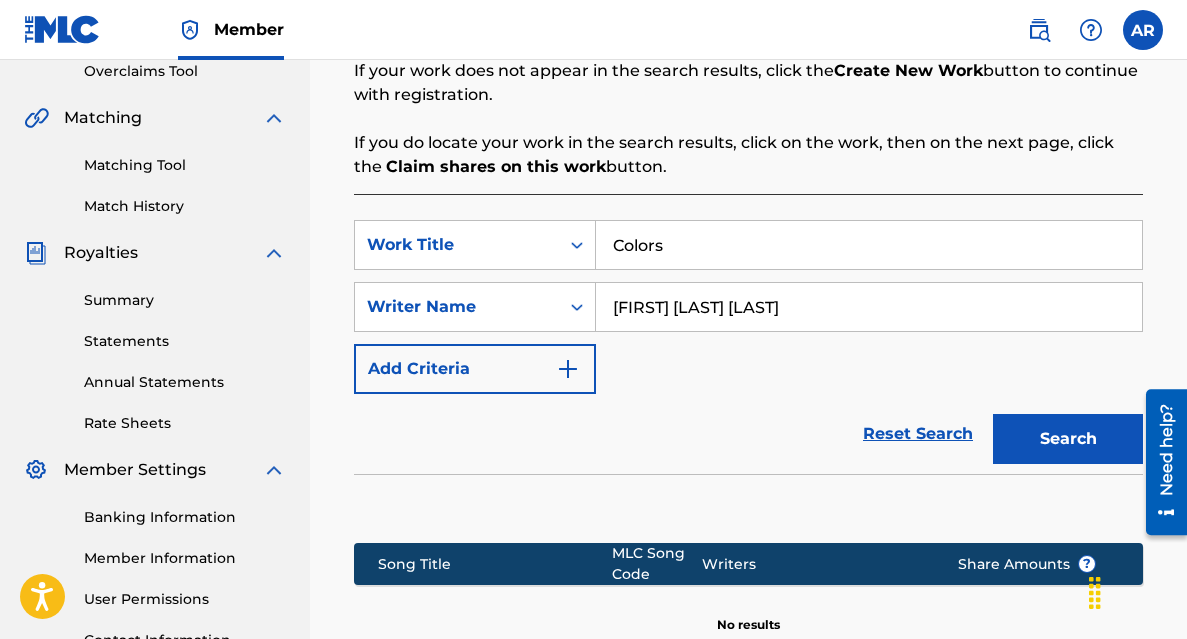 scroll, scrollTop: 421, scrollLeft: 0, axis: vertical 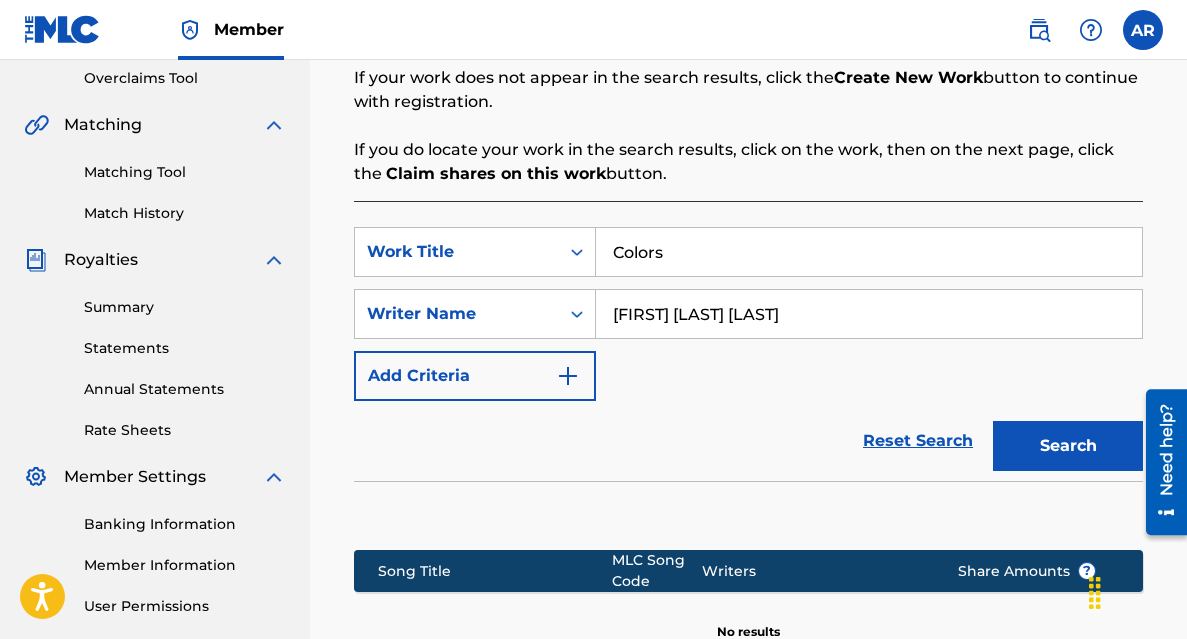 click on "Colors" at bounding box center (869, 252) 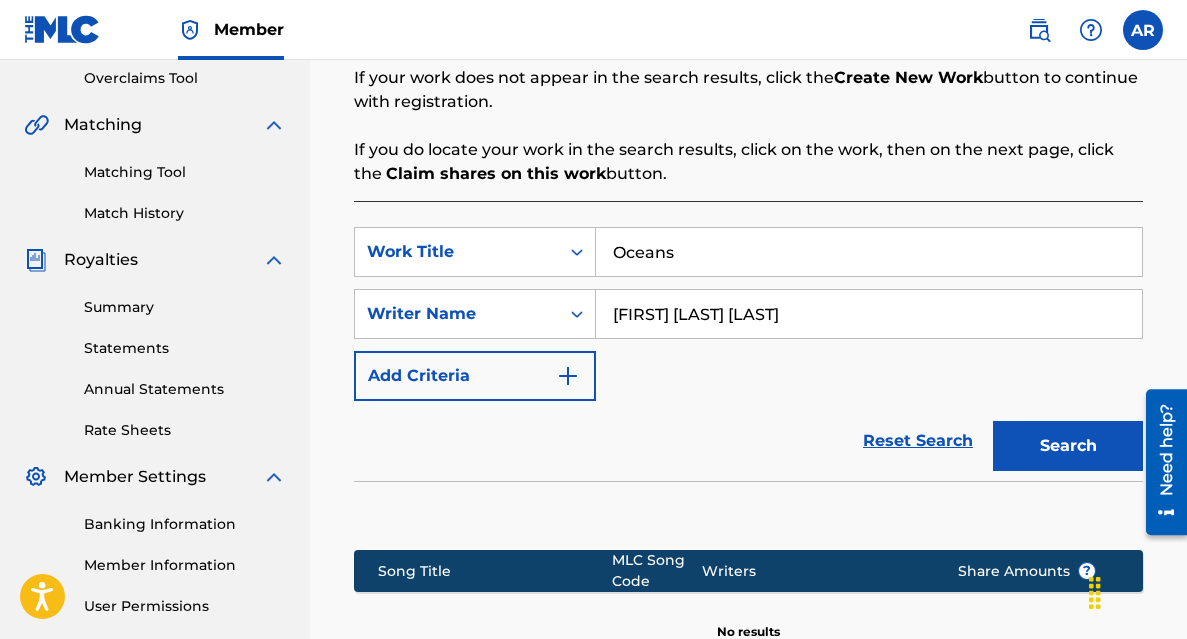 type on "Oceans" 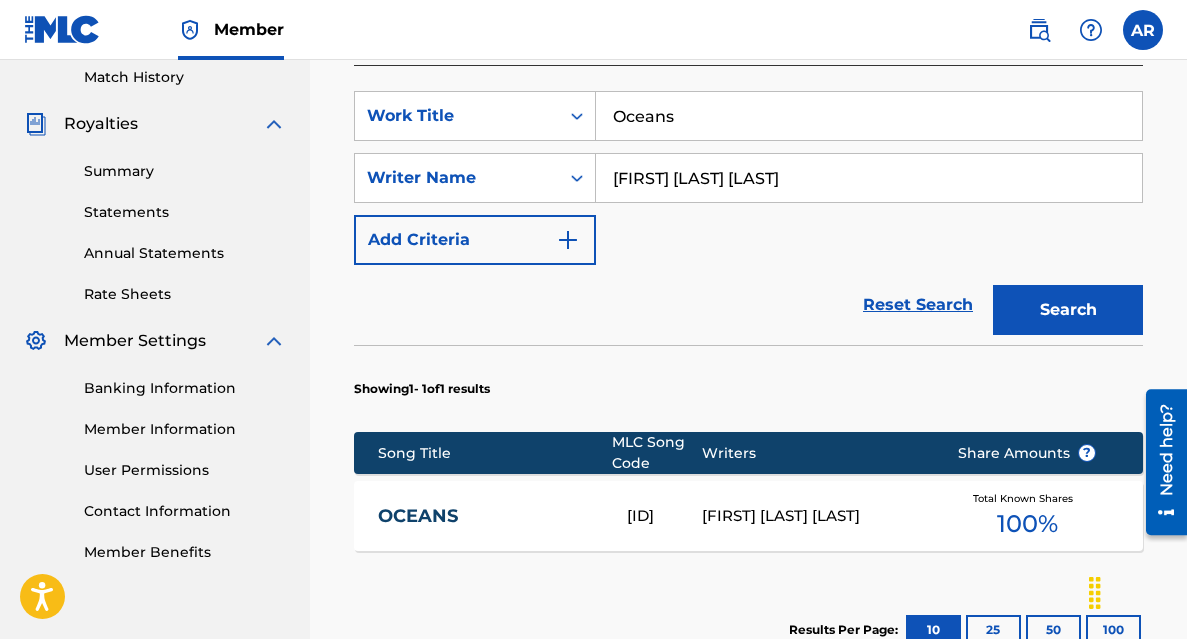 scroll, scrollTop: 593, scrollLeft: 0, axis: vertical 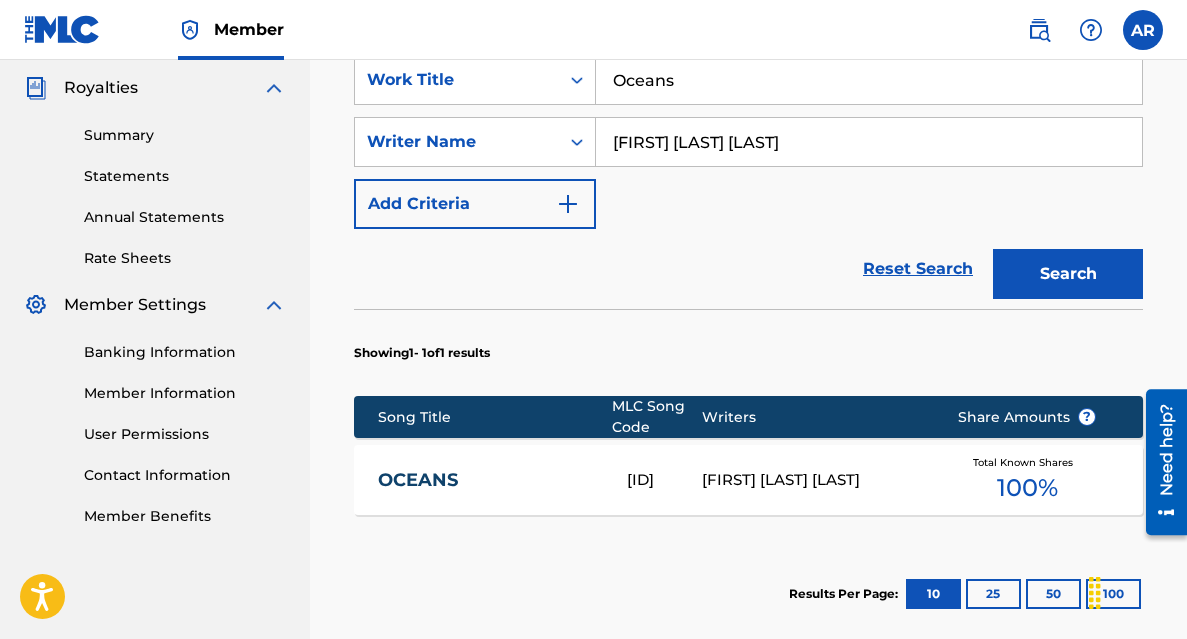 click on "100 %" at bounding box center [1027, 488] 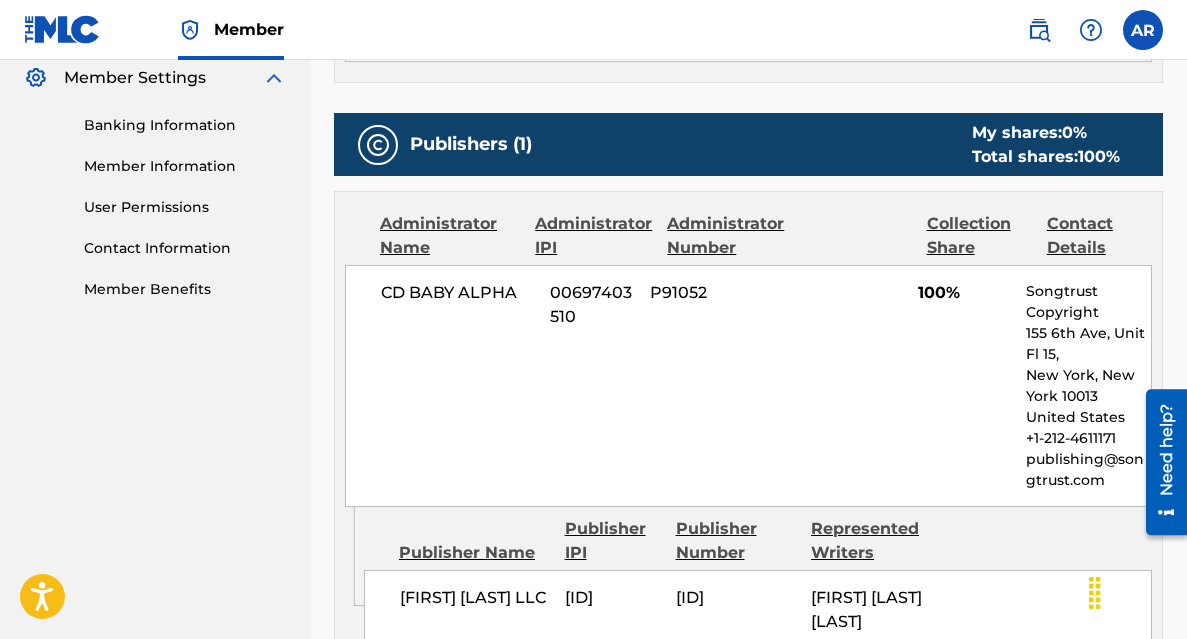 scroll, scrollTop: 0, scrollLeft: 0, axis: both 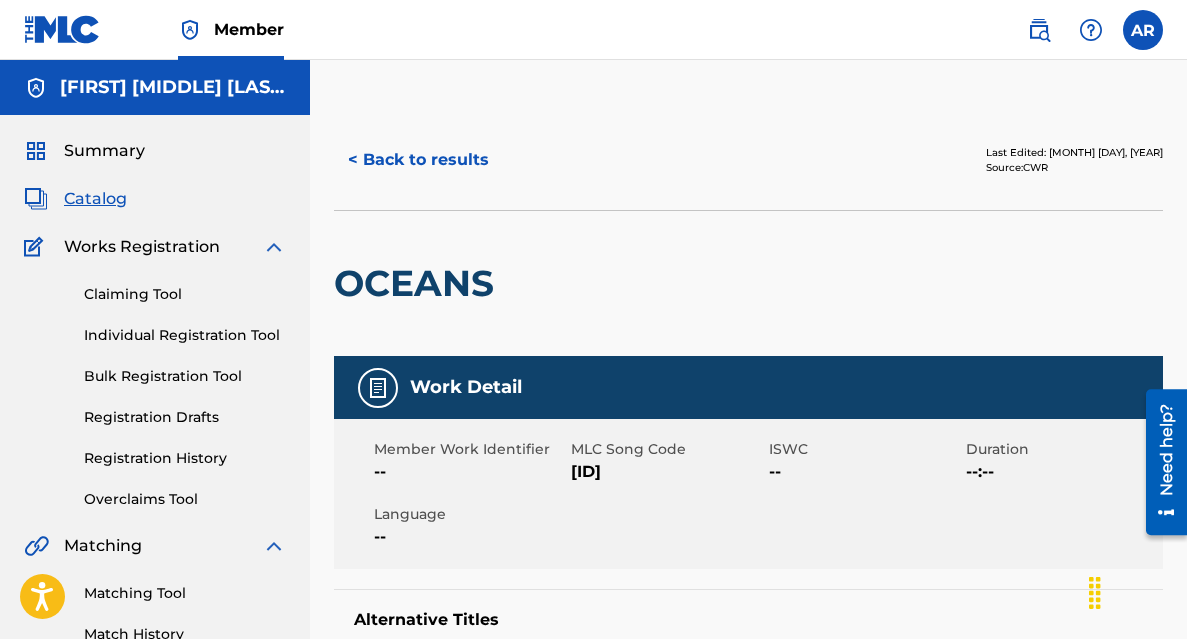 click on "< Back to results" at bounding box center (418, 160) 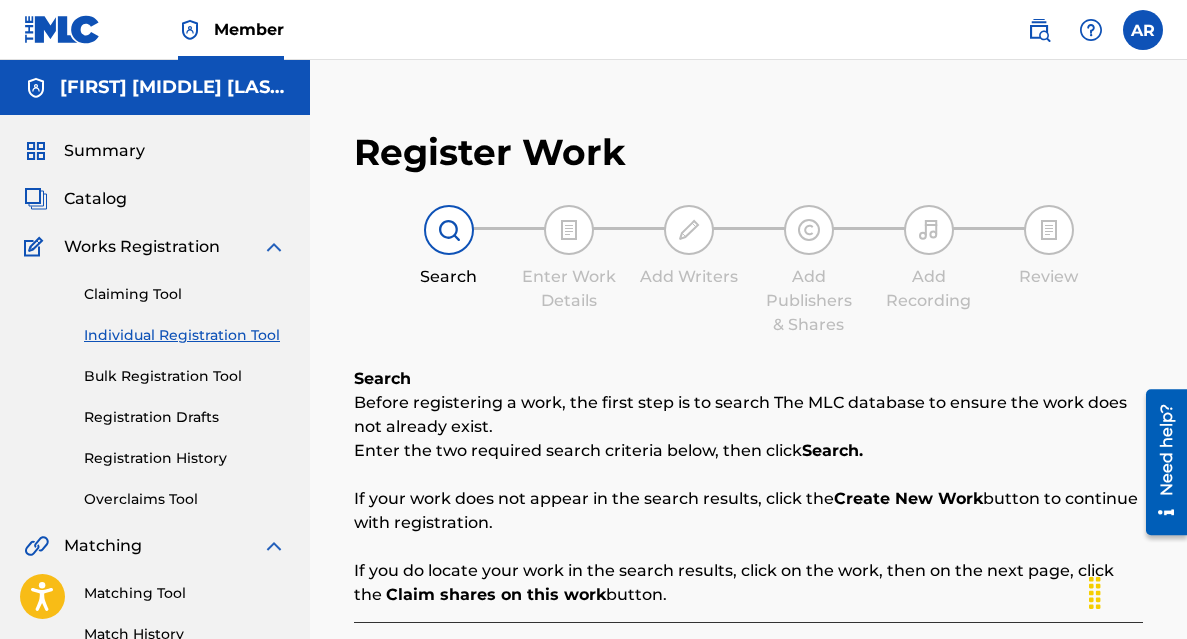 scroll, scrollTop: 593, scrollLeft: 0, axis: vertical 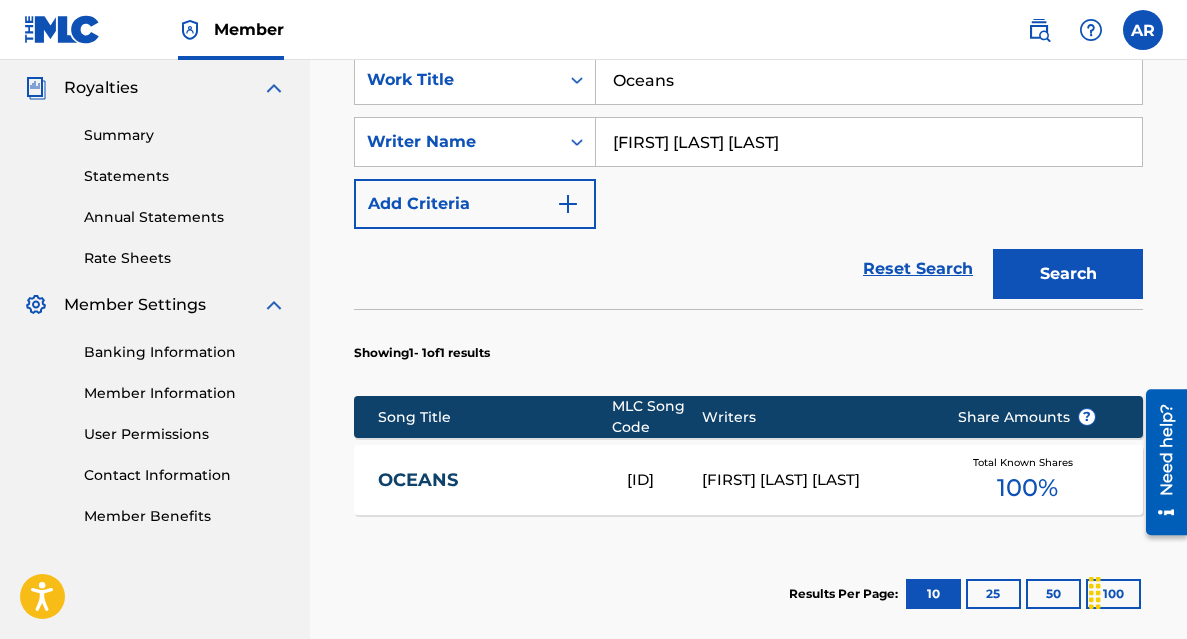 click on "Oceans" at bounding box center (869, 80) 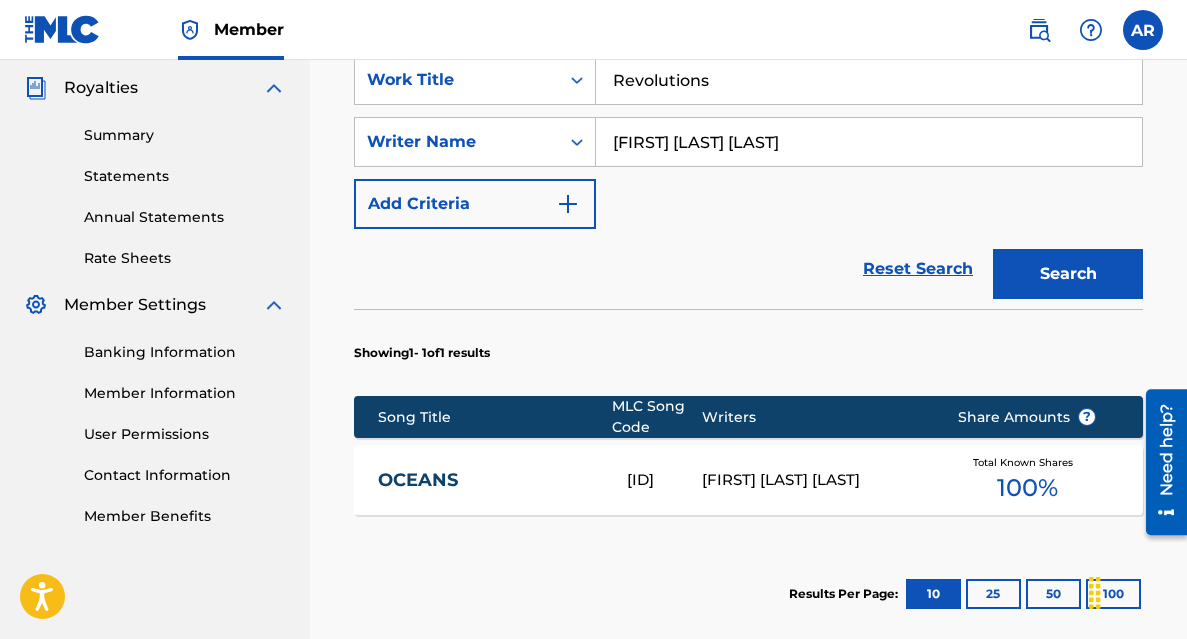 type on "Revolutions" 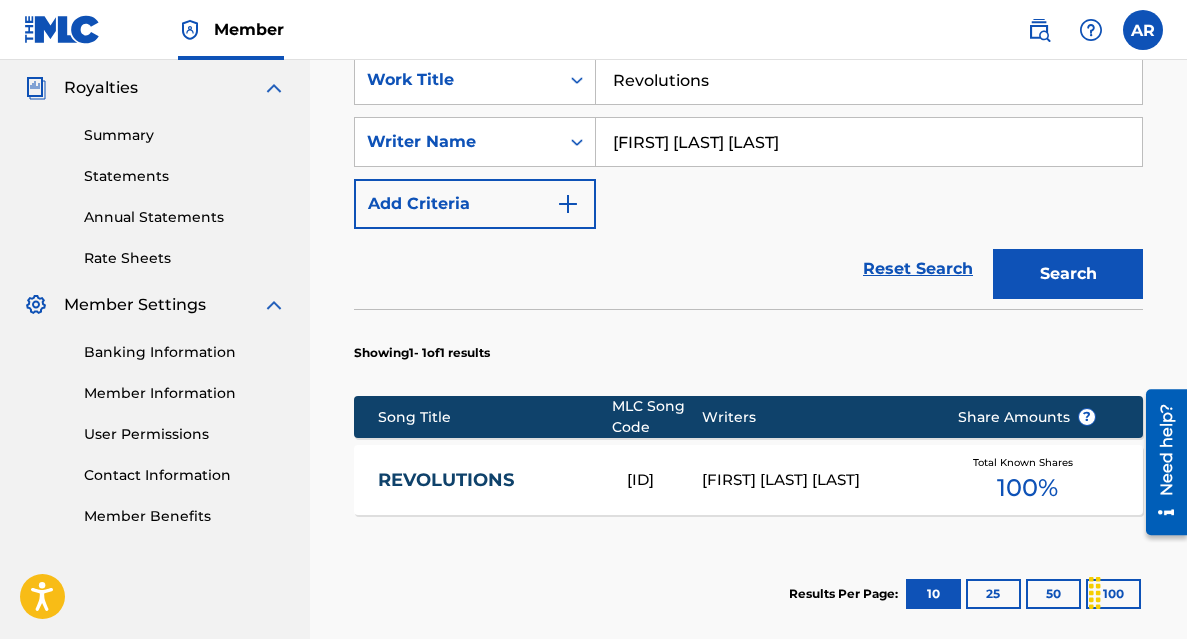 click on "REVOLUTIONS" at bounding box center [489, 480] 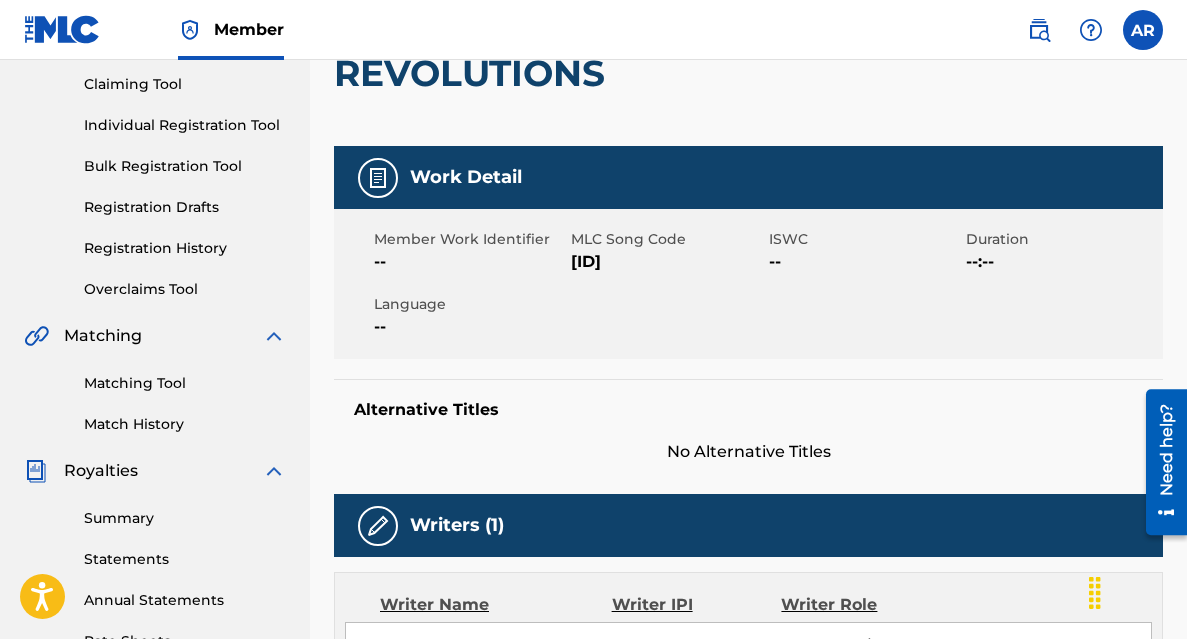 scroll, scrollTop: 0, scrollLeft: 0, axis: both 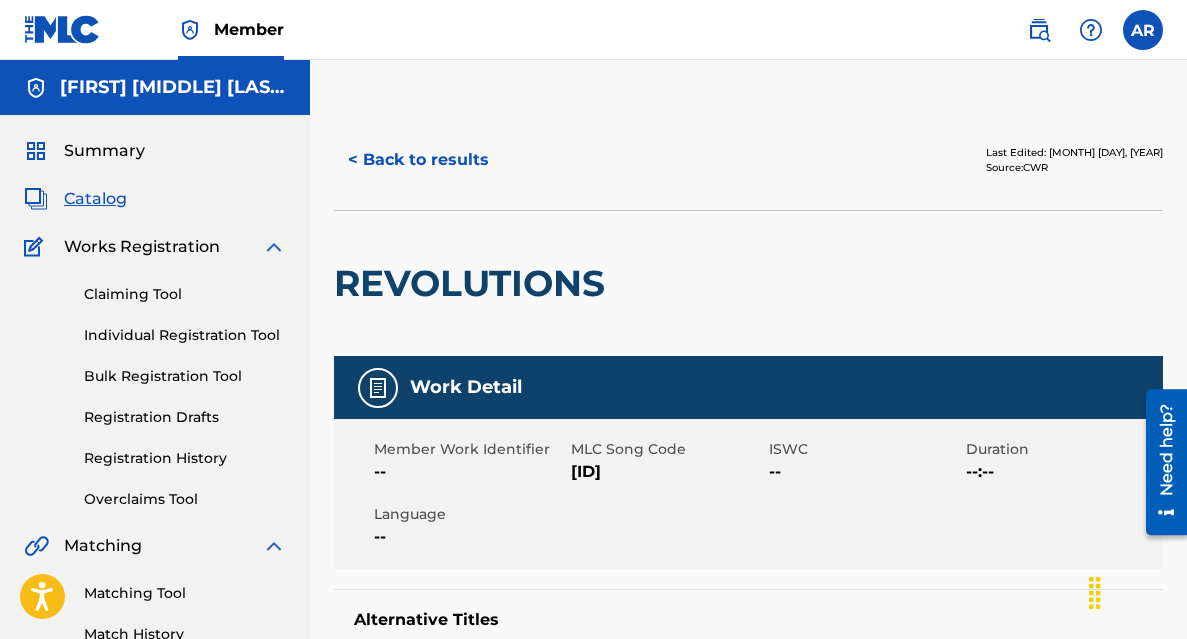 click on "[FIRST] [MIDDLE] [LAST]" at bounding box center [155, 87] 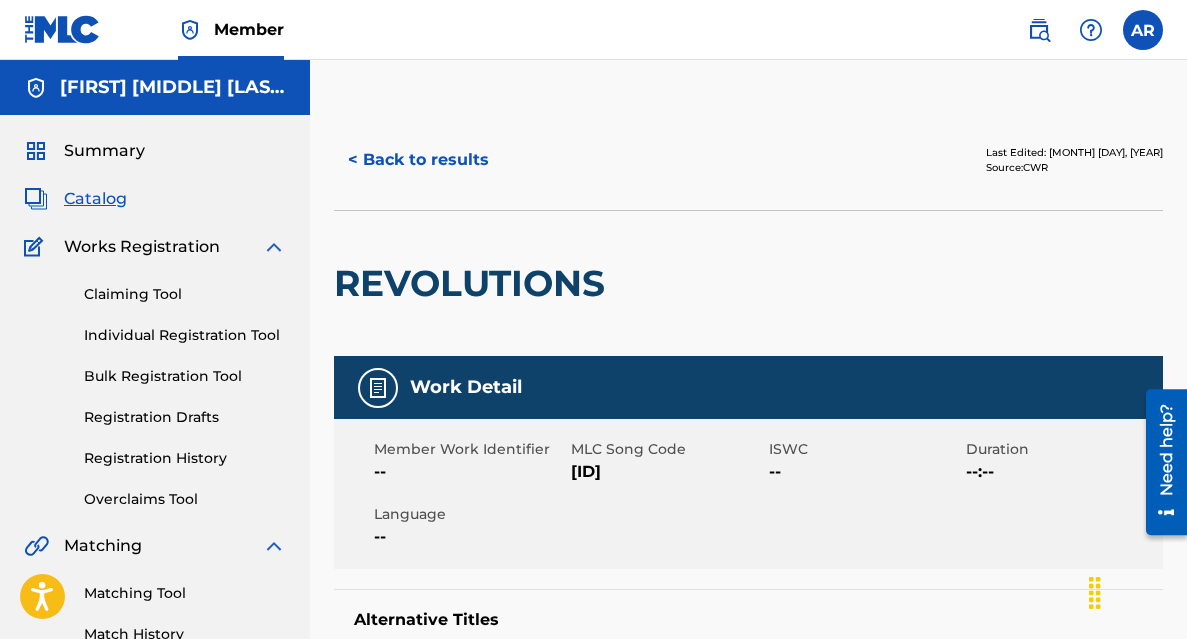 click on "Summary" at bounding box center (104, 151) 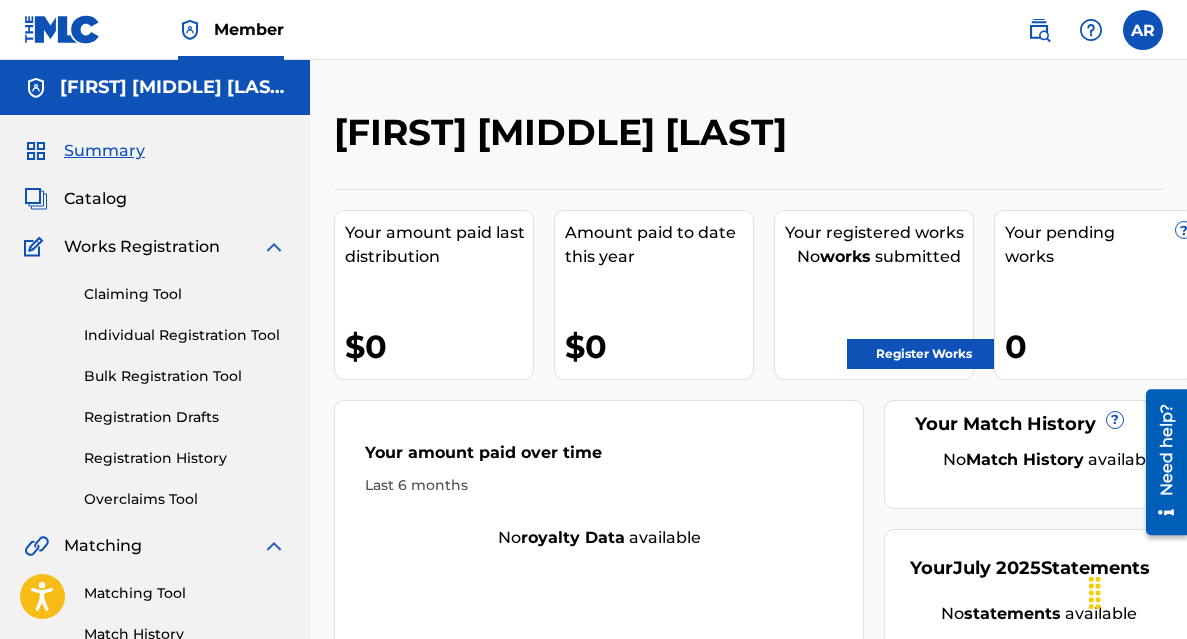 click on "Register Works" at bounding box center [924, 354] 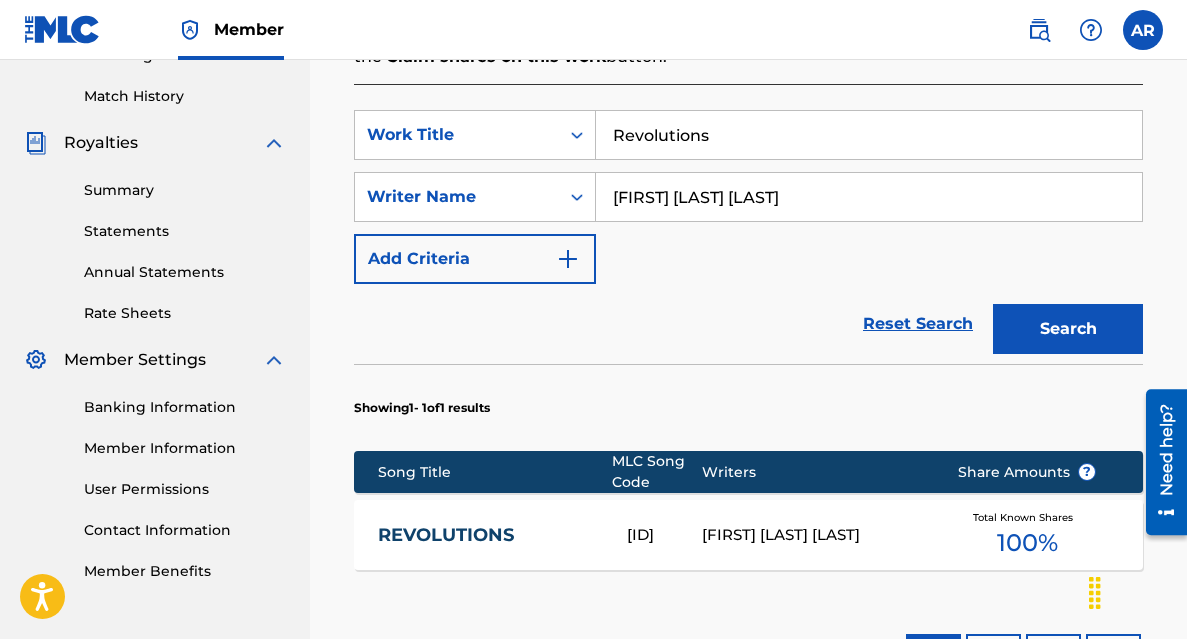 scroll, scrollTop: 535, scrollLeft: 0, axis: vertical 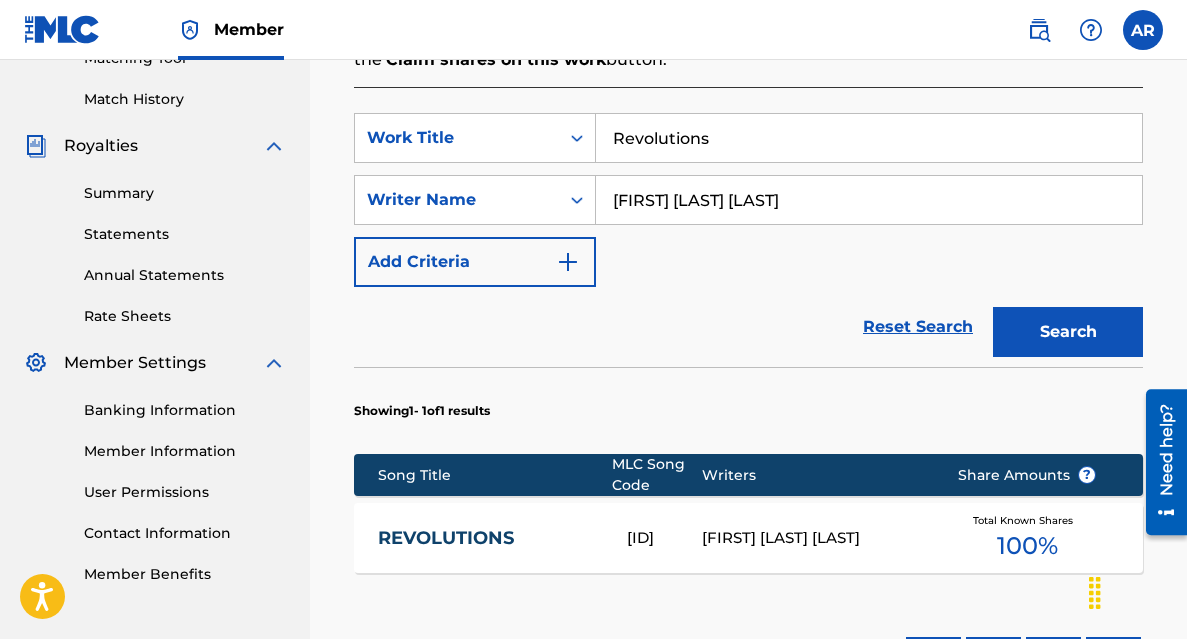click on "[ID]" at bounding box center [664, 538] 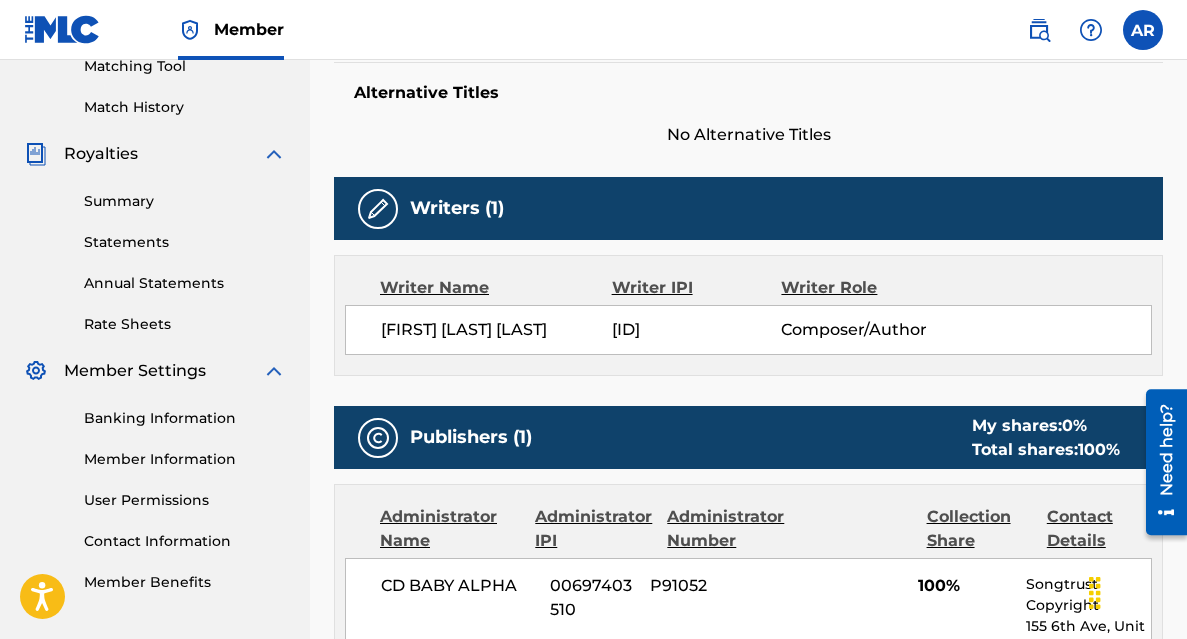 scroll, scrollTop: 0, scrollLeft: 0, axis: both 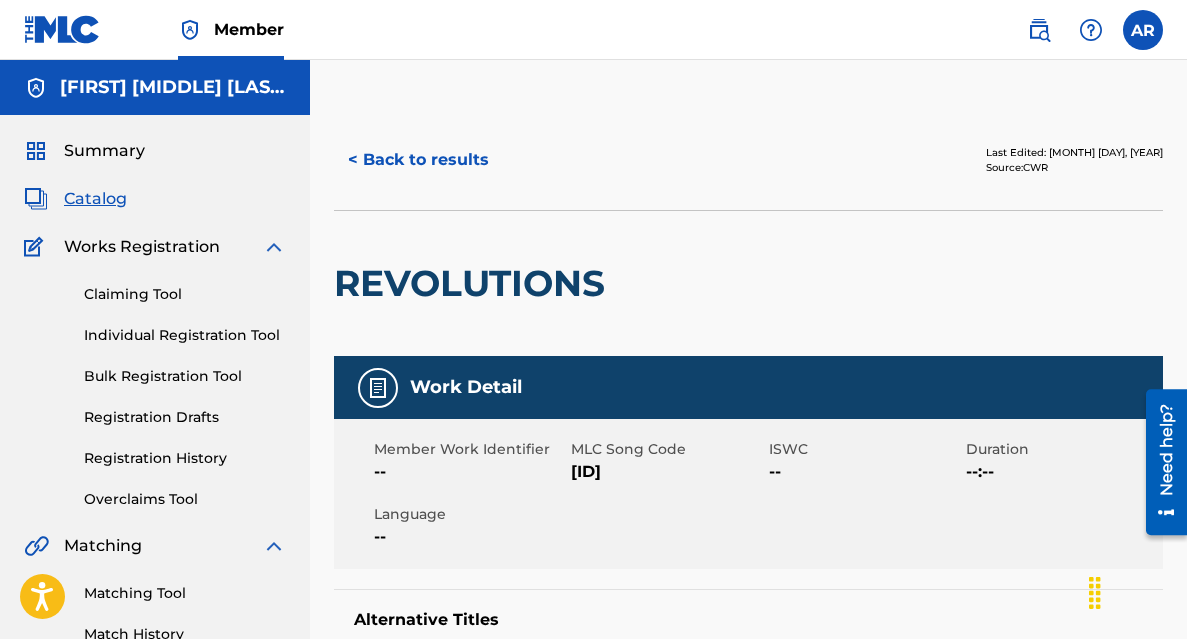 click on "Individual Registration Tool" at bounding box center (185, 335) 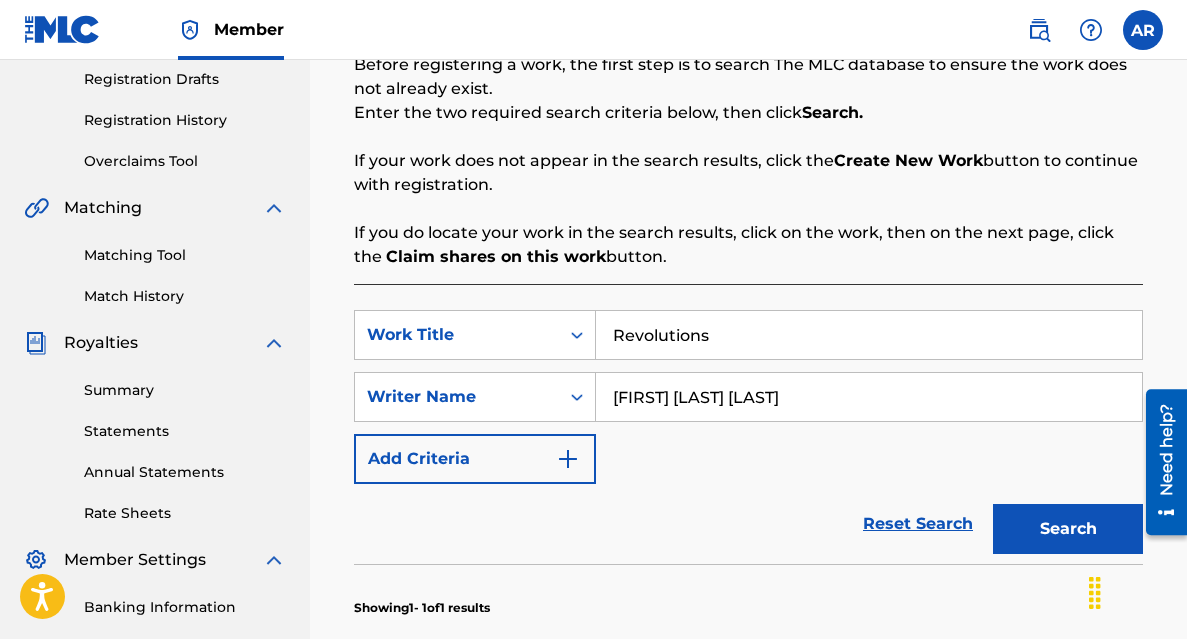 scroll, scrollTop: 339, scrollLeft: 0, axis: vertical 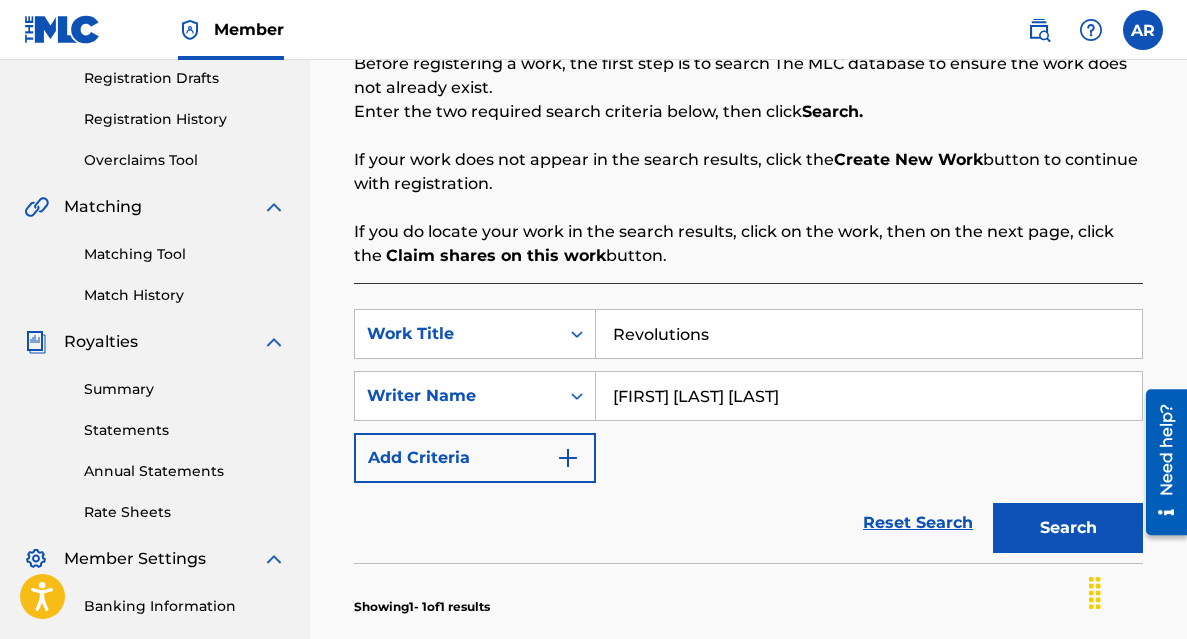 click on "Revolutions" at bounding box center (869, 334) 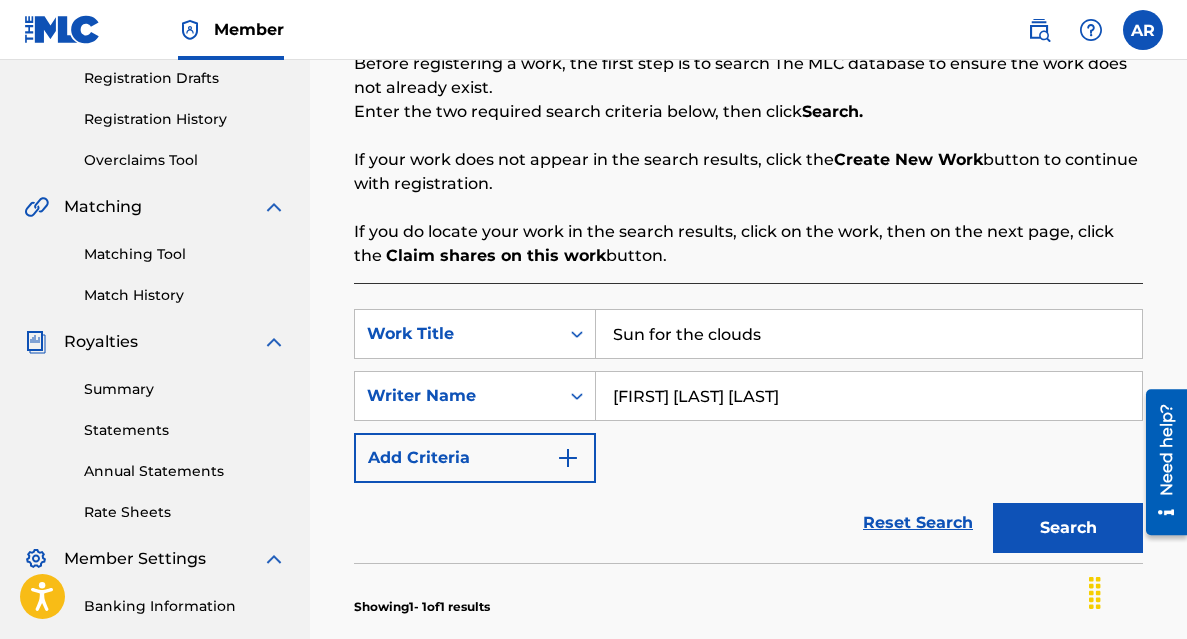 type on "Sun for the clouds" 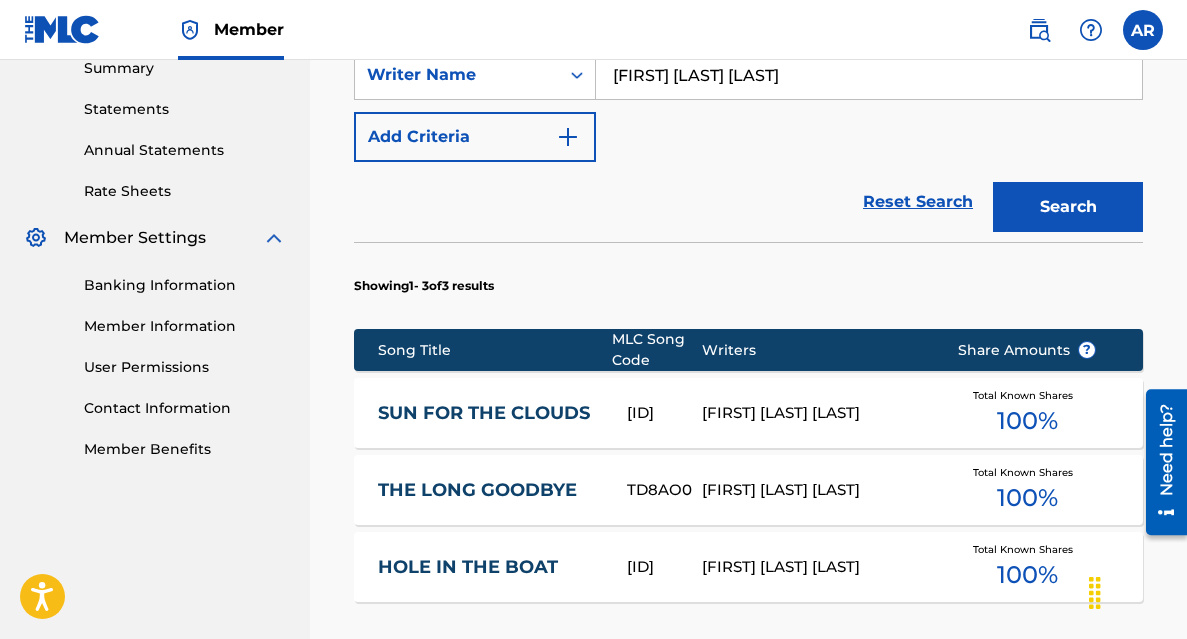scroll, scrollTop: 682, scrollLeft: 0, axis: vertical 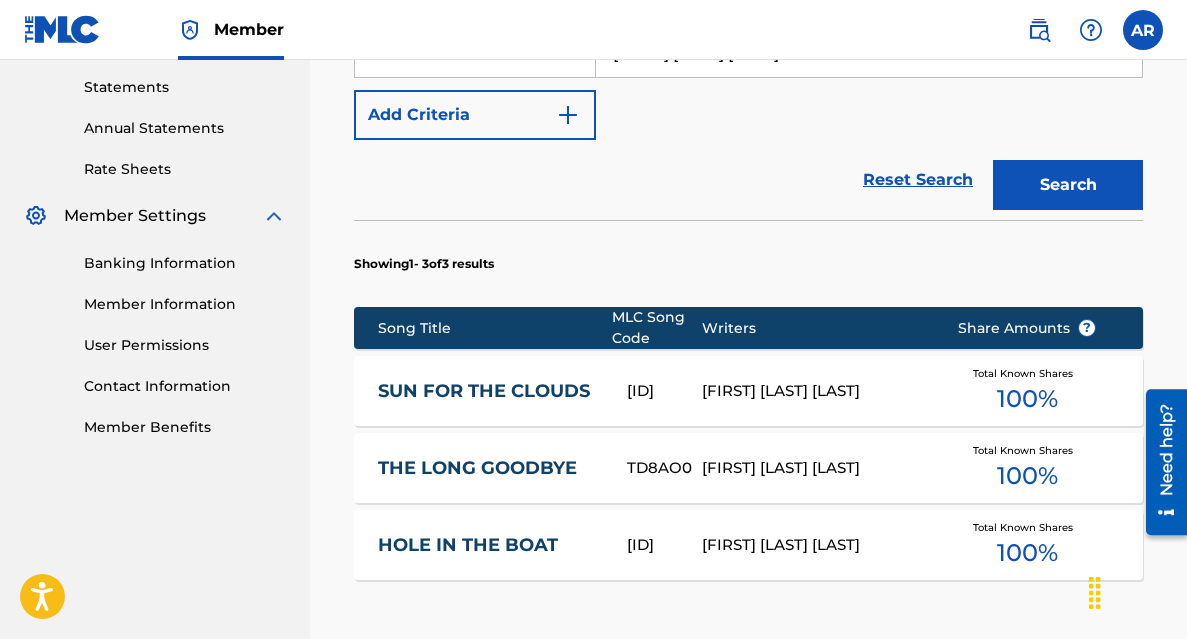click on "SUN FOR THE CLOUDS" at bounding box center [489, 391] 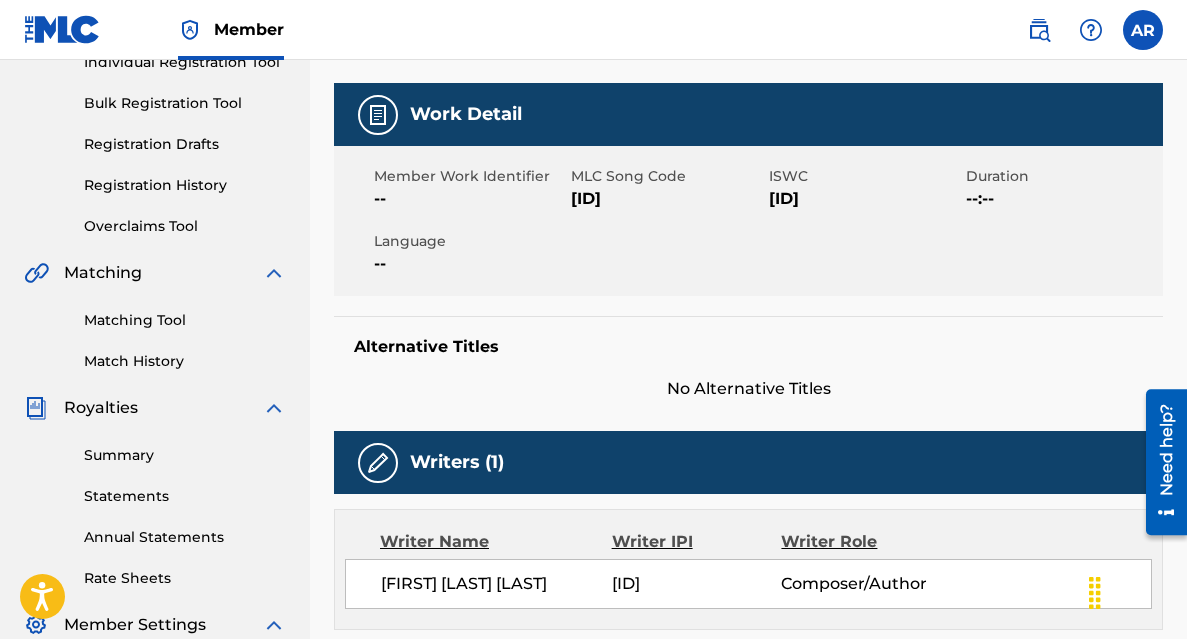 scroll, scrollTop: 0, scrollLeft: 0, axis: both 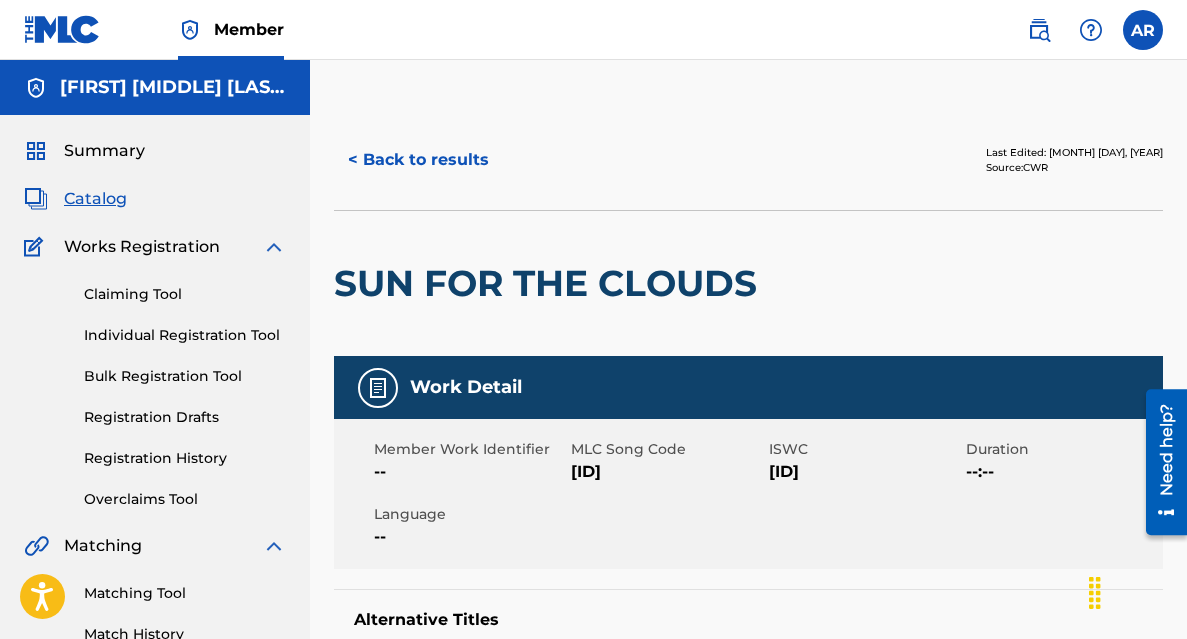click on "Individual Registration Tool" at bounding box center [185, 335] 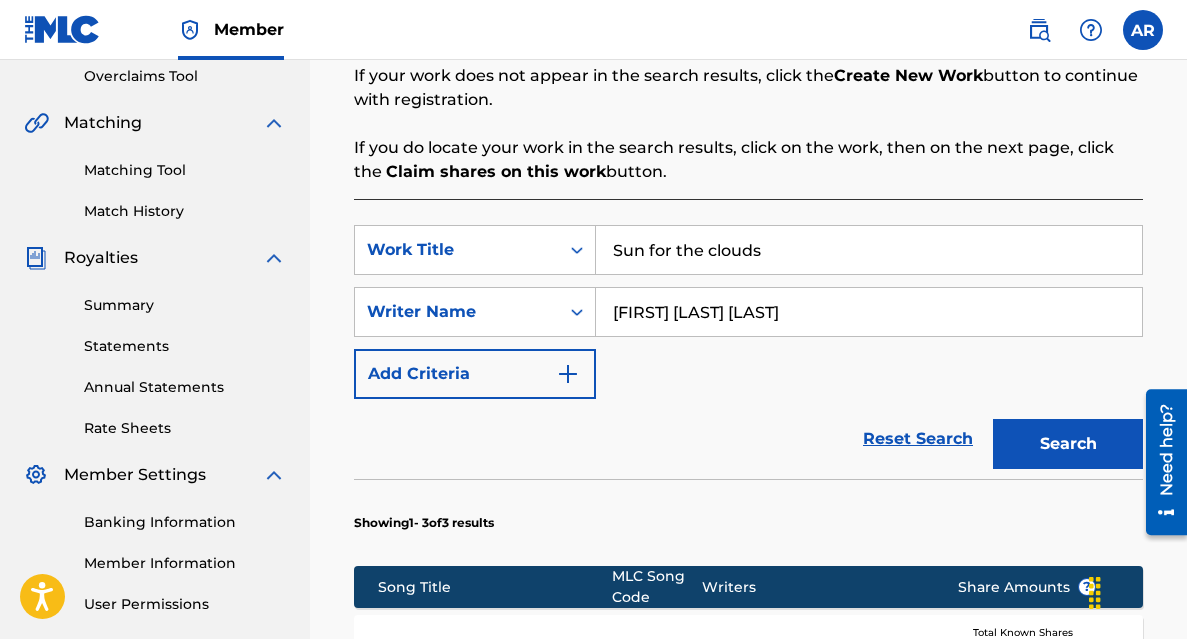 scroll, scrollTop: 358, scrollLeft: 0, axis: vertical 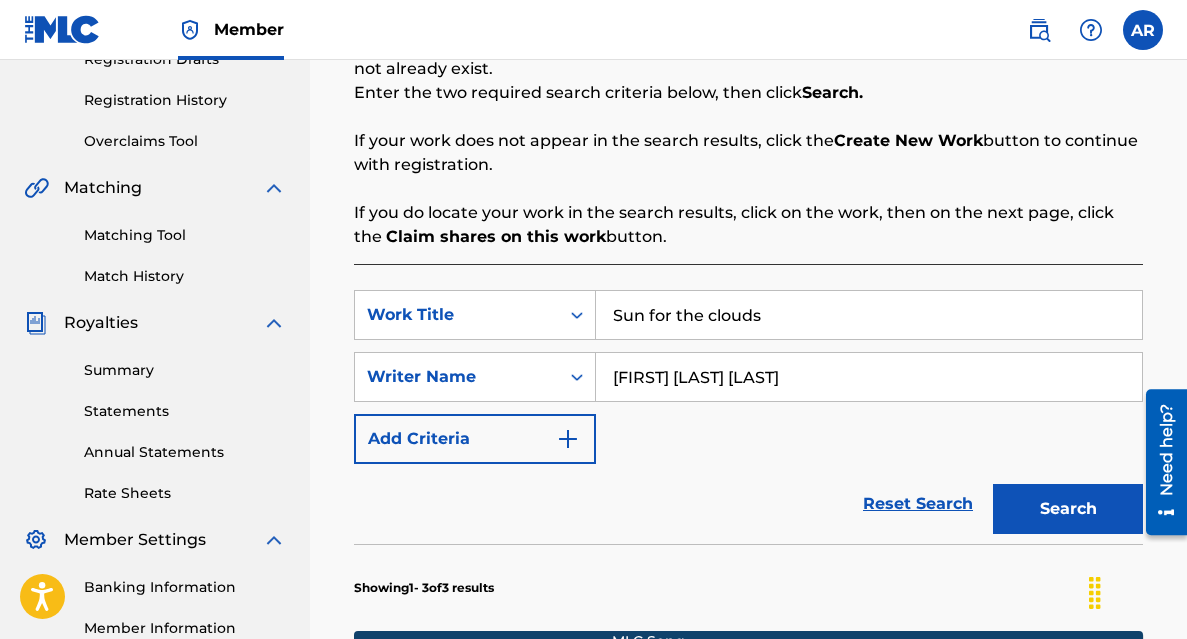 click on "Sun for the clouds" at bounding box center (869, 315) 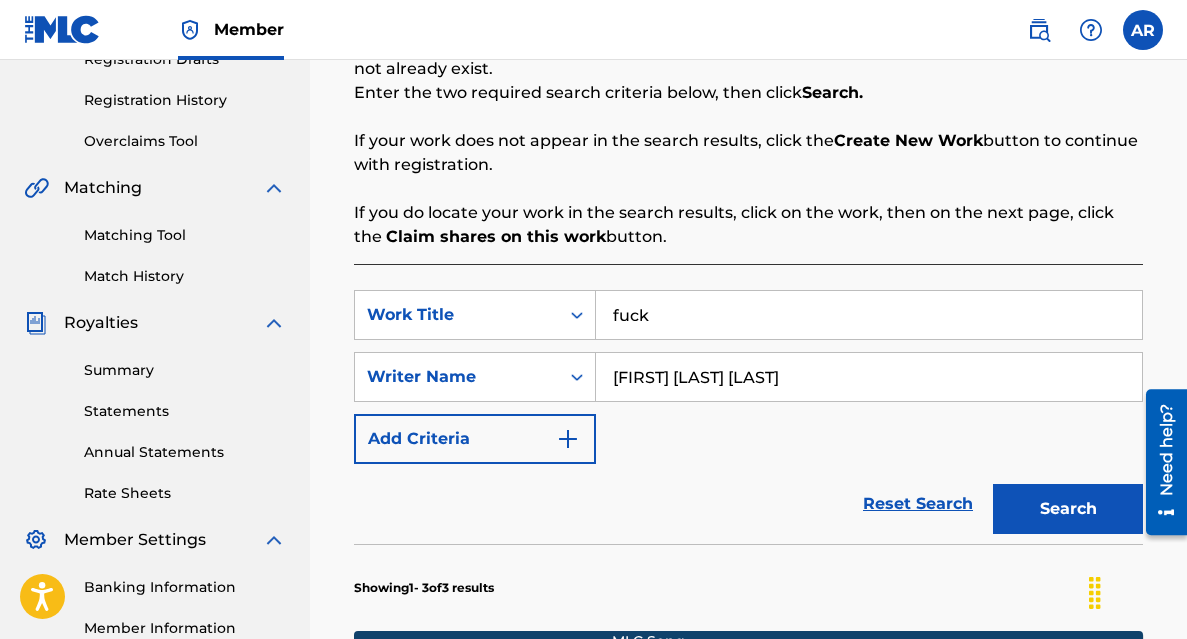 type on "fuck'" 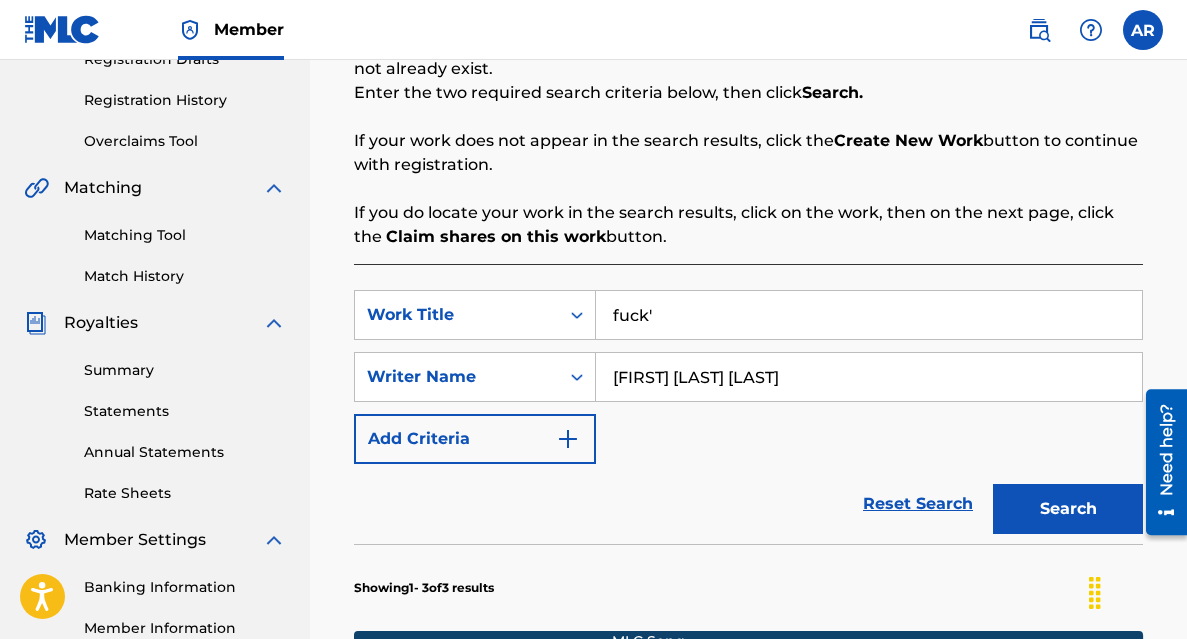 click on "Search" at bounding box center [1068, 509] 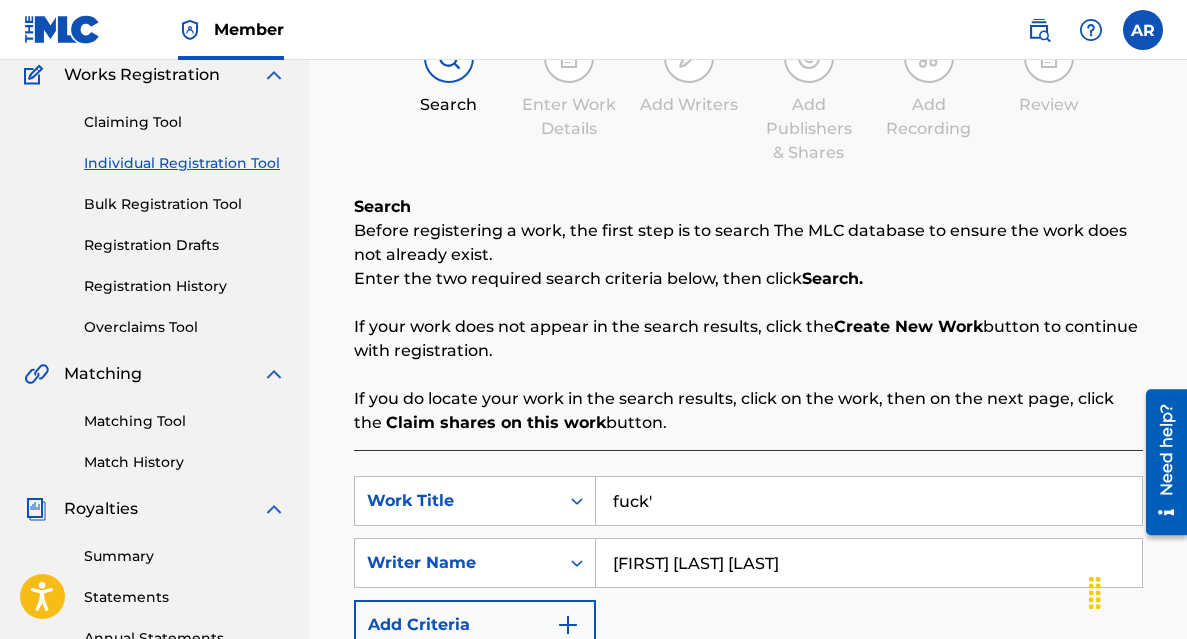 scroll, scrollTop: 0, scrollLeft: 0, axis: both 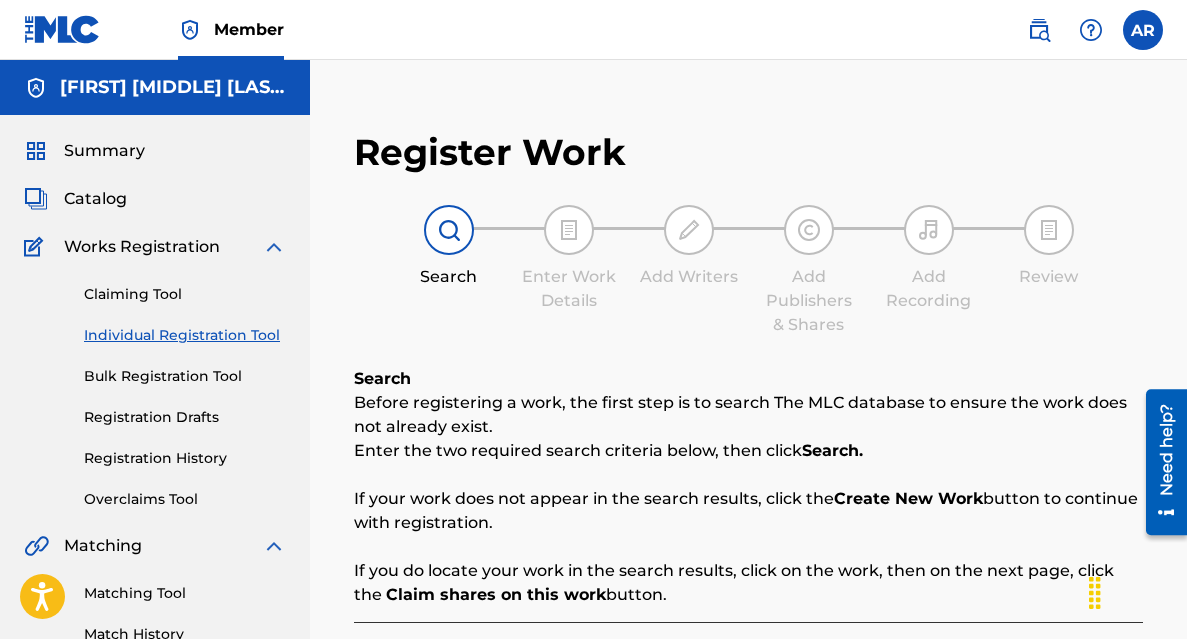 click on "Catalog" at bounding box center (95, 199) 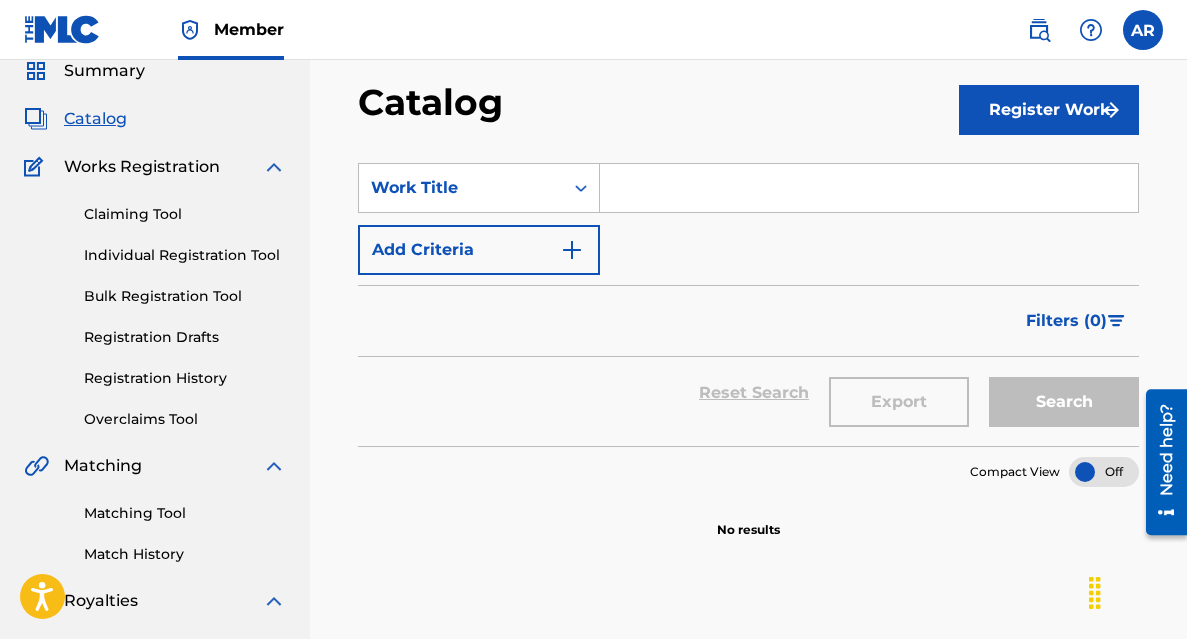 scroll, scrollTop: 0, scrollLeft: 0, axis: both 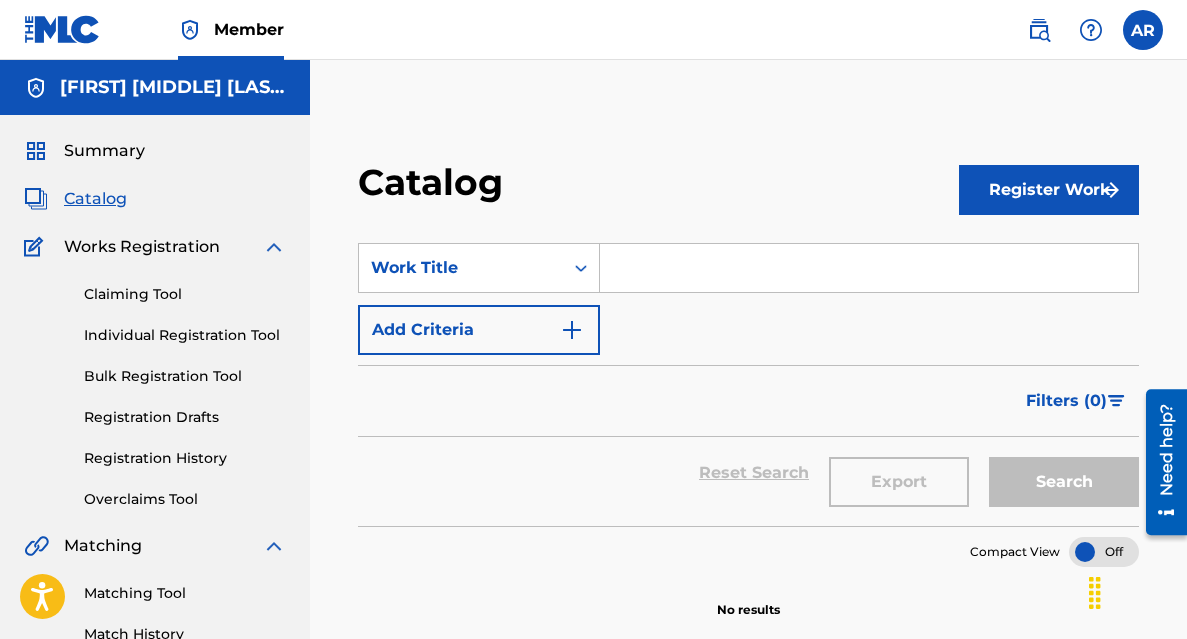 click at bounding box center [869, 268] 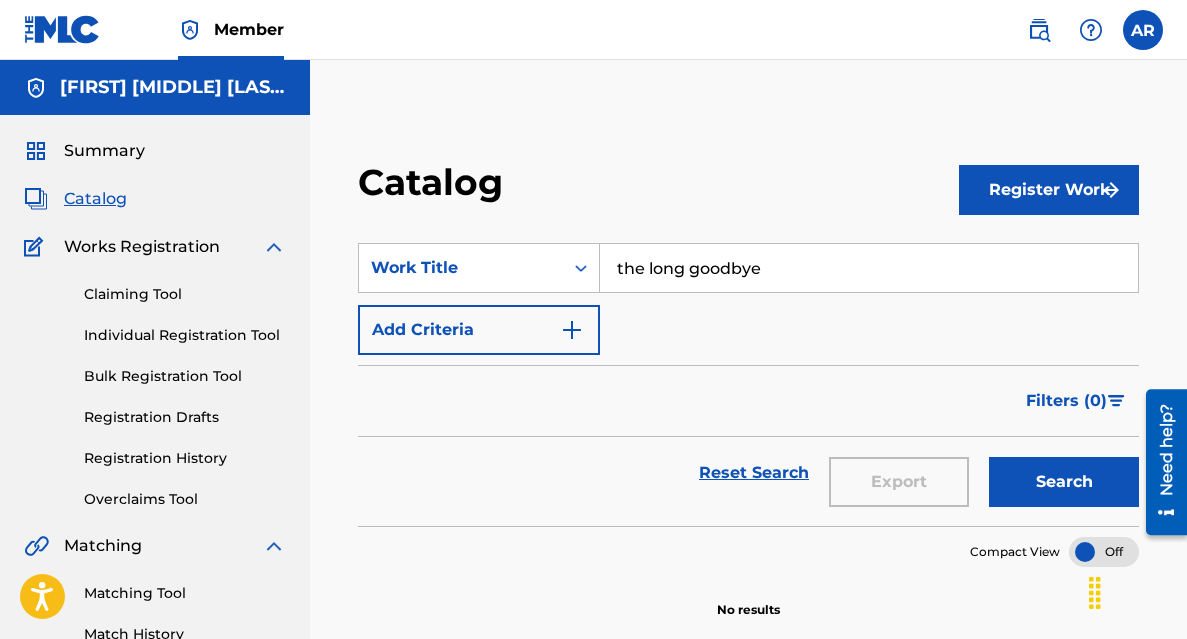 type on "the long goodbye" 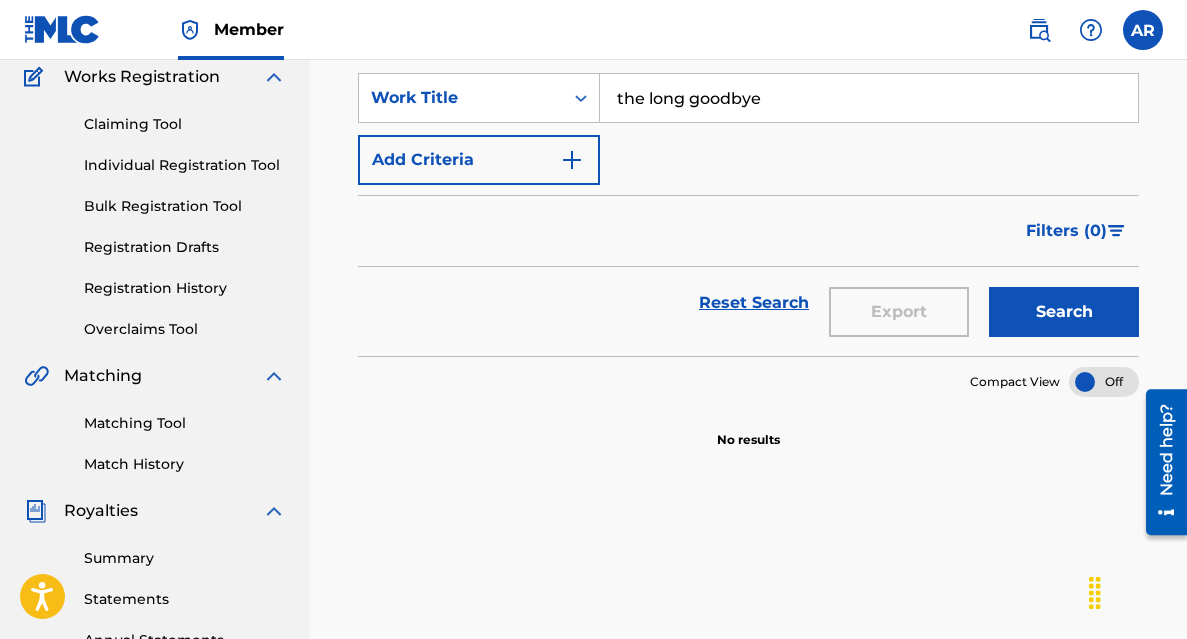 scroll, scrollTop: 175, scrollLeft: 0, axis: vertical 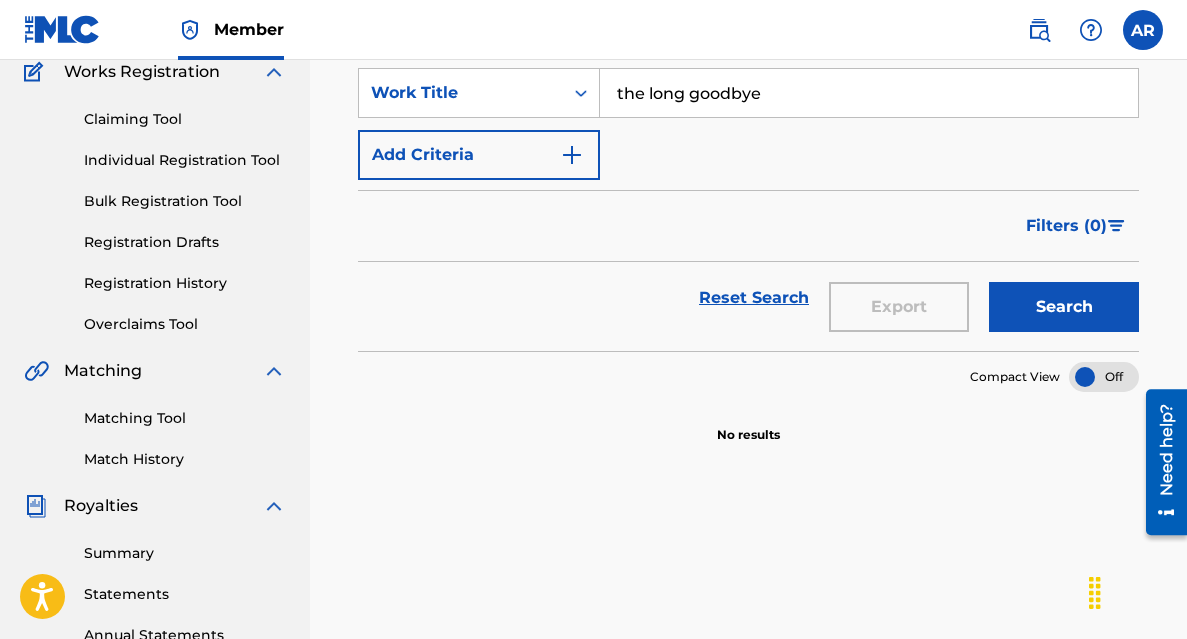 click at bounding box center [572, 155] 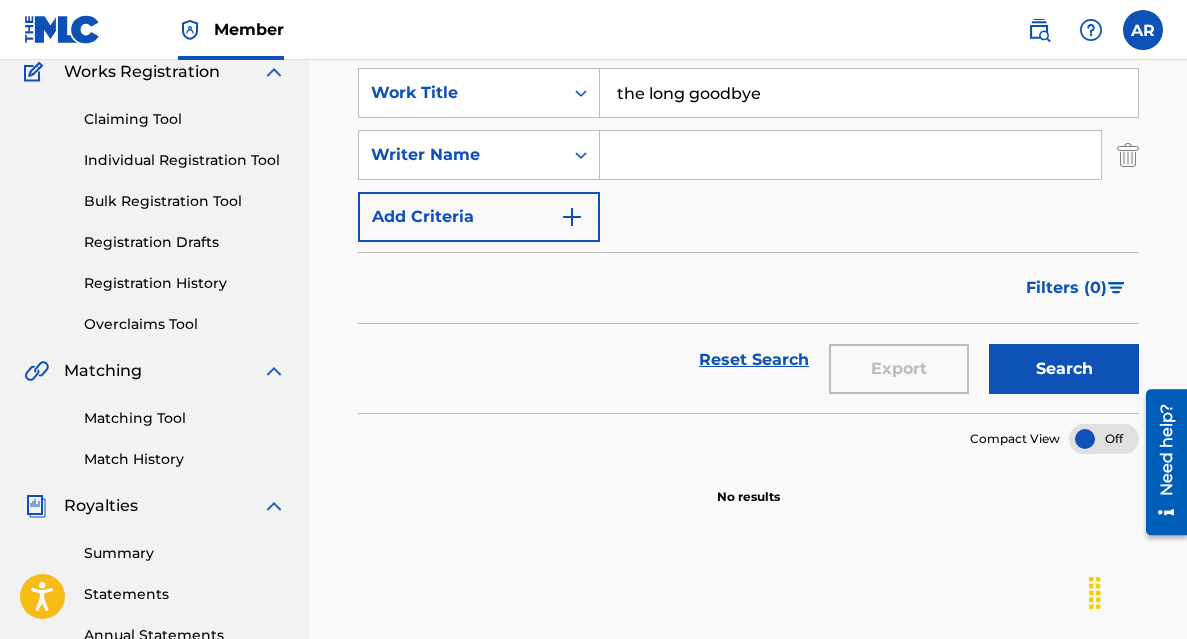 click at bounding box center [850, 155] 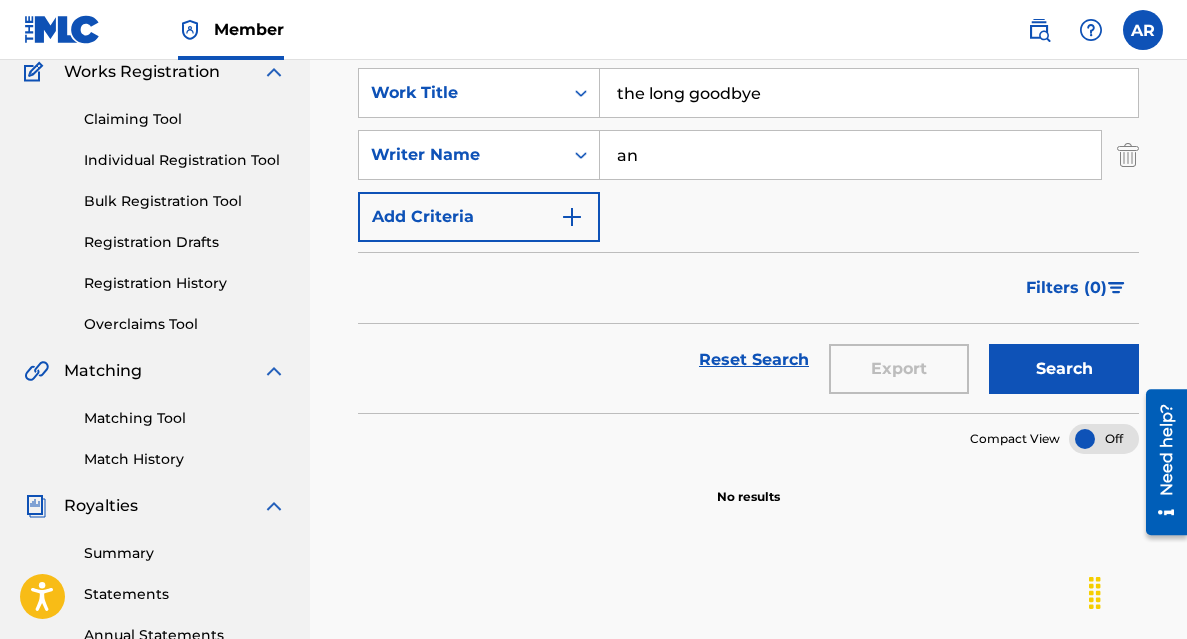 type on "a" 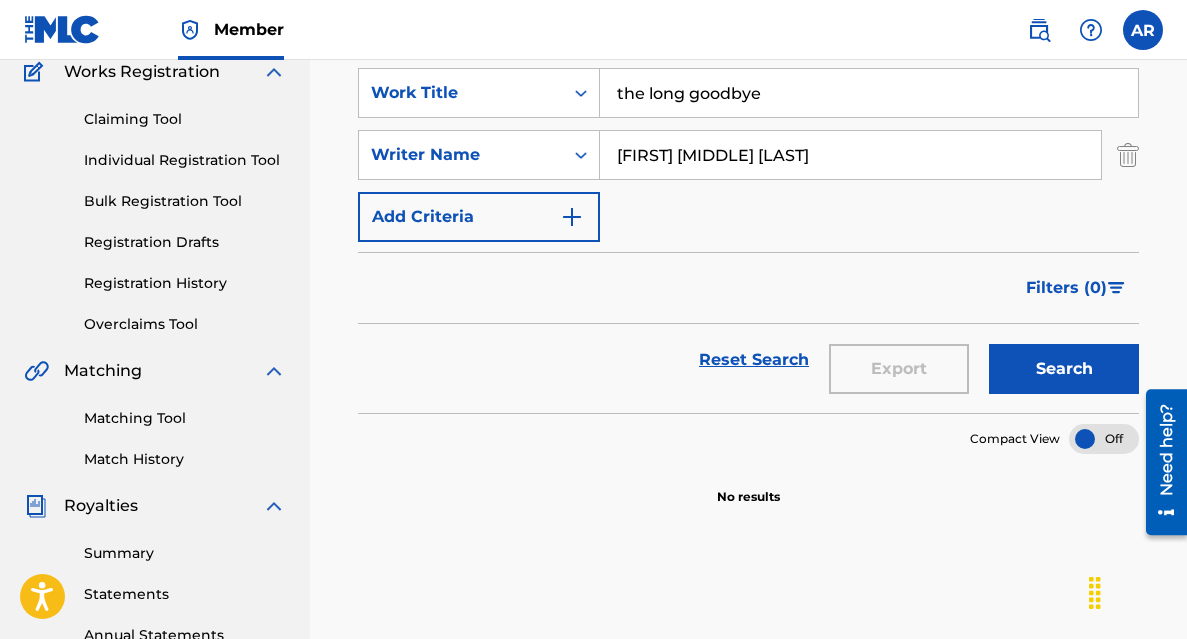 click on "Search" at bounding box center (1064, 369) 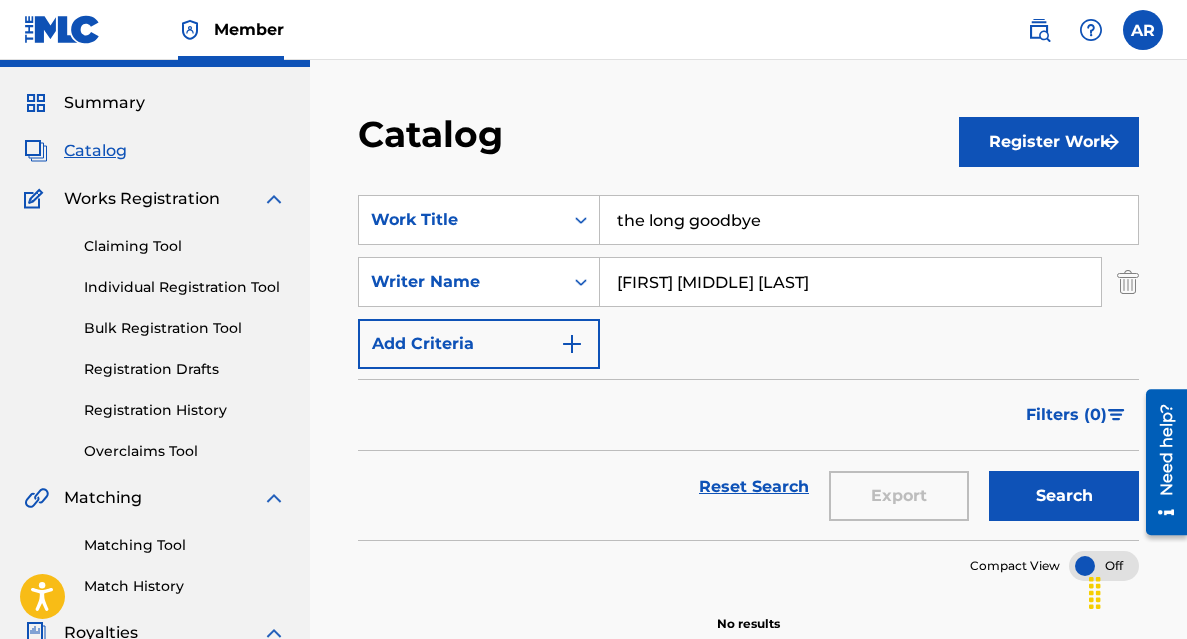 scroll, scrollTop: 46, scrollLeft: 0, axis: vertical 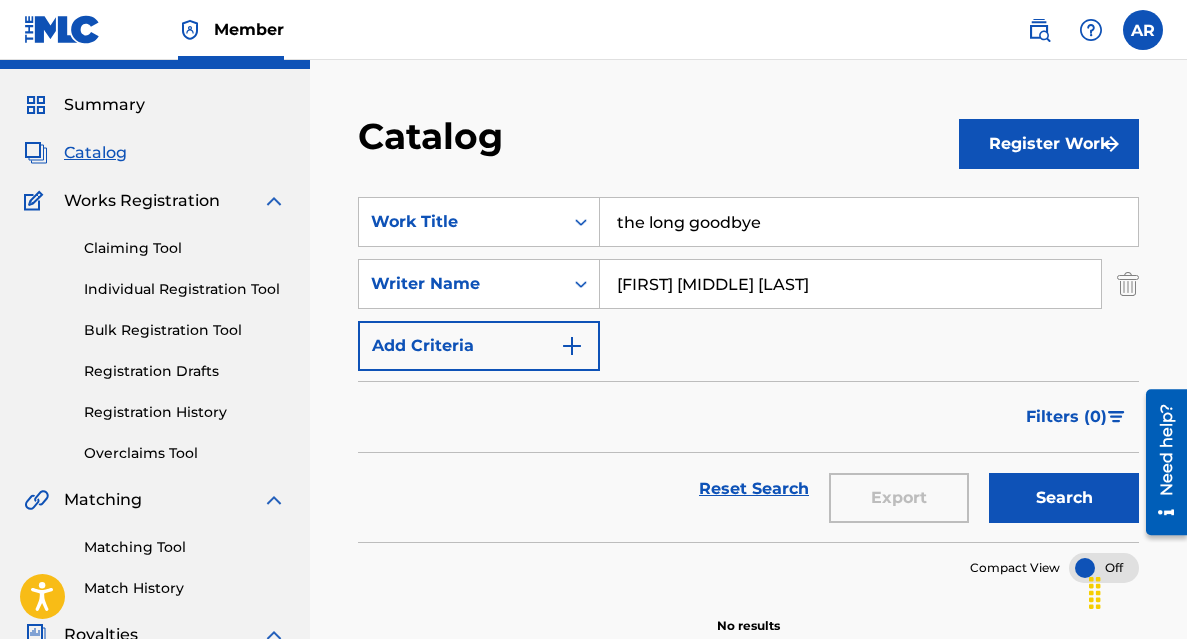 click on "[FIRST] [MIDDLE] [LAST]" at bounding box center [850, 284] 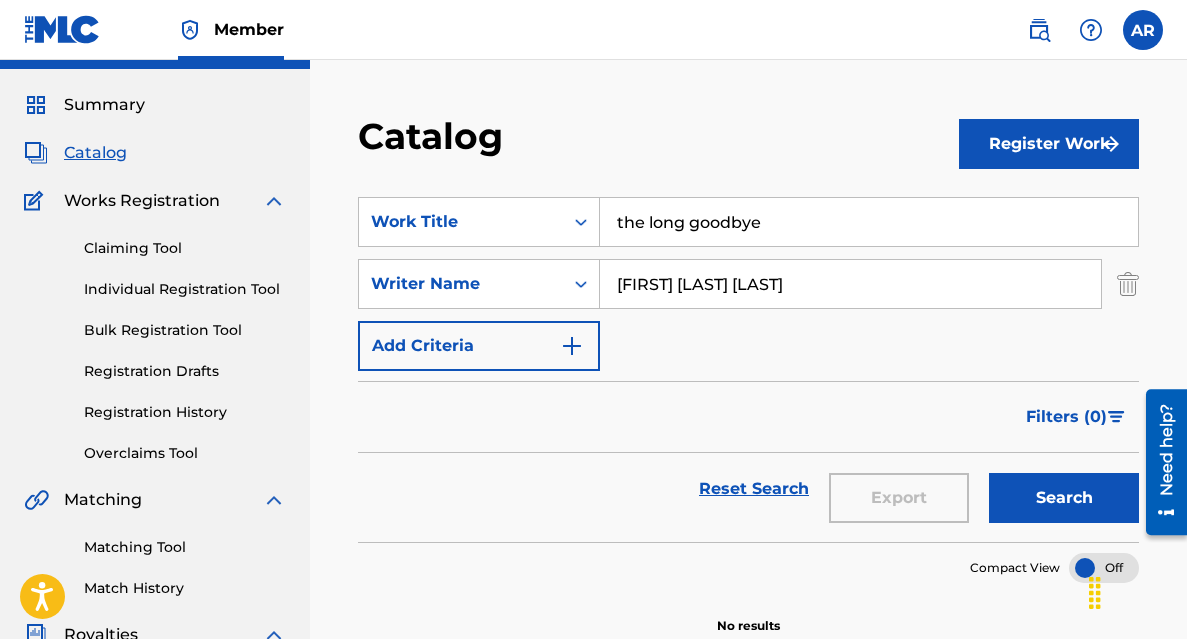 type on "[FIRST] [LAST] [LAST]" 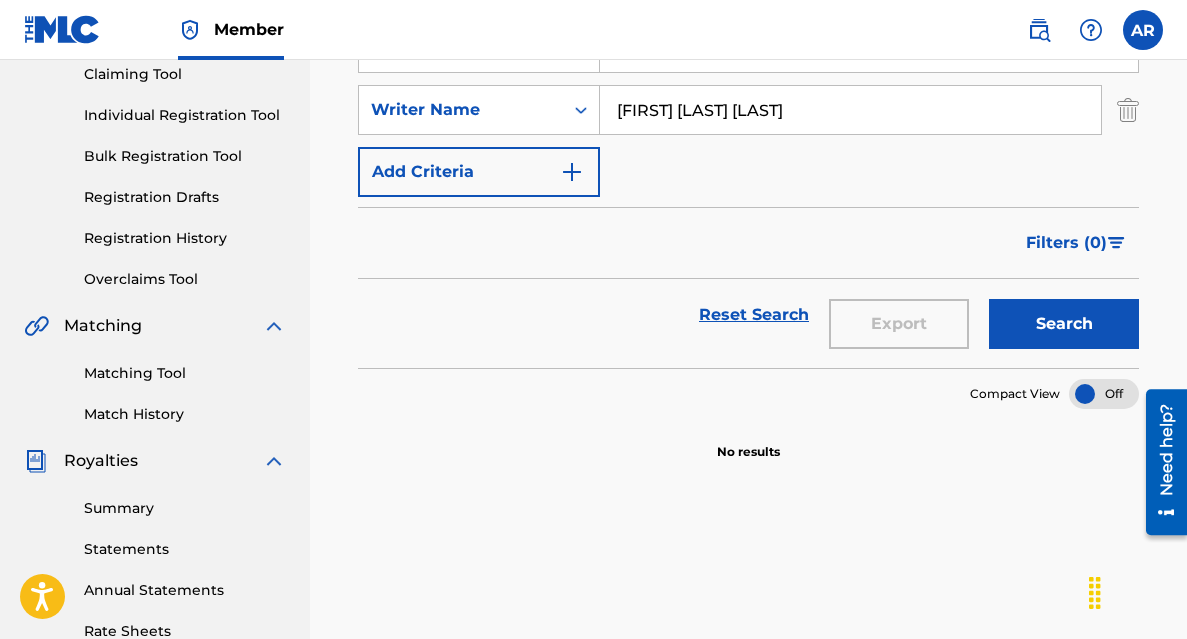scroll, scrollTop: 0, scrollLeft: 0, axis: both 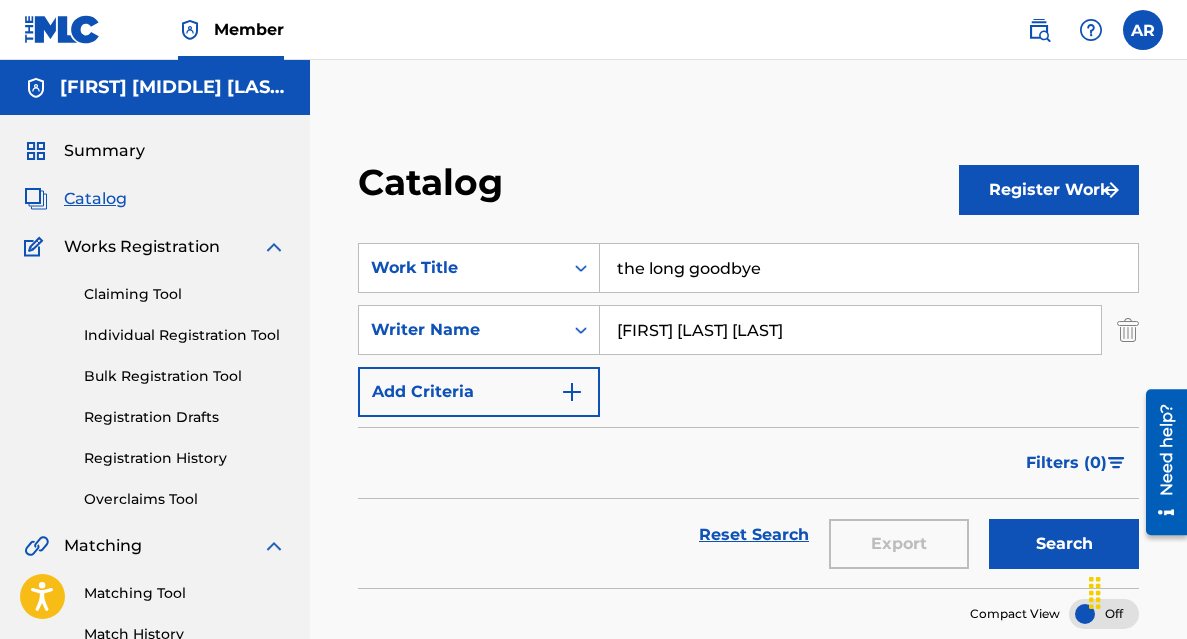 click on "Register Work" at bounding box center [1049, 190] 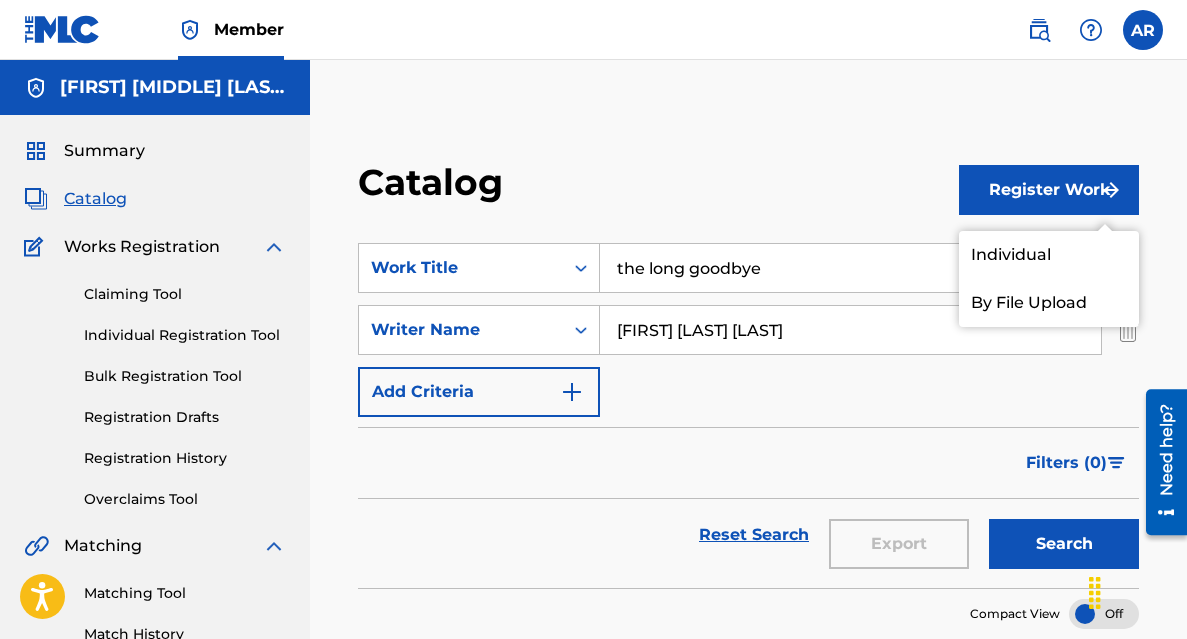 click on "Individual" at bounding box center (1049, 255) 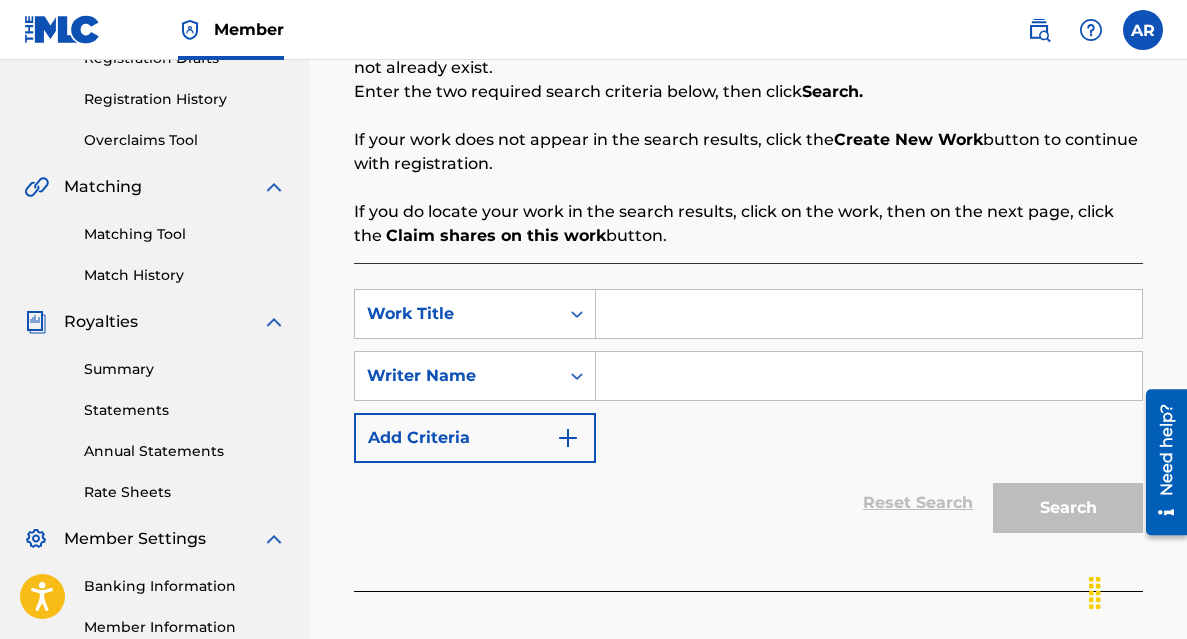 scroll, scrollTop: 472, scrollLeft: 0, axis: vertical 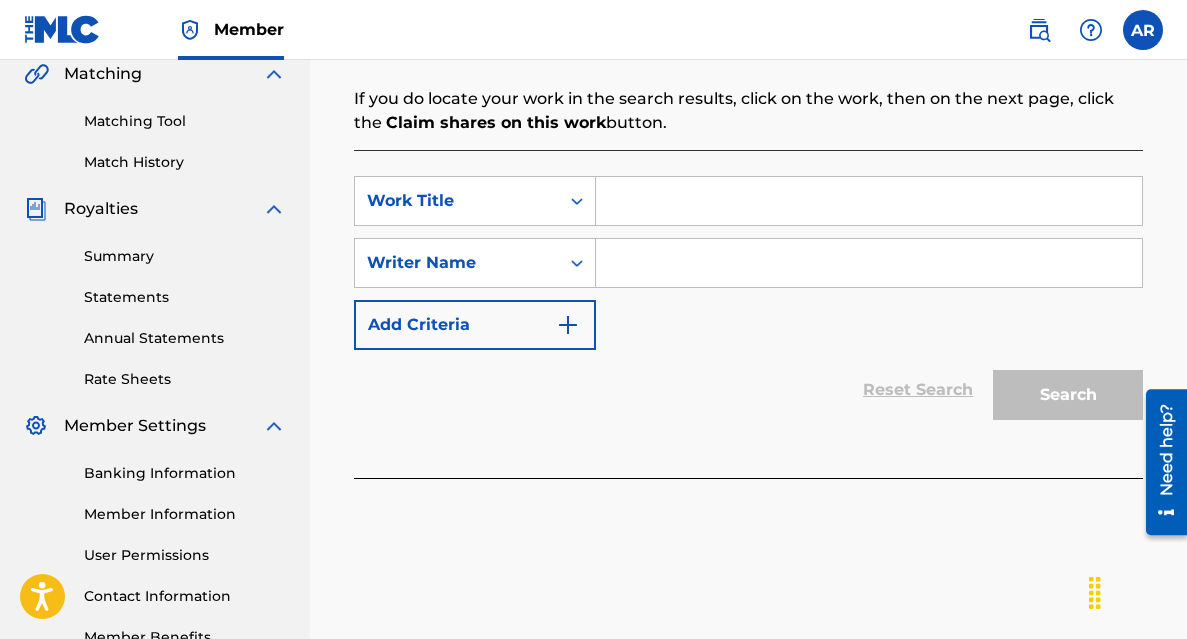 click at bounding box center (869, 201) 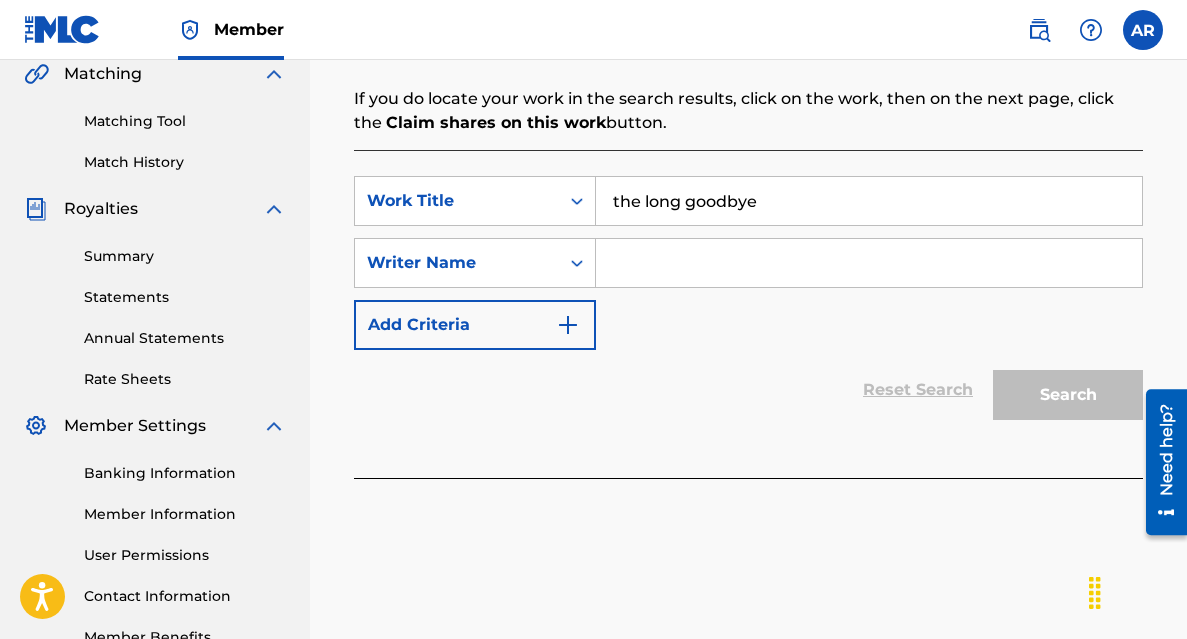 type on "the long goodbye" 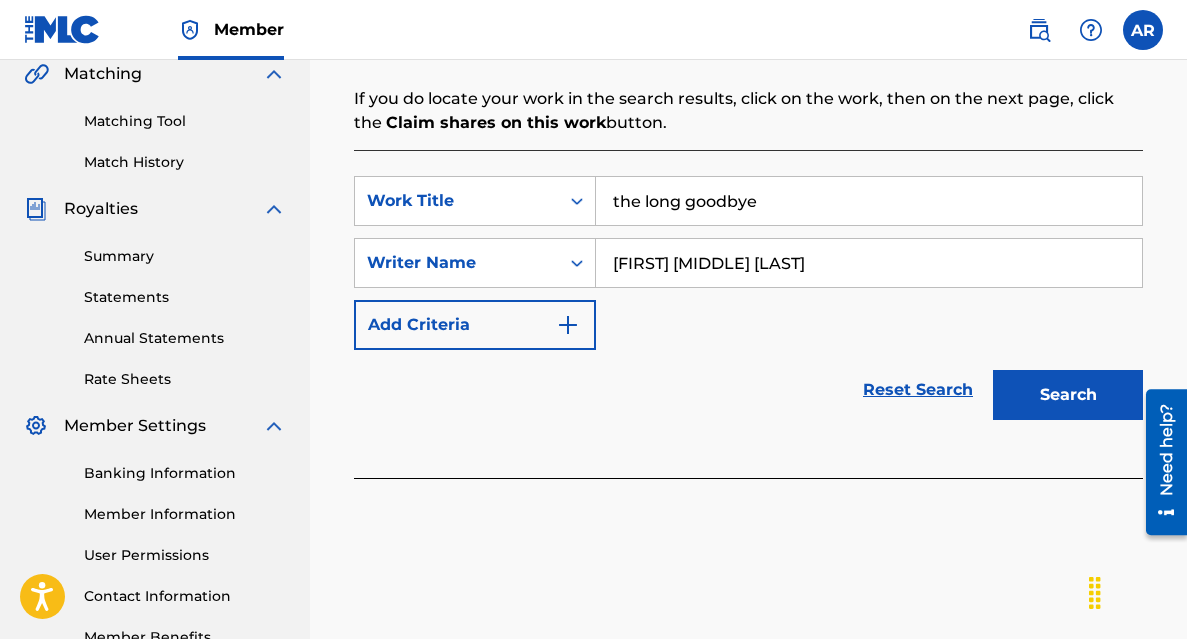 click on "Search" at bounding box center (1068, 395) 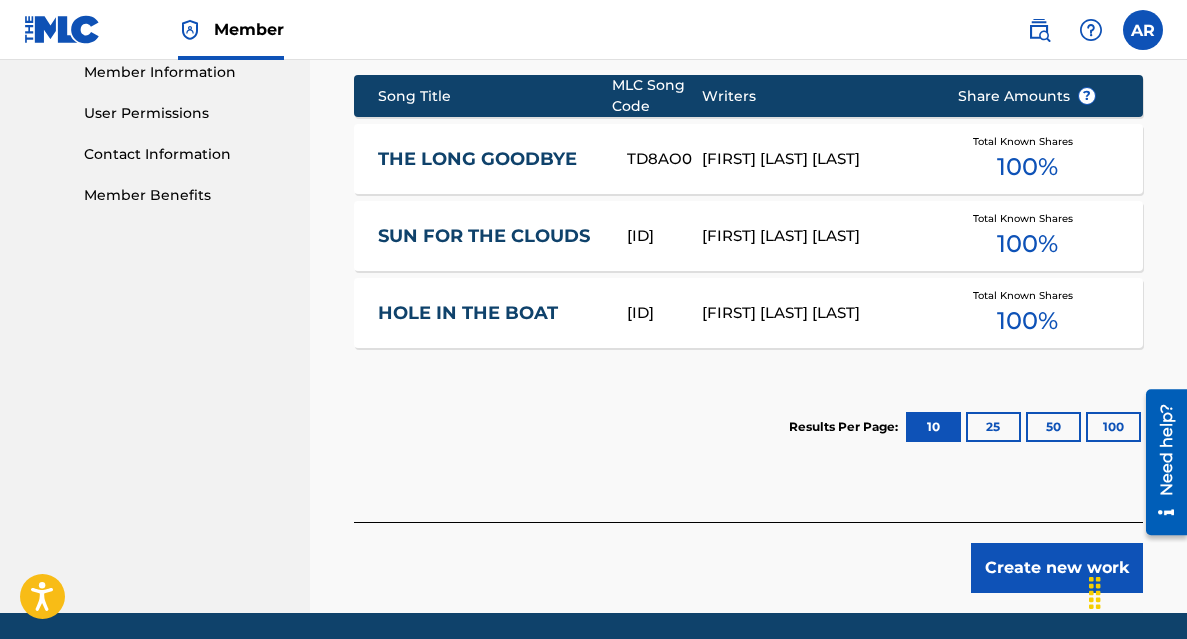 scroll, scrollTop: 768, scrollLeft: 0, axis: vertical 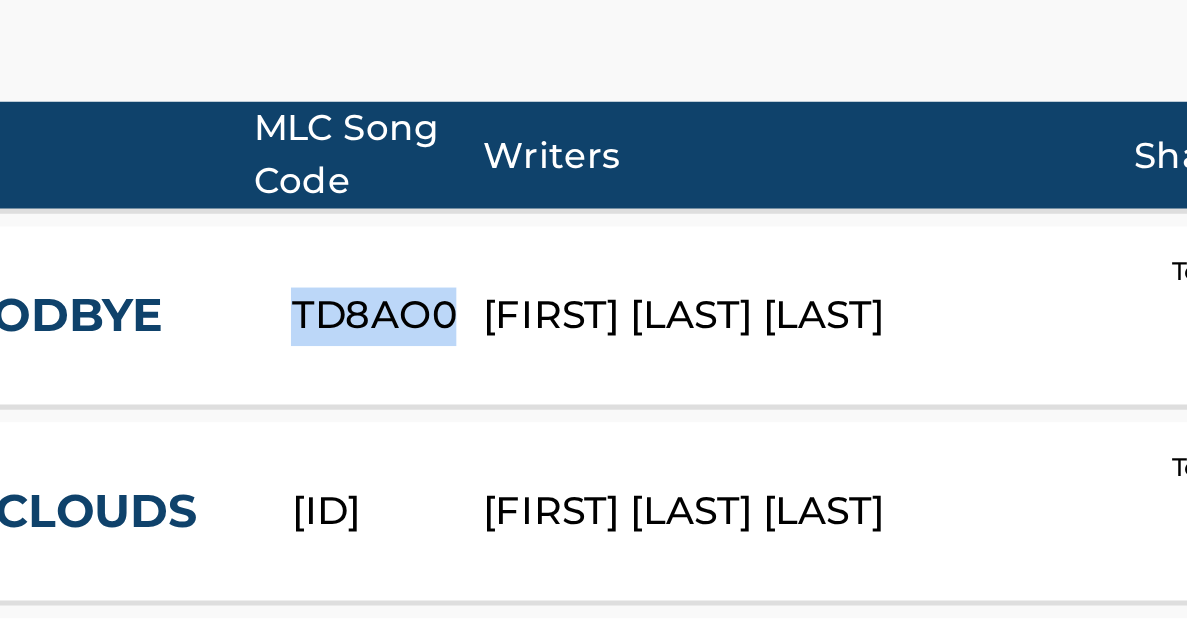 drag, startPoint x: 628, startPoint y: 301, endPoint x: 690, endPoint y: 302, distance: 62.008064 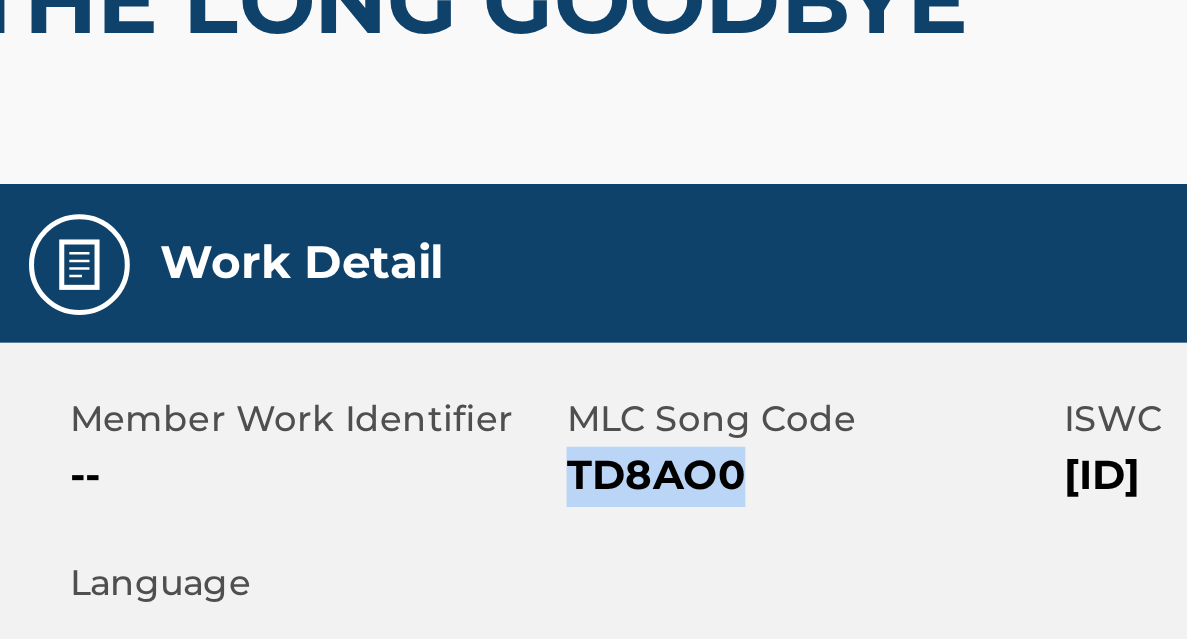 drag, startPoint x: 573, startPoint y: 469, endPoint x: 641, endPoint y: 469, distance: 68 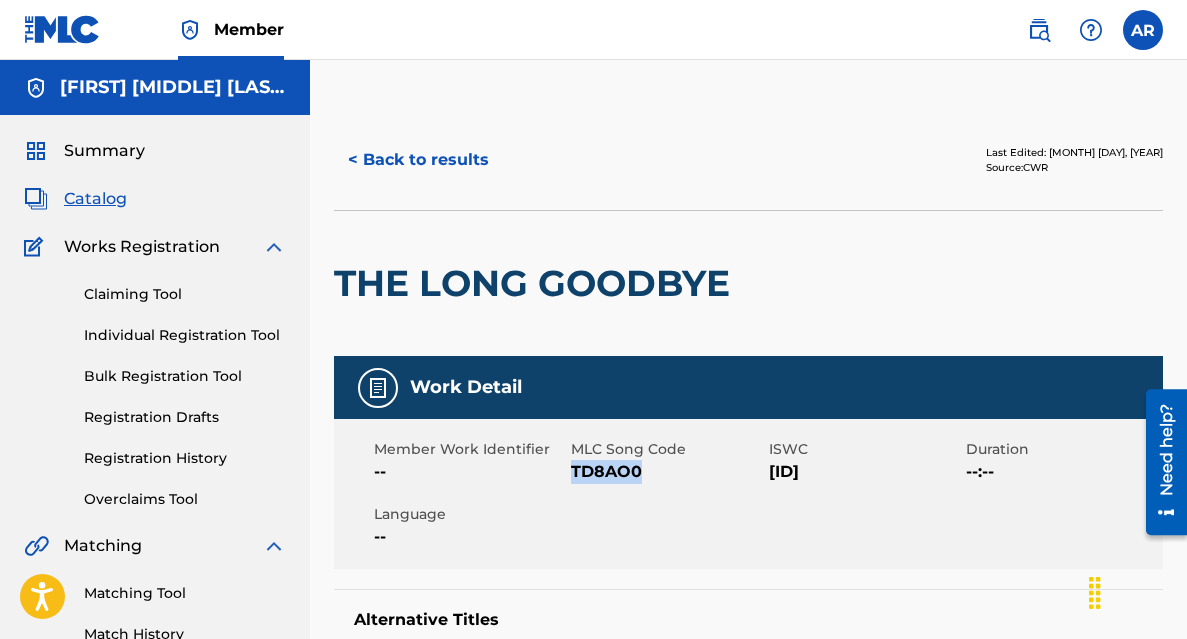 click on "< Back to results" at bounding box center [418, 160] 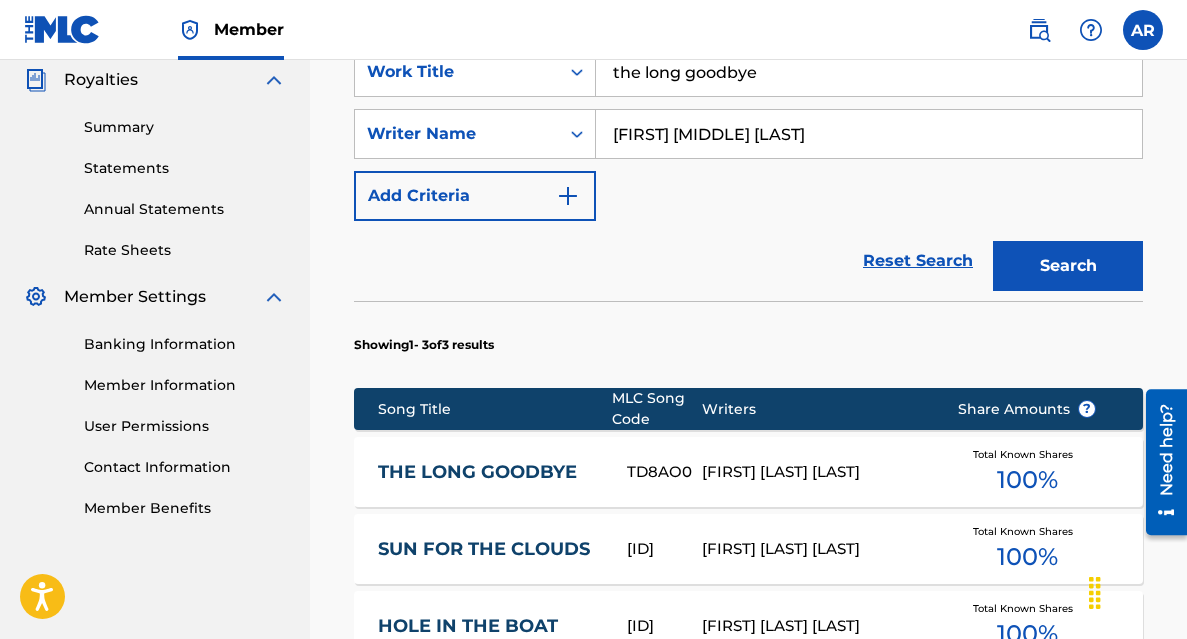 scroll, scrollTop: 984, scrollLeft: 0, axis: vertical 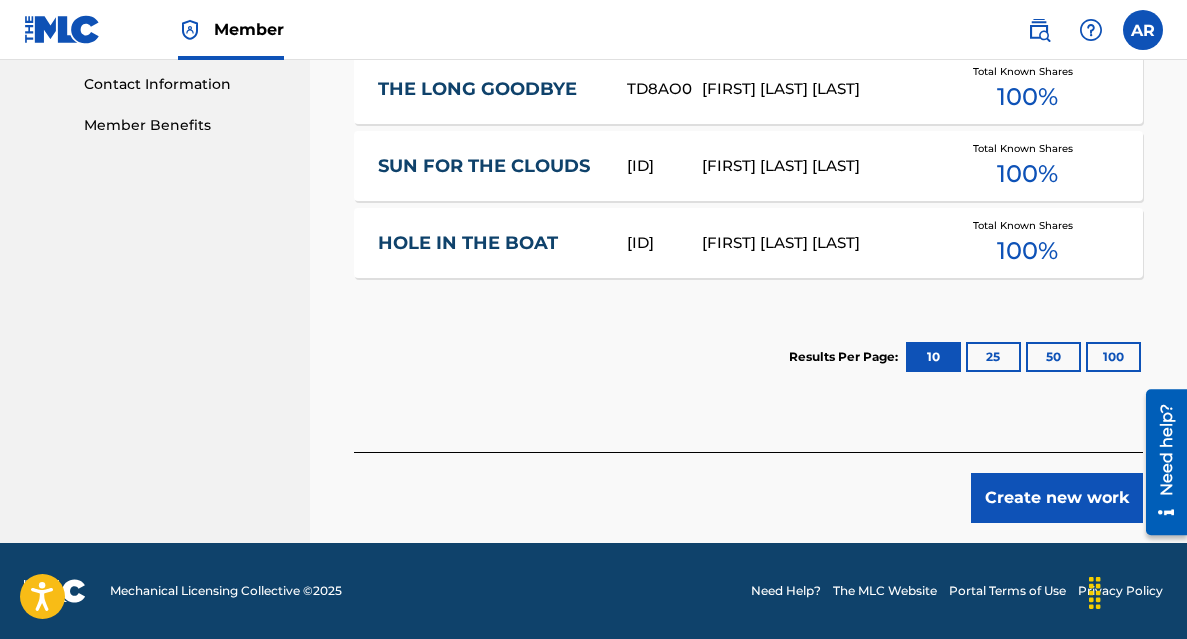 click on "Create new work" at bounding box center [1057, 498] 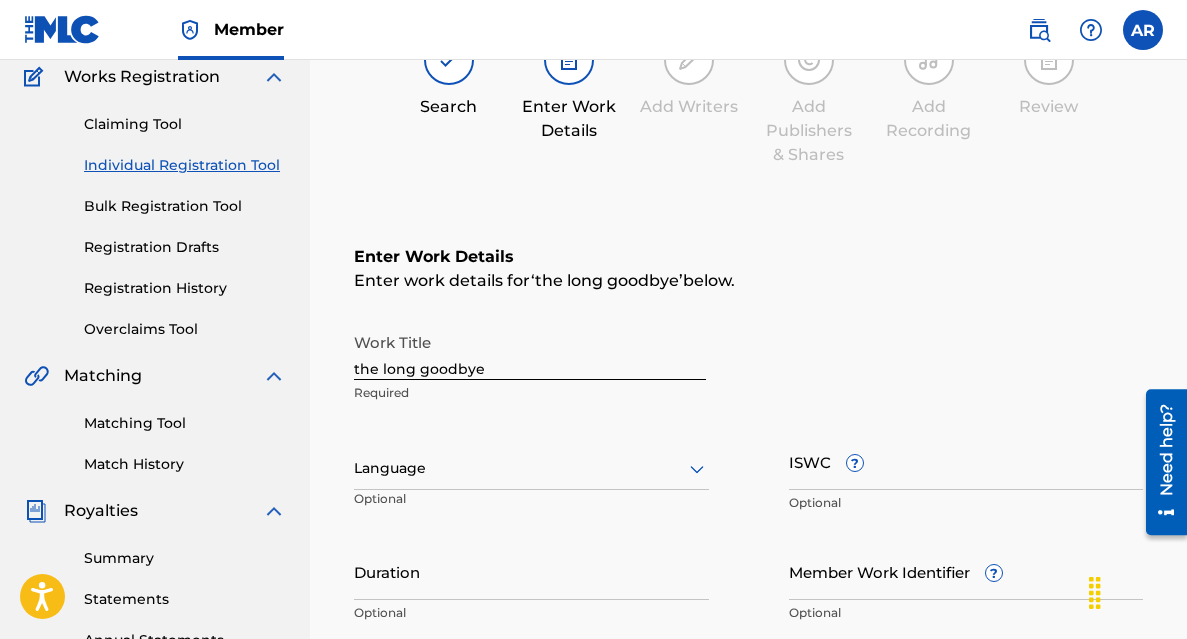 scroll, scrollTop: 239, scrollLeft: 0, axis: vertical 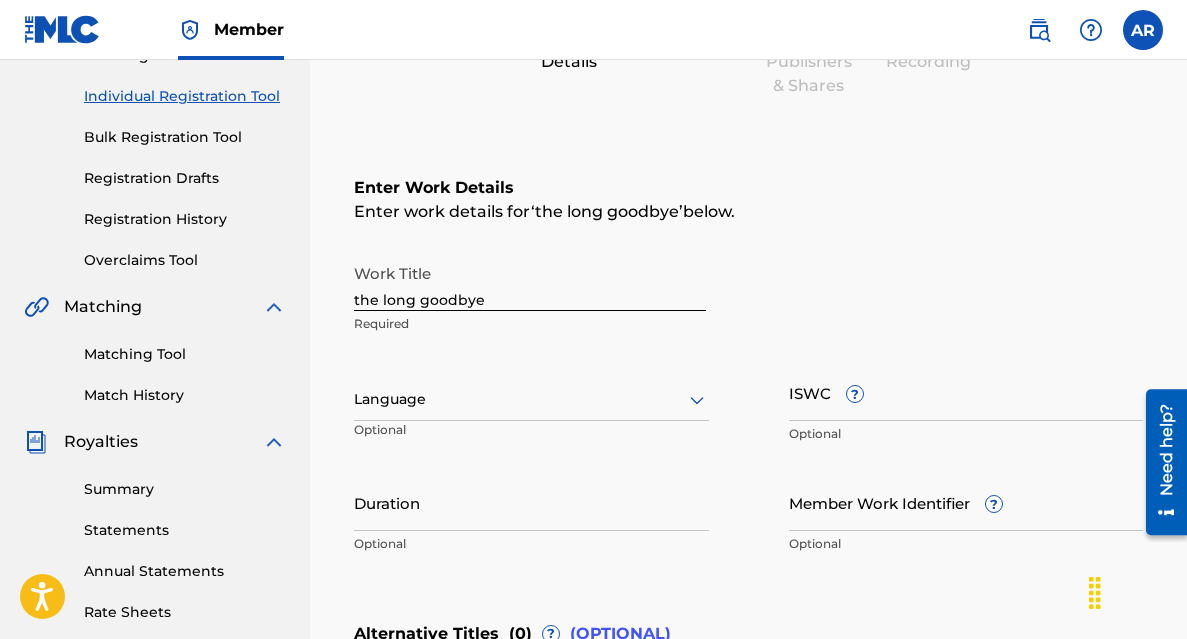 click at bounding box center (531, 399) 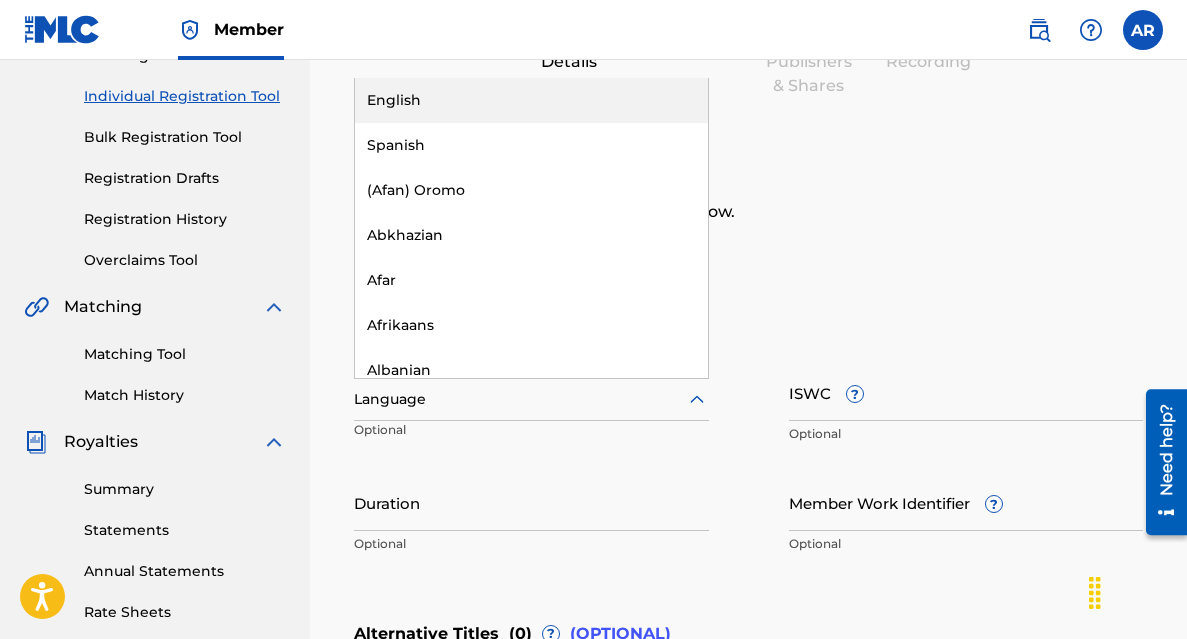 click on "English" at bounding box center [531, 100] 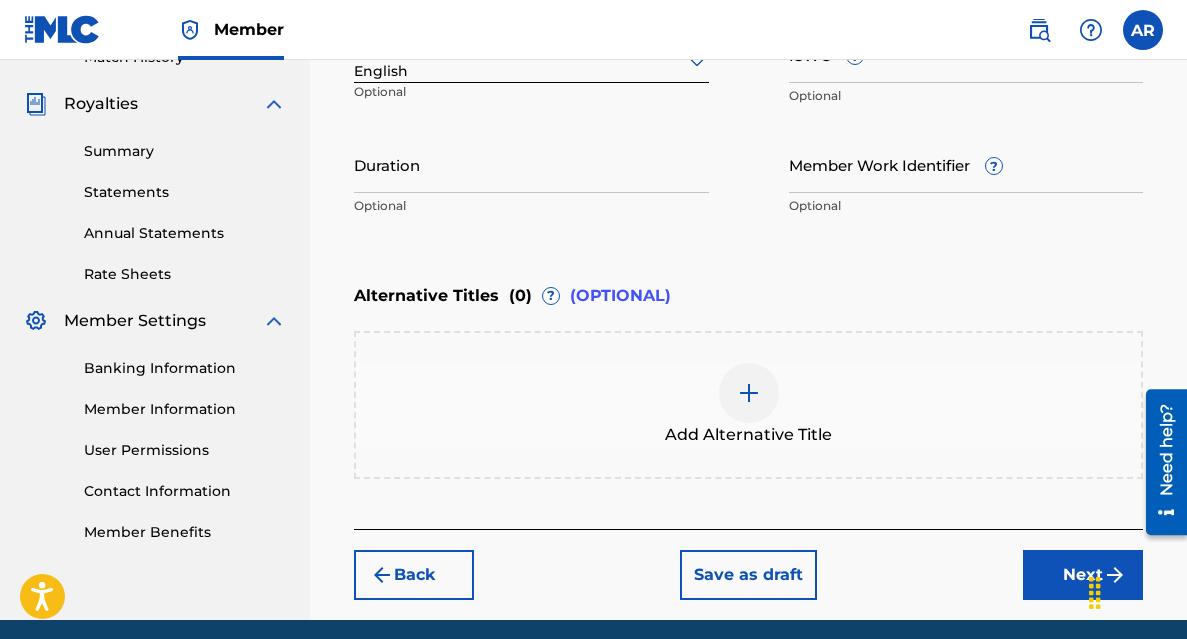 scroll, scrollTop: 624, scrollLeft: 0, axis: vertical 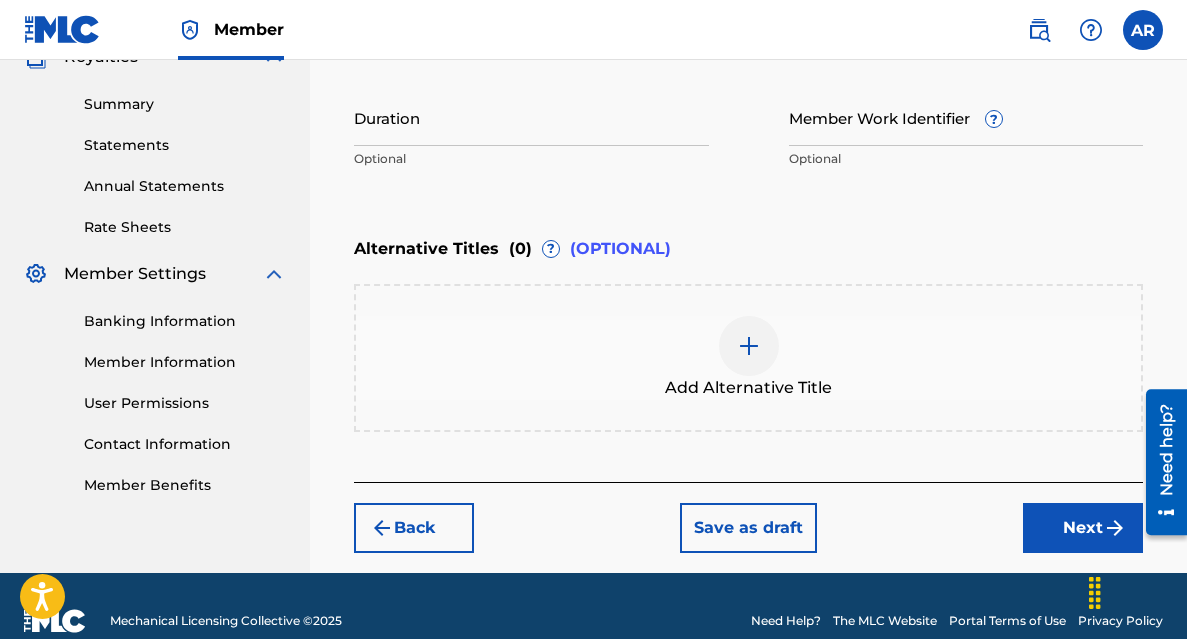 click on "Next" at bounding box center [1083, 528] 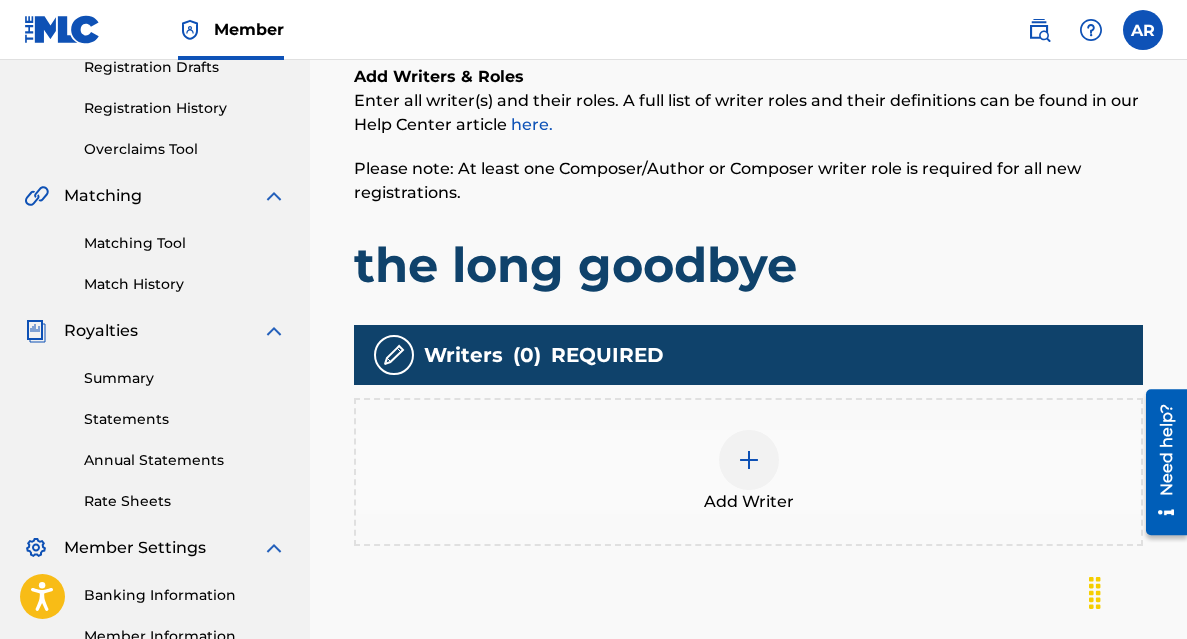 scroll, scrollTop: 386, scrollLeft: 0, axis: vertical 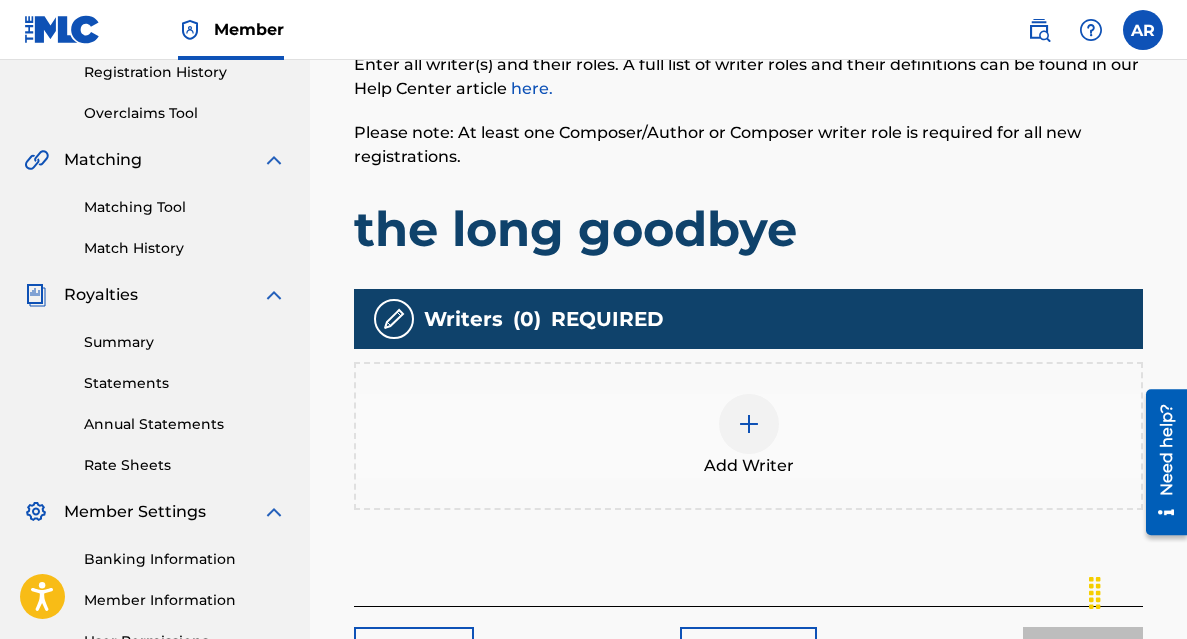 click at bounding box center [749, 424] 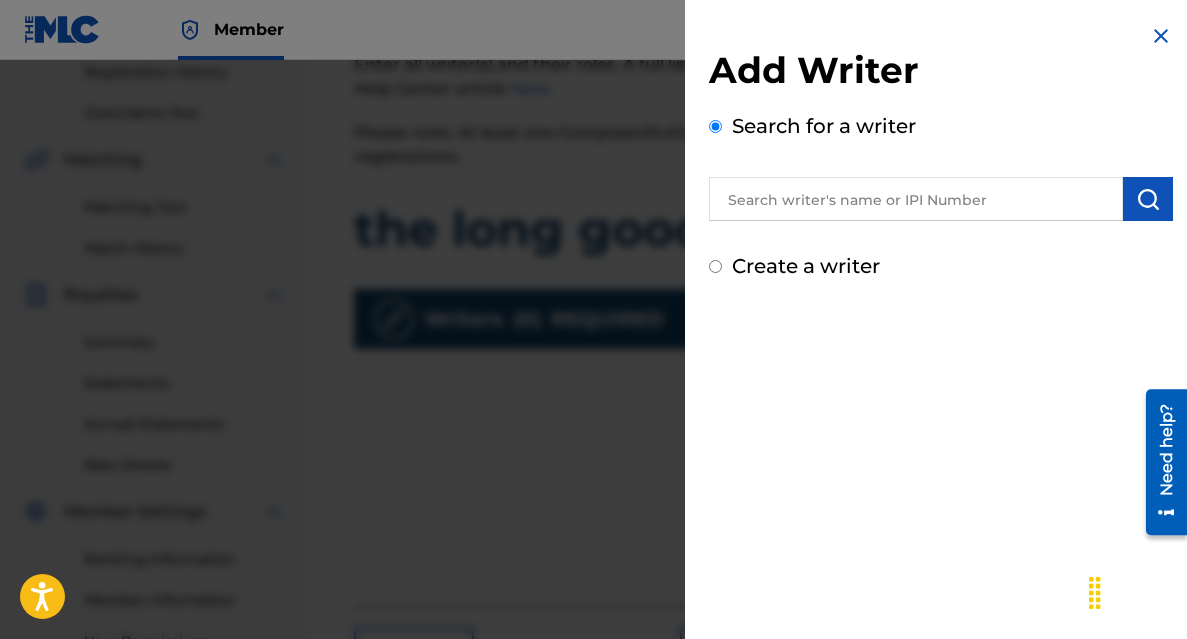 click at bounding box center [916, 199] 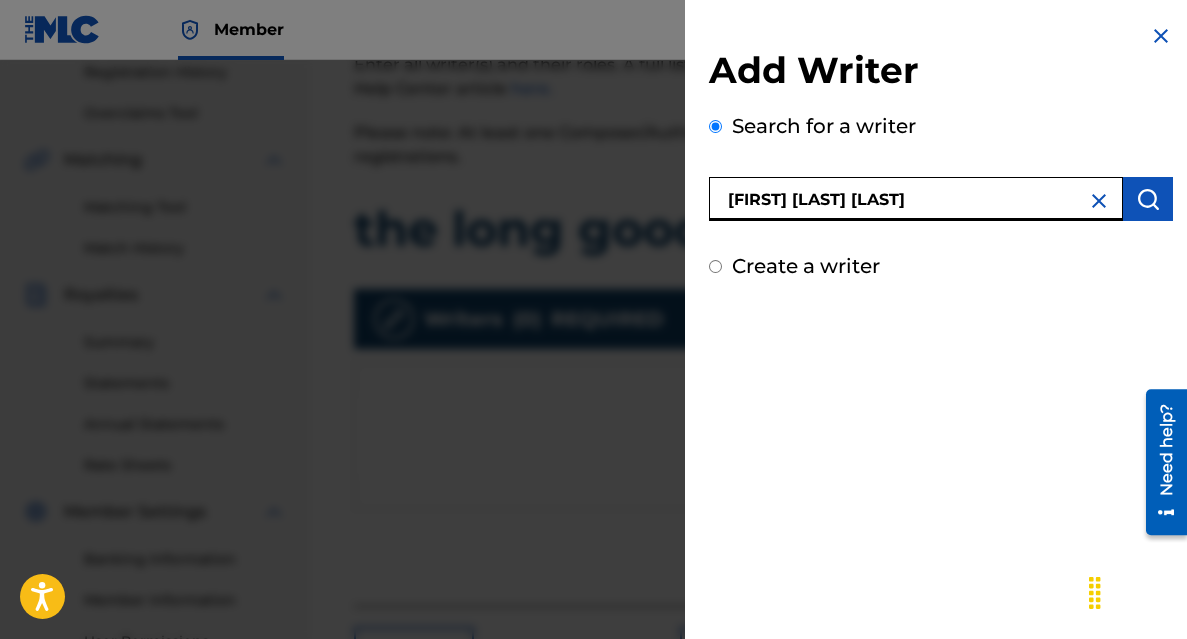 type on "[FIRST] [LAST] [LAST]" 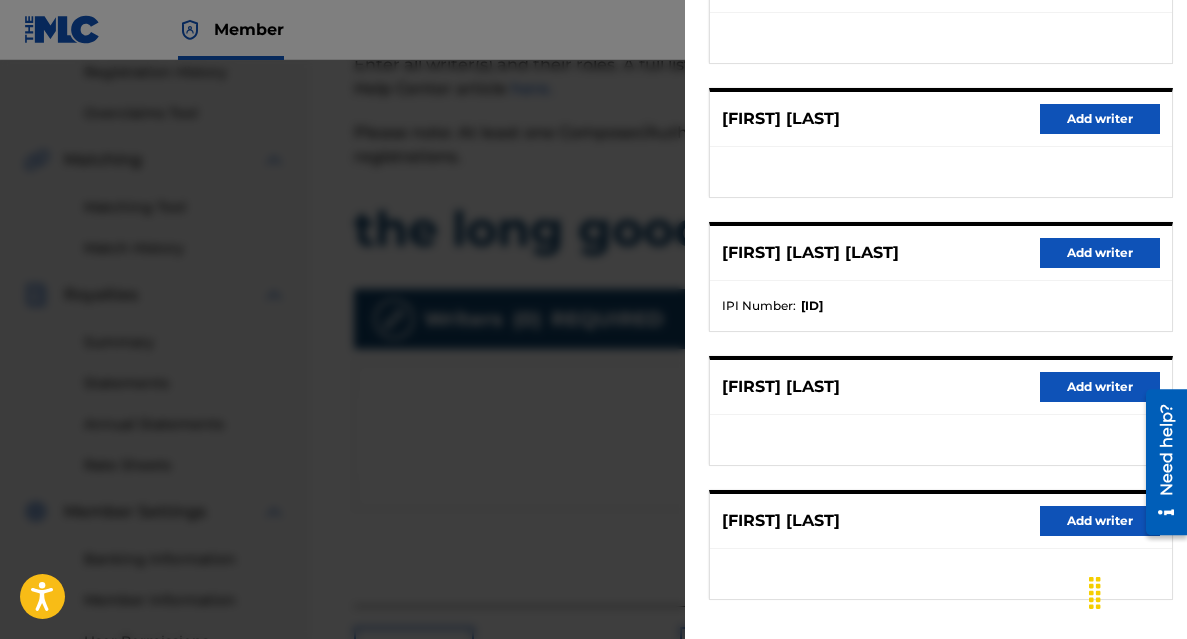 scroll, scrollTop: 326, scrollLeft: 0, axis: vertical 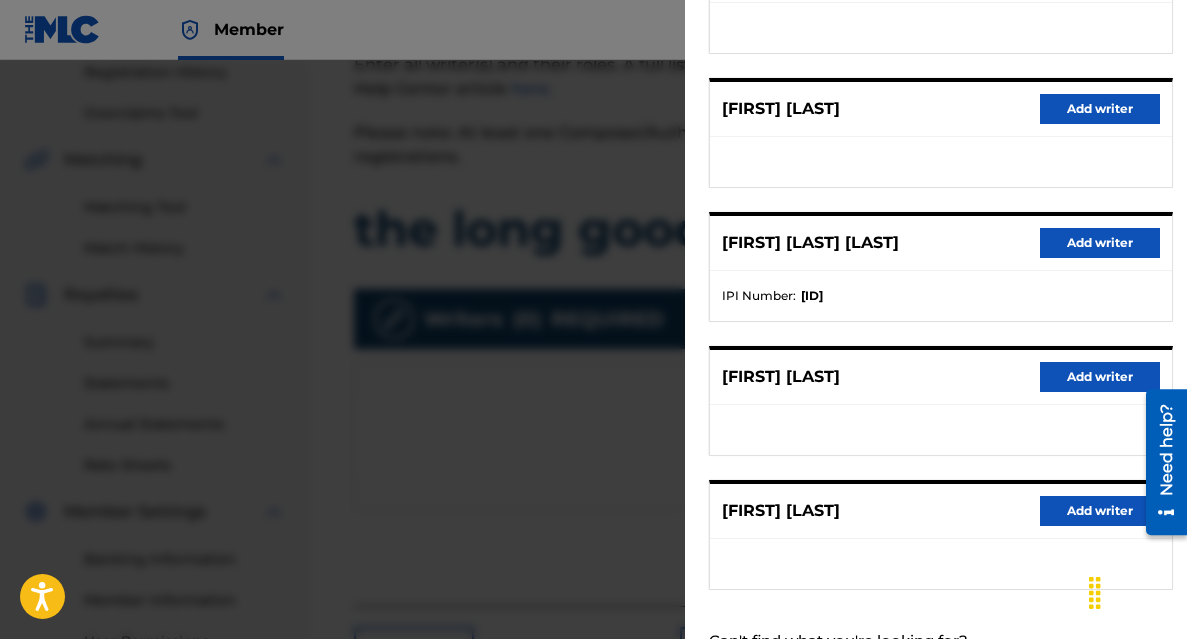 click on "Add writer" at bounding box center (1100, 243) 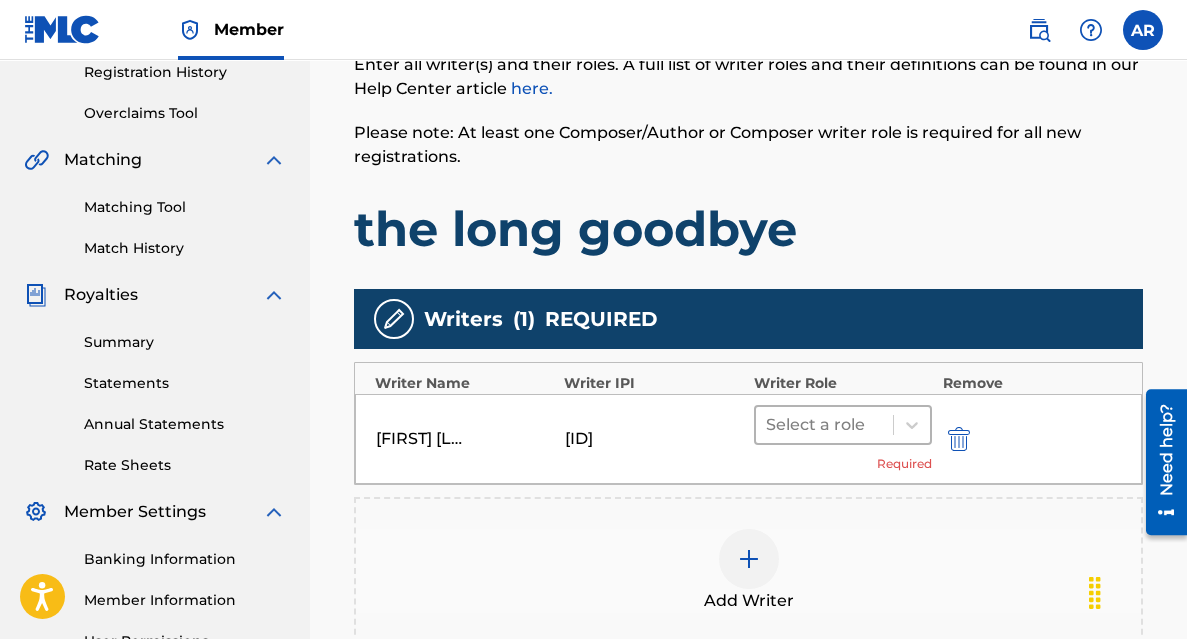 click at bounding box center [825, 425] 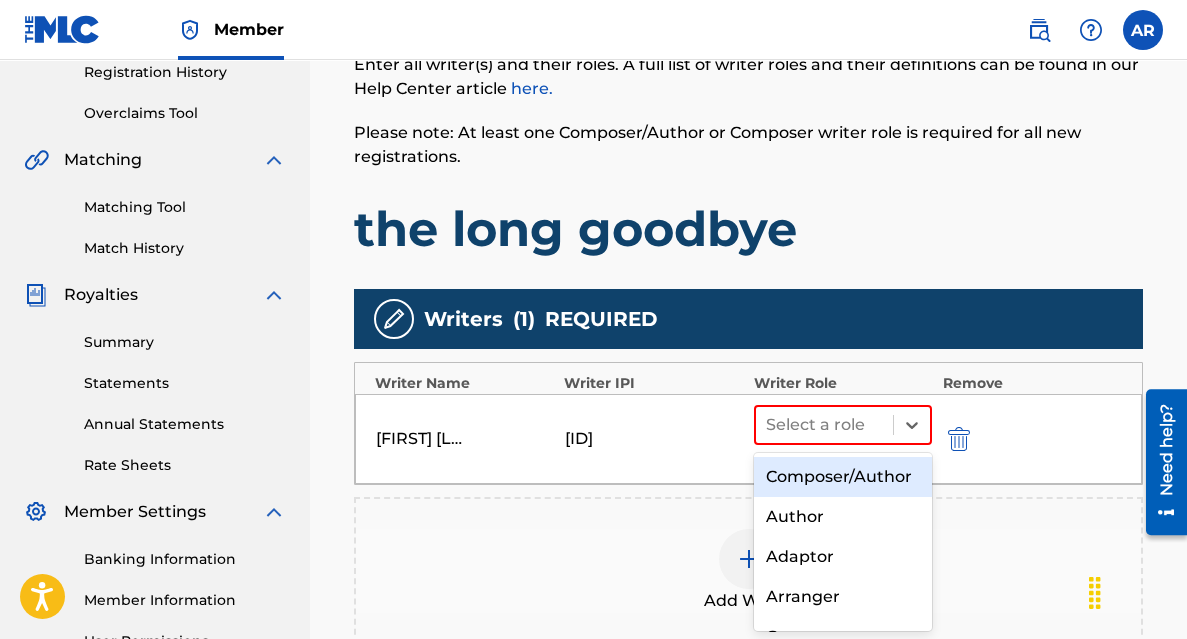 click on "Composer/Author" at bounding box center [843, 477] 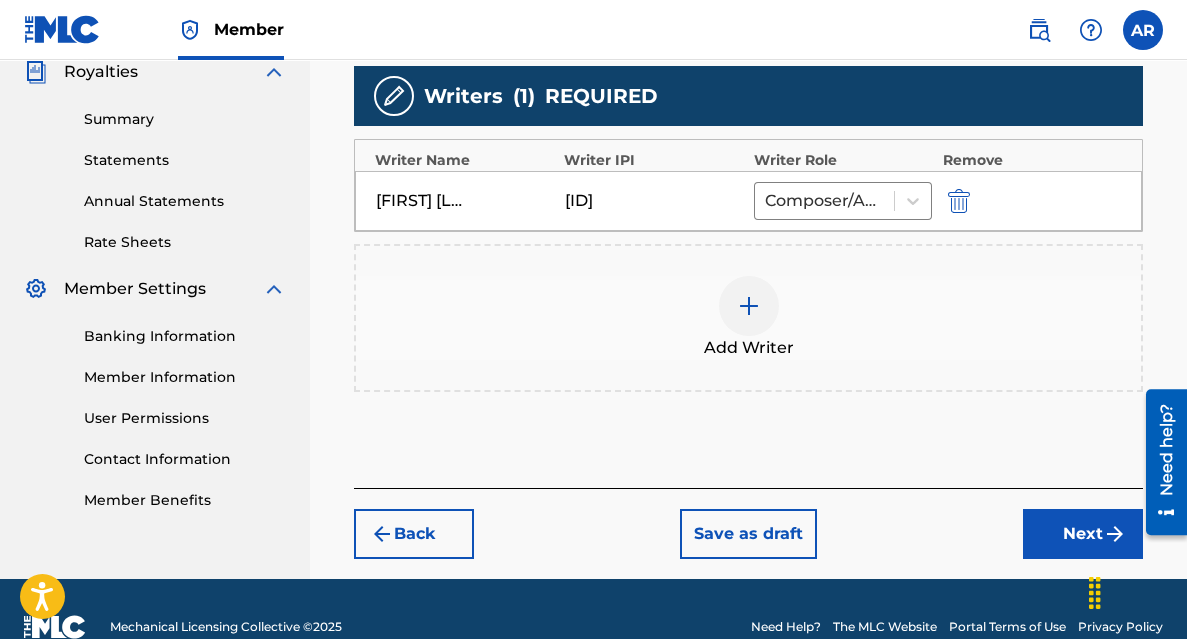 scroll, scrollTop: 611, scrollLeft: 0, axis: vertical 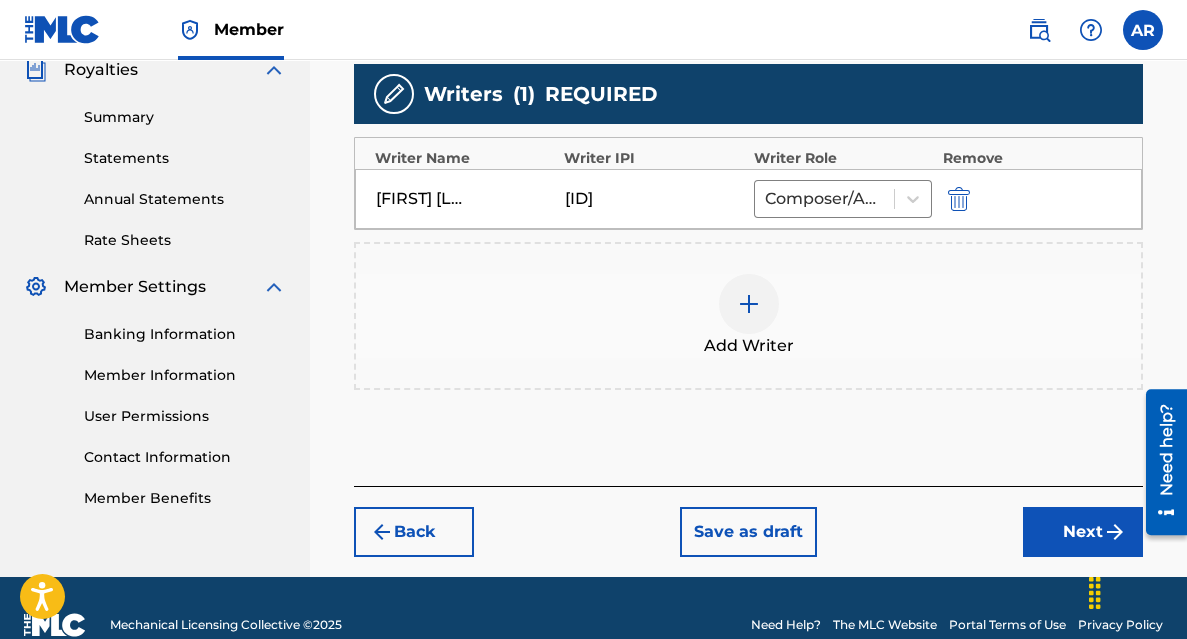 click on "Next" at bounding box center (1083, 532) 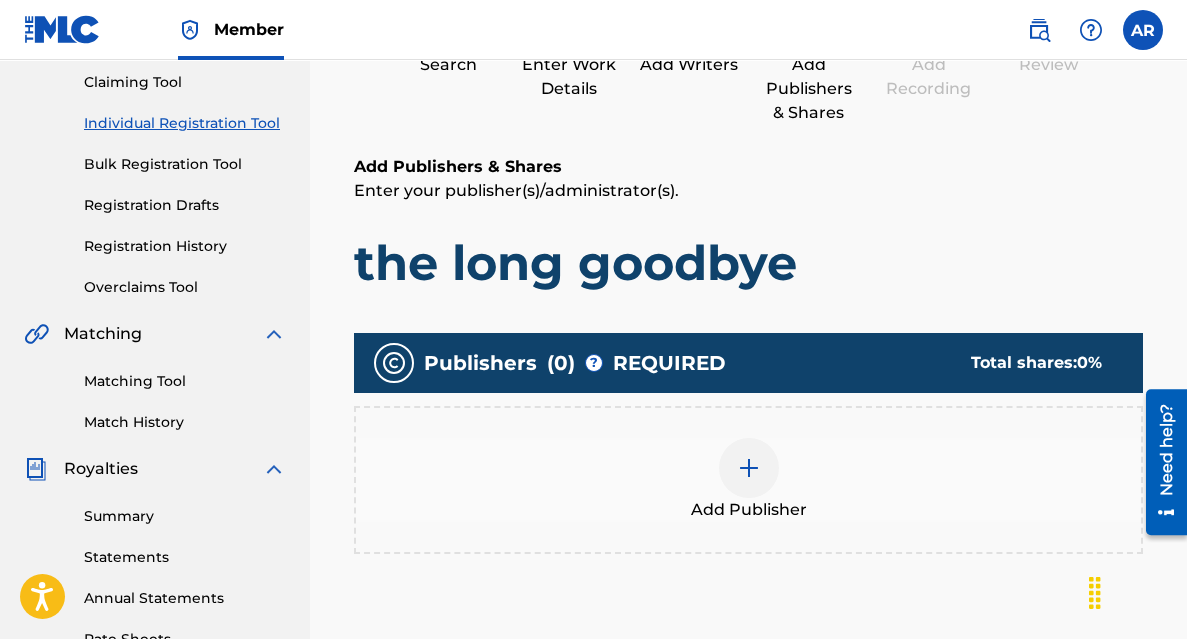 scroll, scrollTop: 334, scrollLeft: 0, axis: vertical 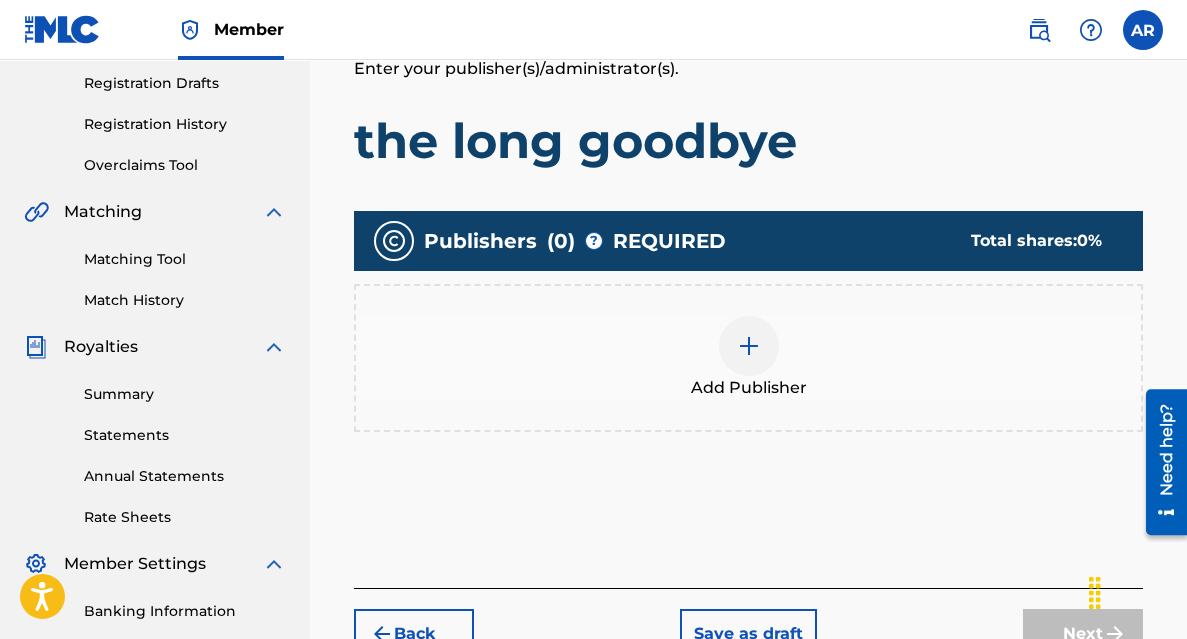click at bounding box center (749, 346) 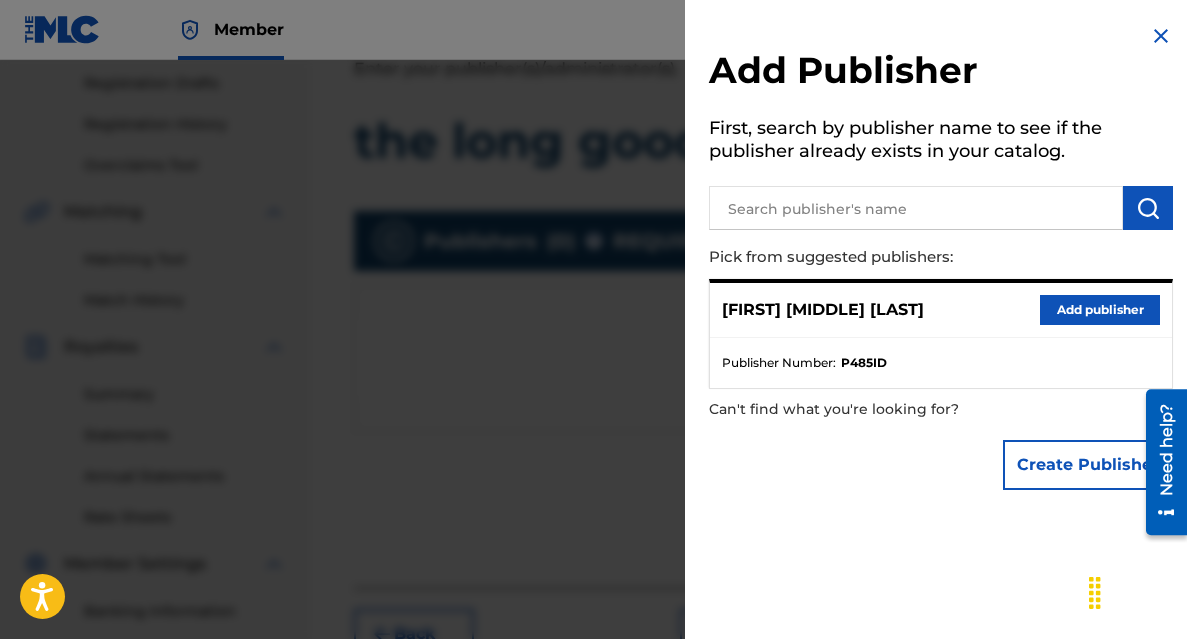click at bounding box center [916, 208] 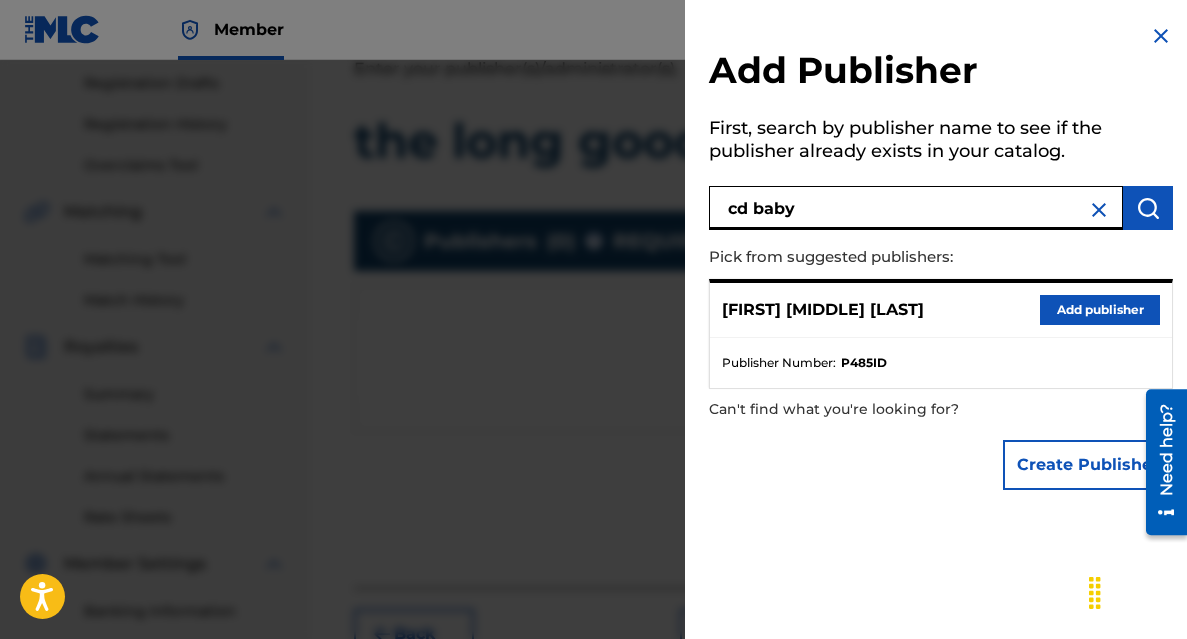 type on "cd baby" 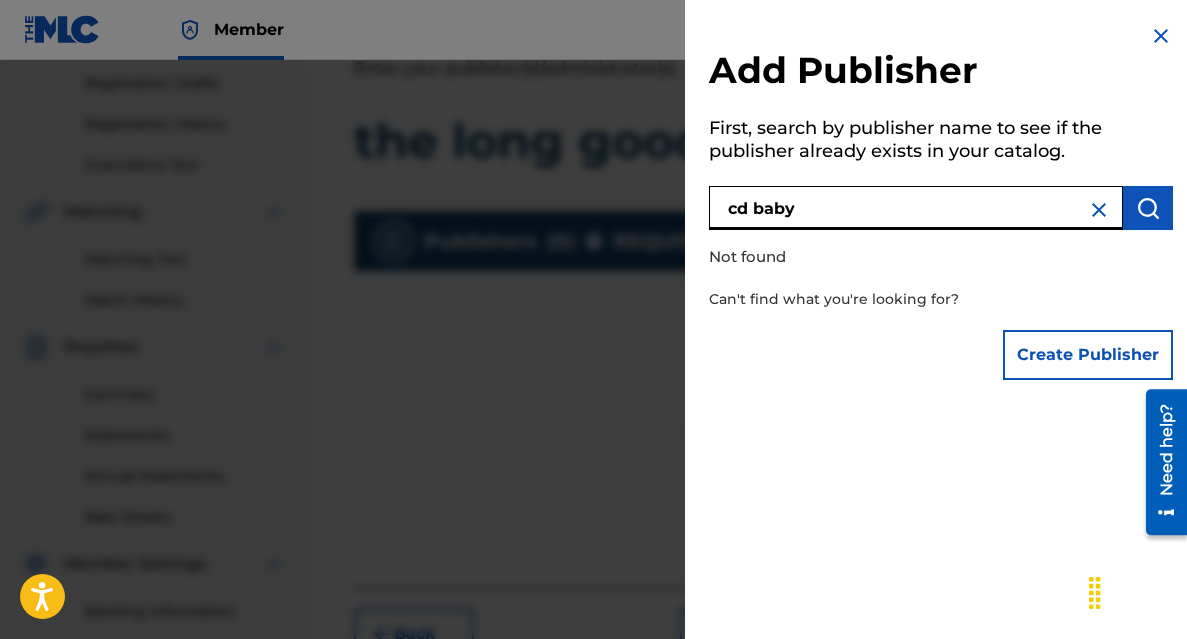 click at bounding box center (1099, 210) 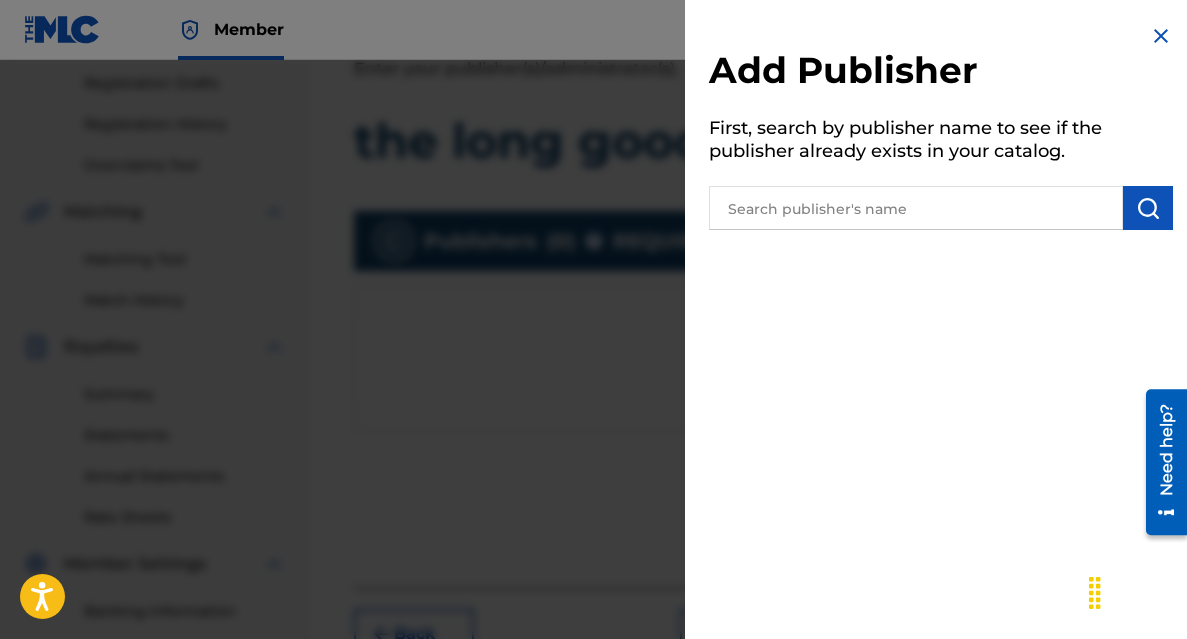 click at bounding box center [916, 208] 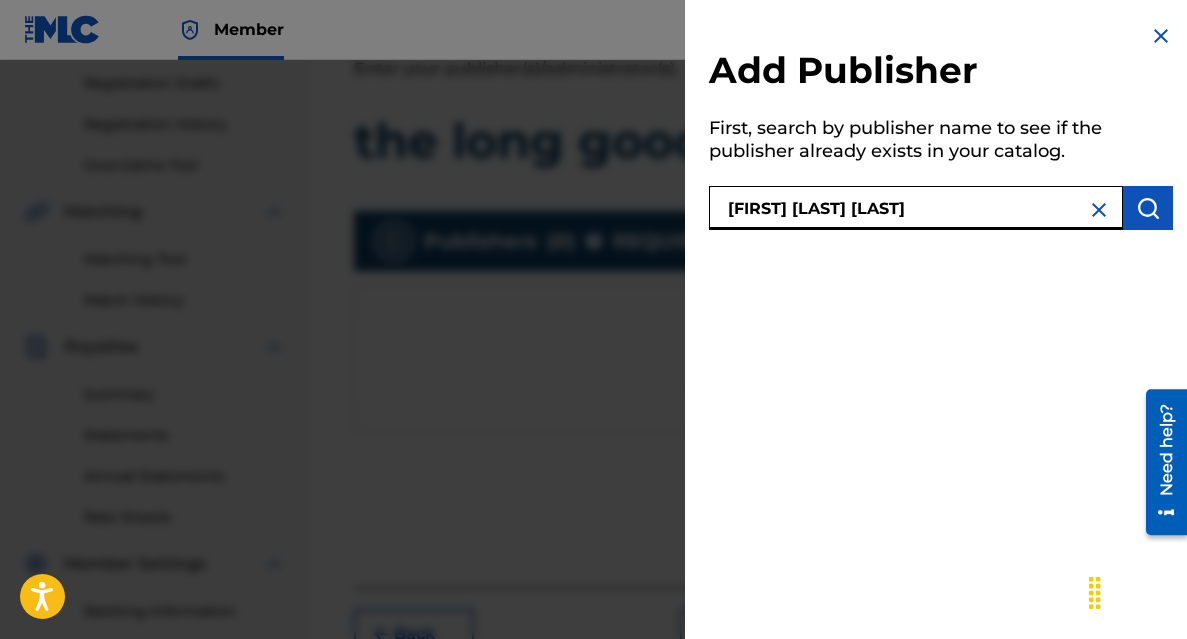 type on "[FIRST] [LAST] [LAST]" 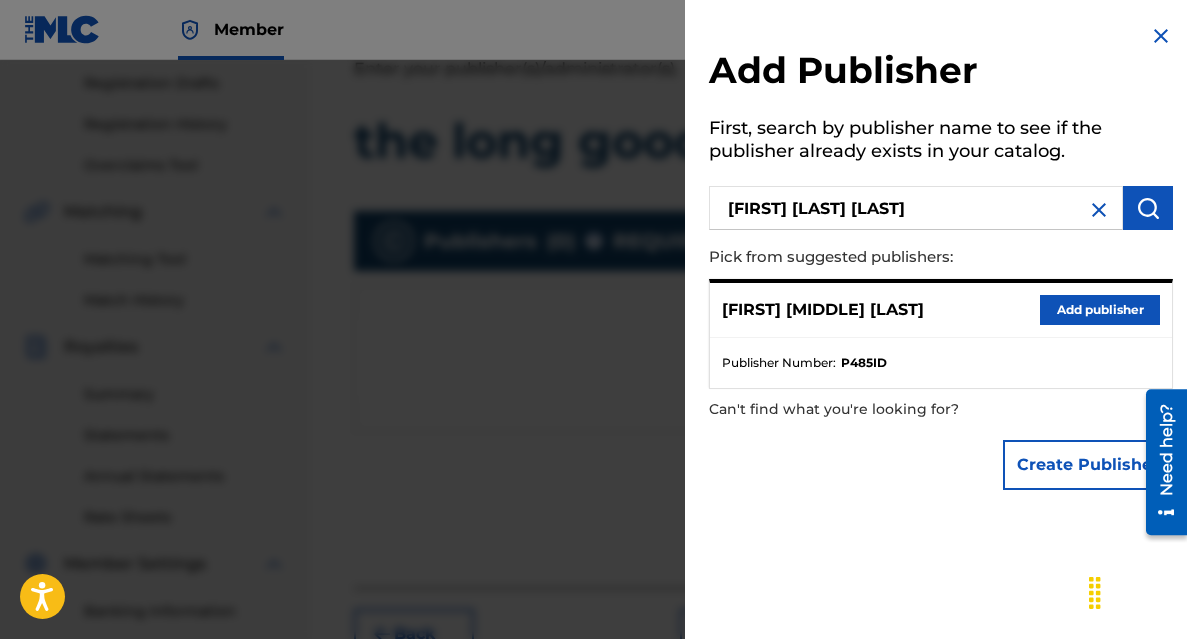 click on "Add publisher" at bounding box center [1100, 310] 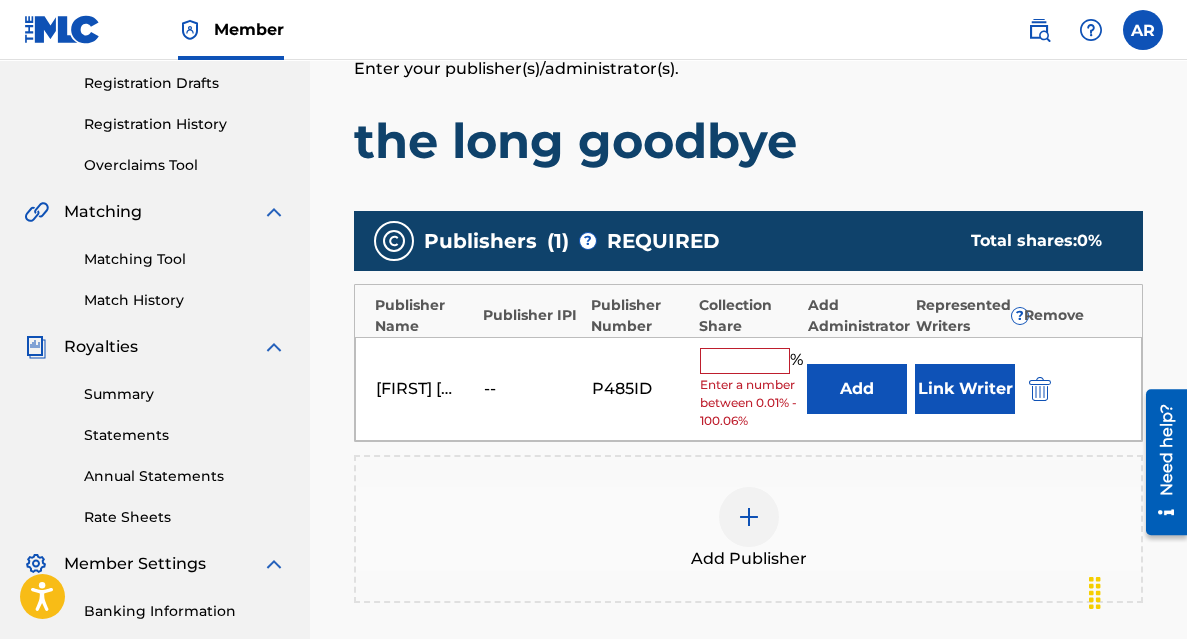 click at bounding box center (745, 361) 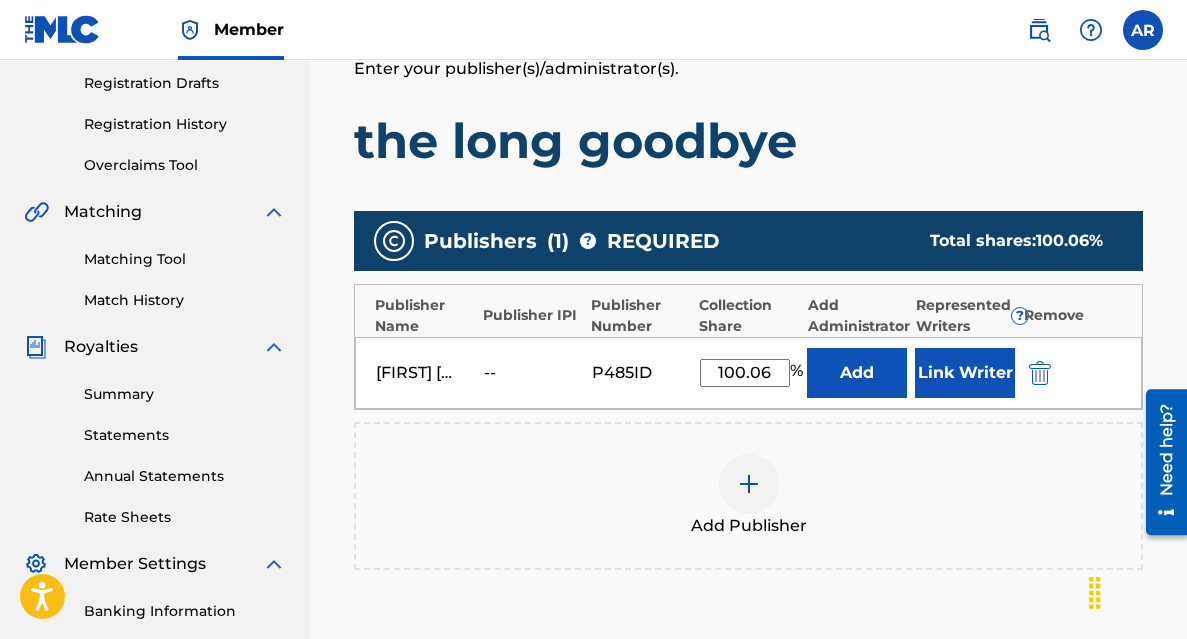 click on "Add" at bounding box center (857, 373) 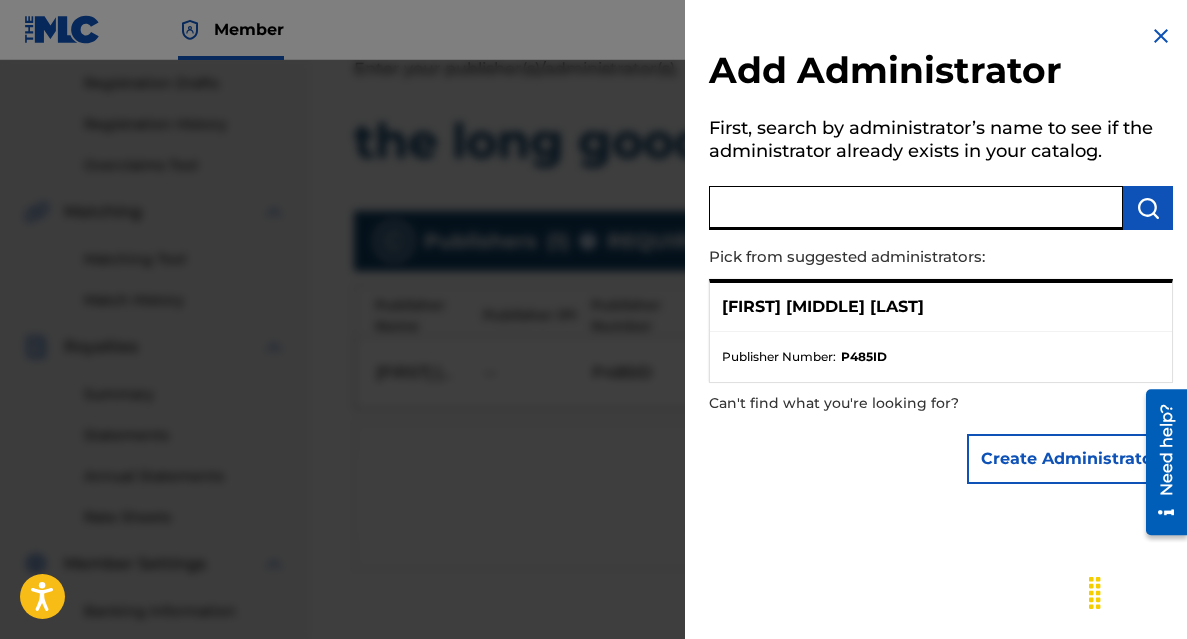 click at bounding box center (916, 208) 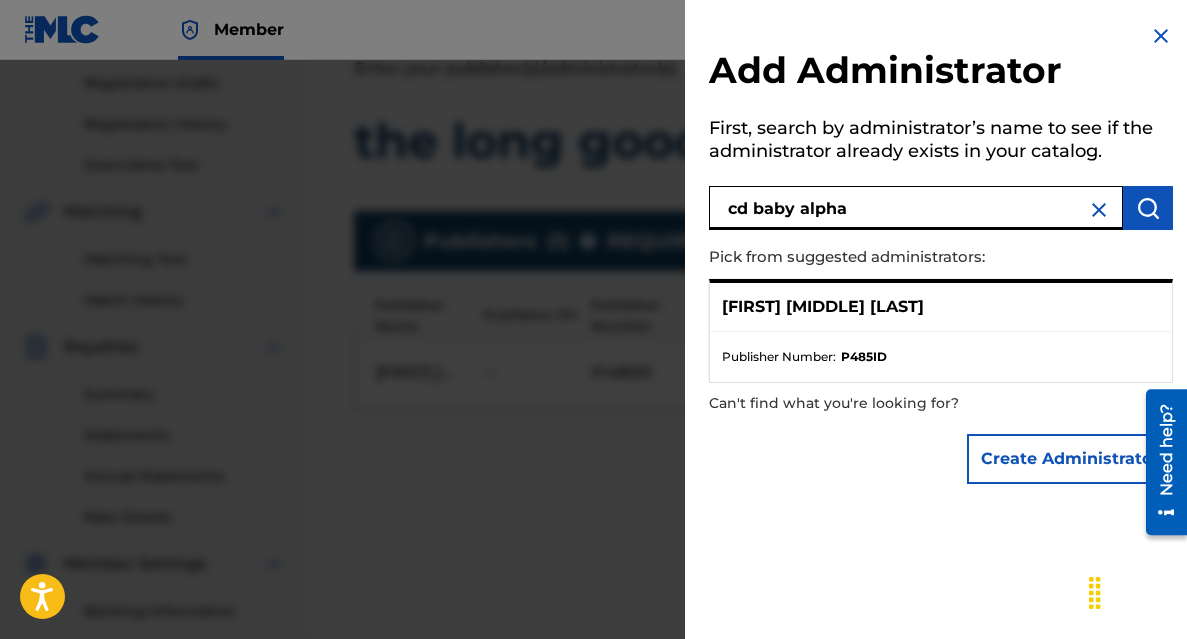 type on "cd baby alpha" 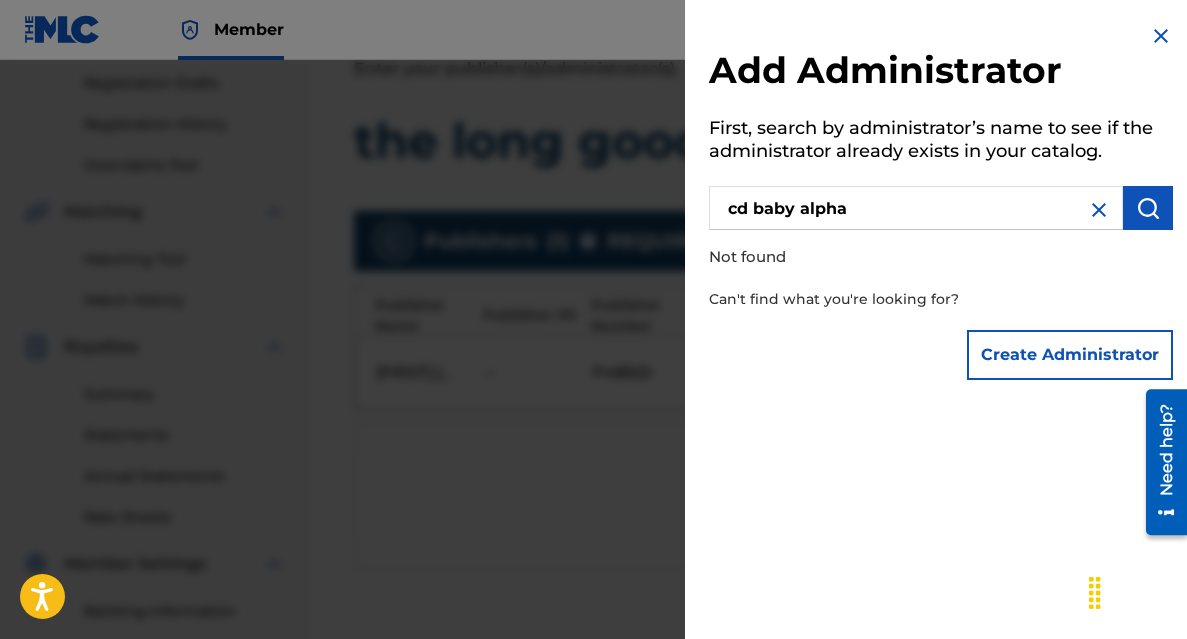 click at bounding box center [593, 379] 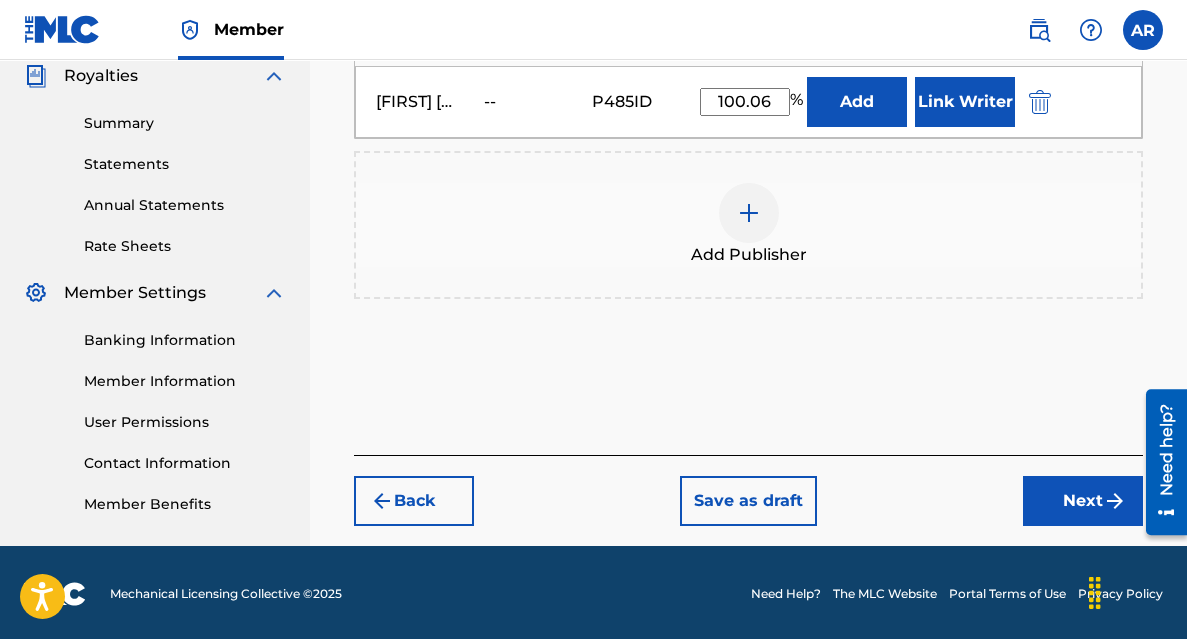 click on "Next" at bounding box center (1083, 501) 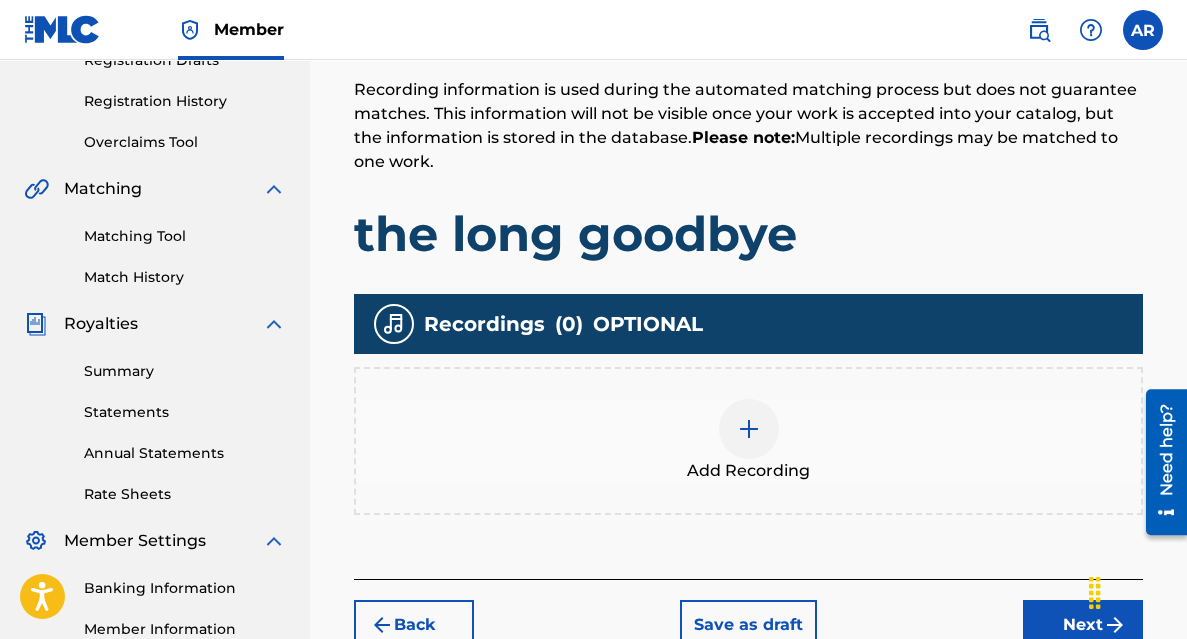 scroll, scrollTop: 410, scrollLeft: 0, axis: vertical 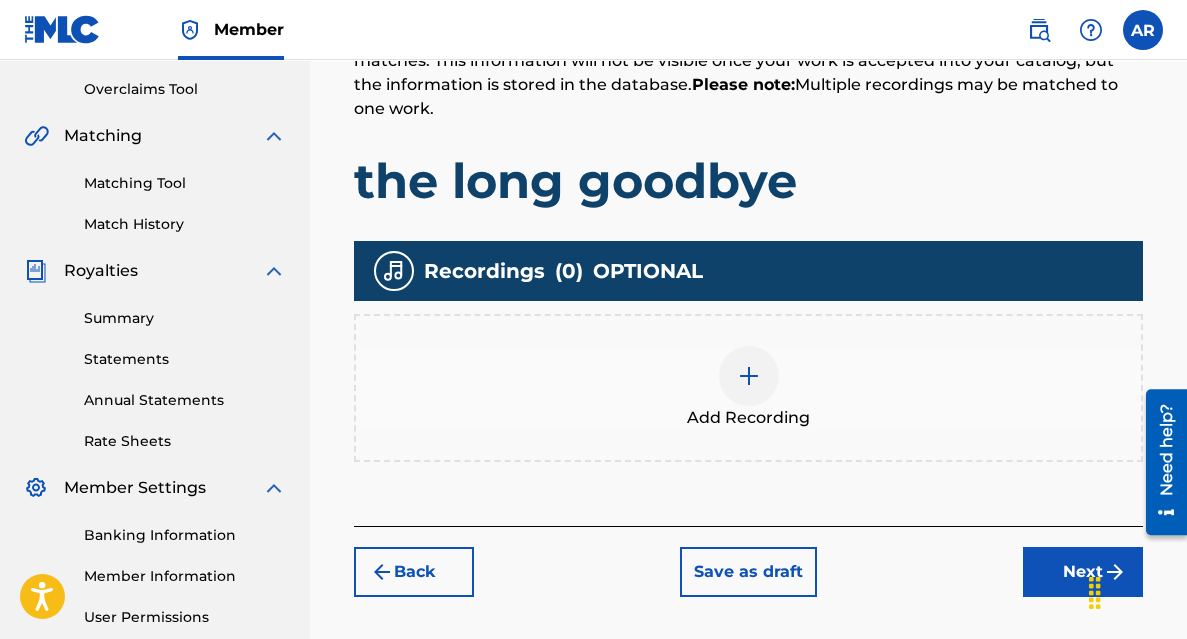 click at bounding box center (749, 376) 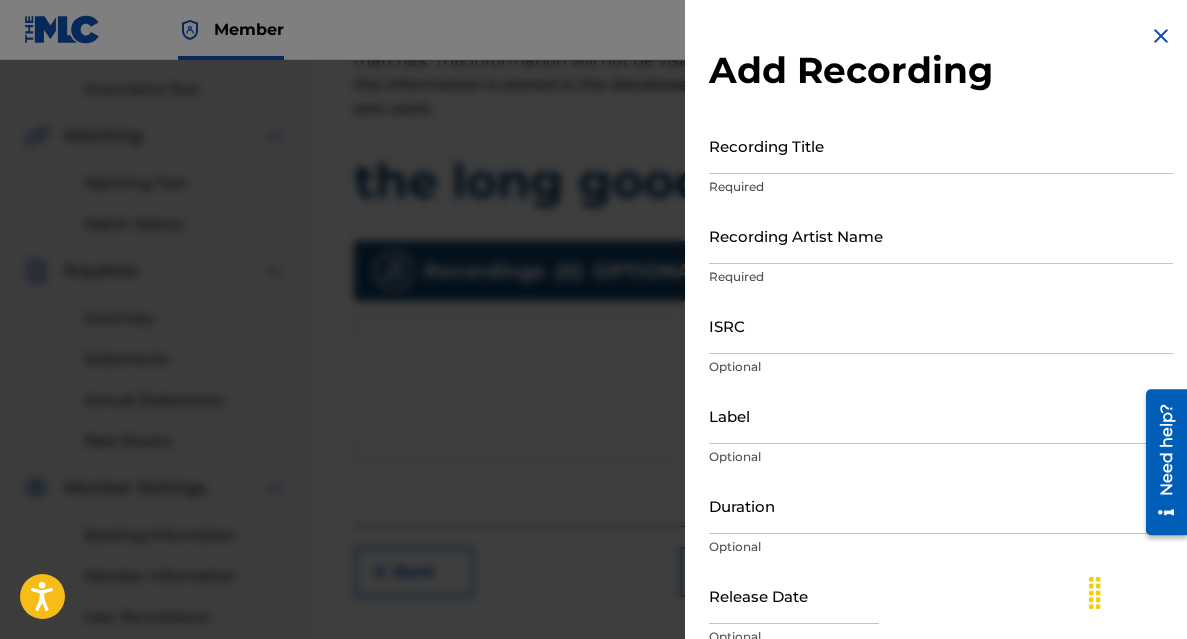click on "Recording Artist Name" at bounding box center [941, 235] 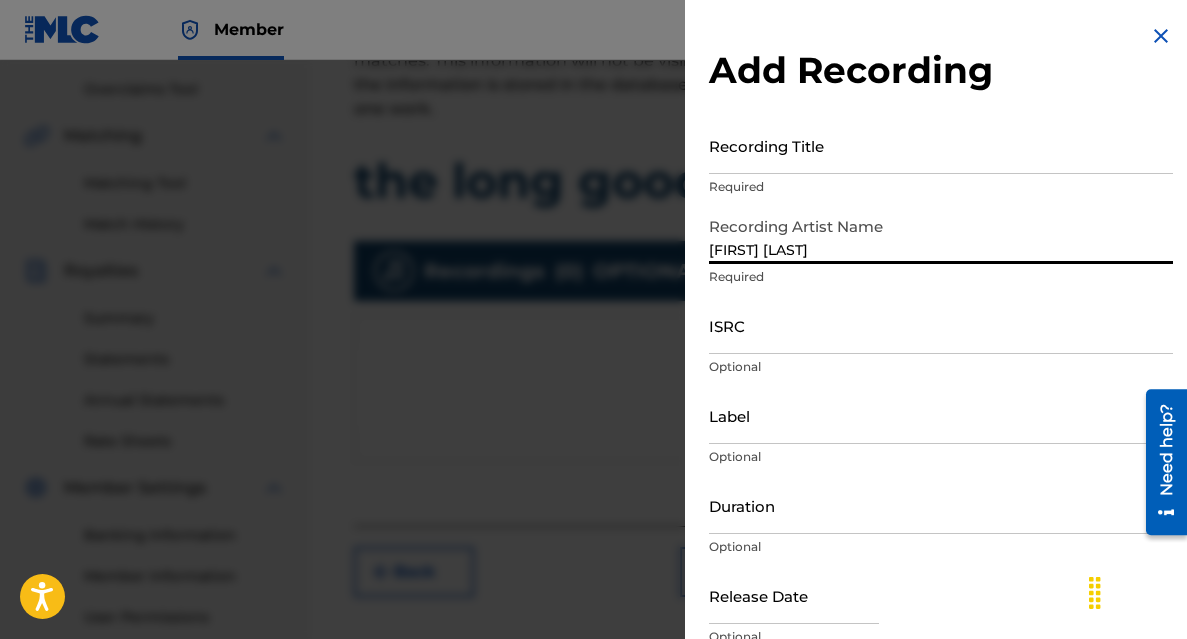 type on "[FIRST] [LAST]" 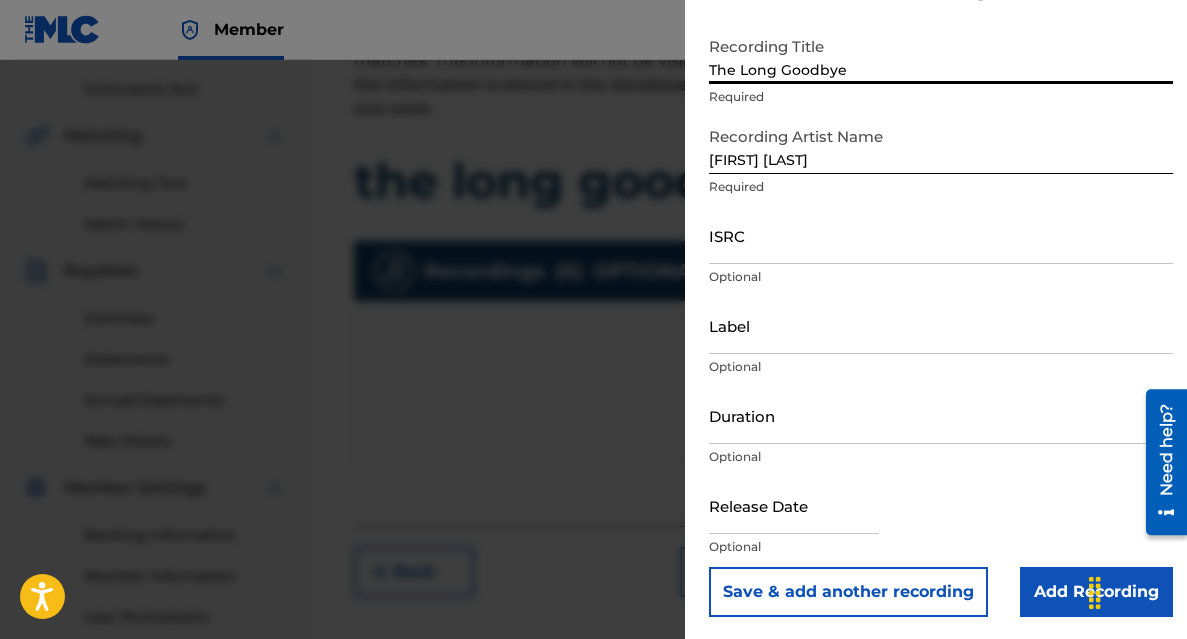 scroll, scrollTop: 92, scrollLeft: 0, axis: vertical 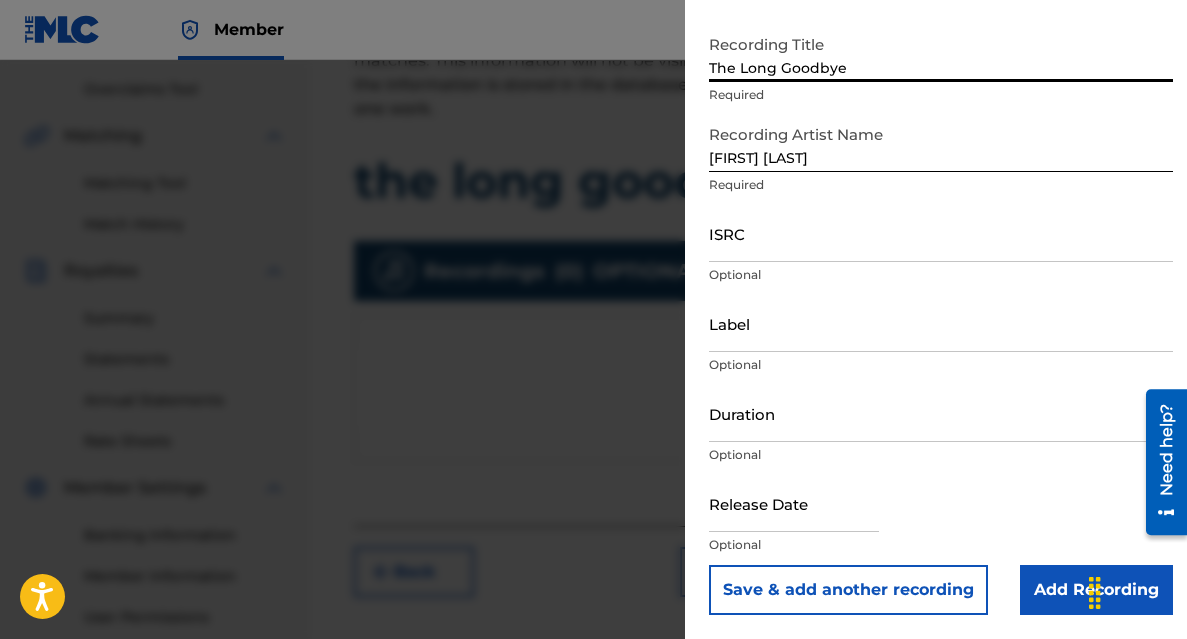 type on "The Long Goodbye" 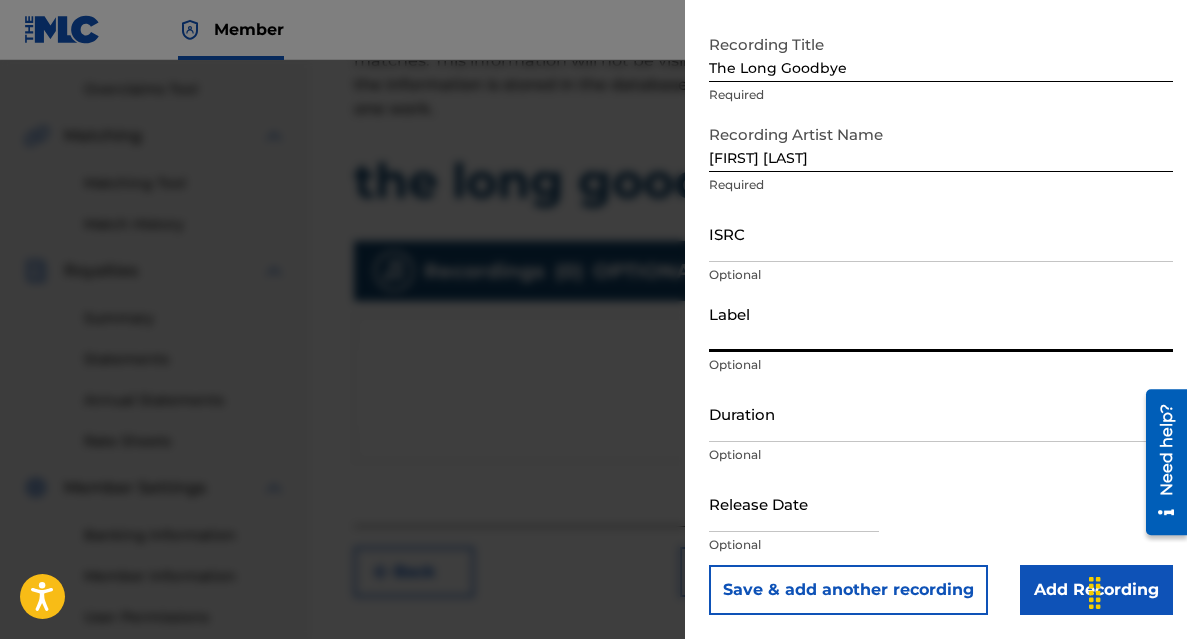 click on "Label" at bounding box center (941, 323) 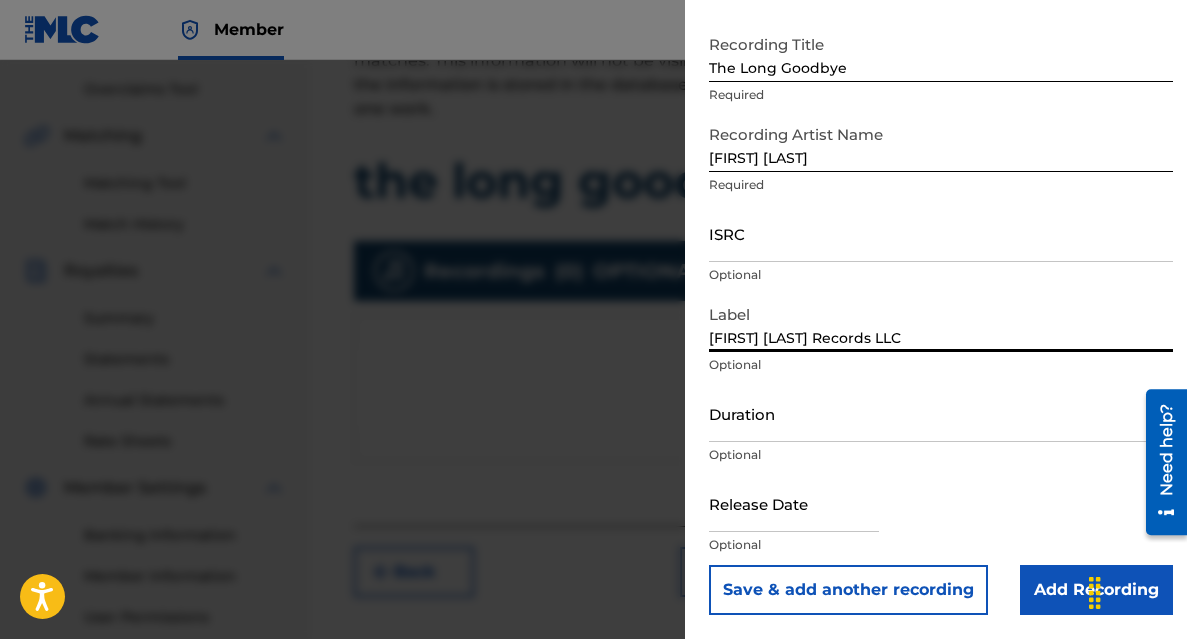 type on "[FIRST] [LAST] Records LLC" 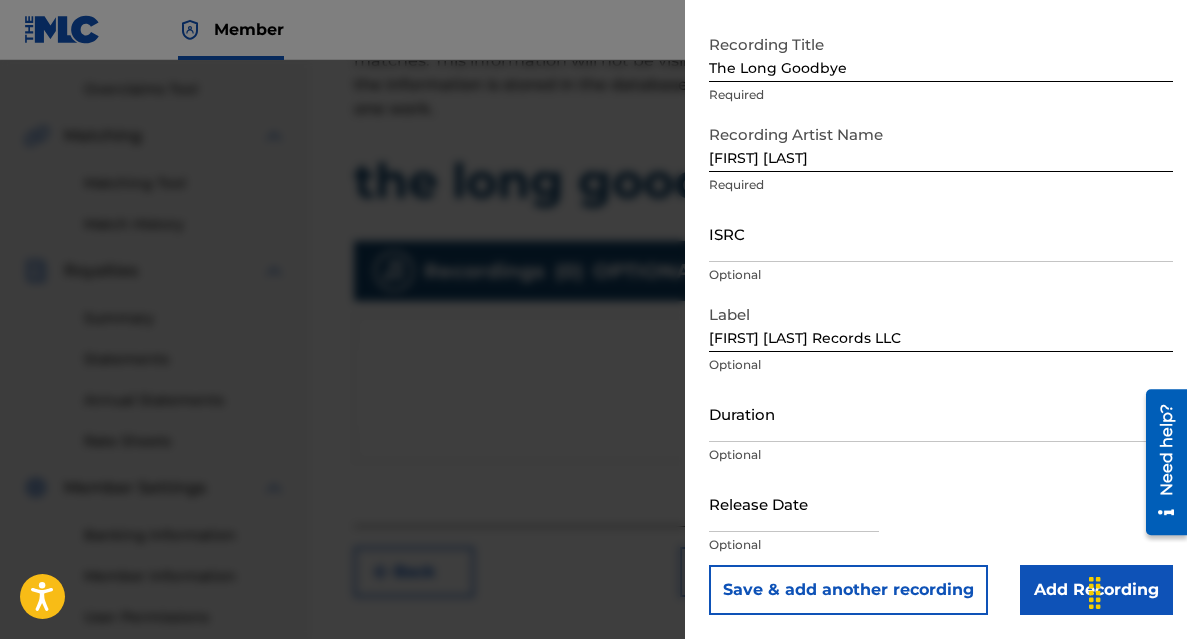click on "Add Recording" at bounding box center [1096, 590] 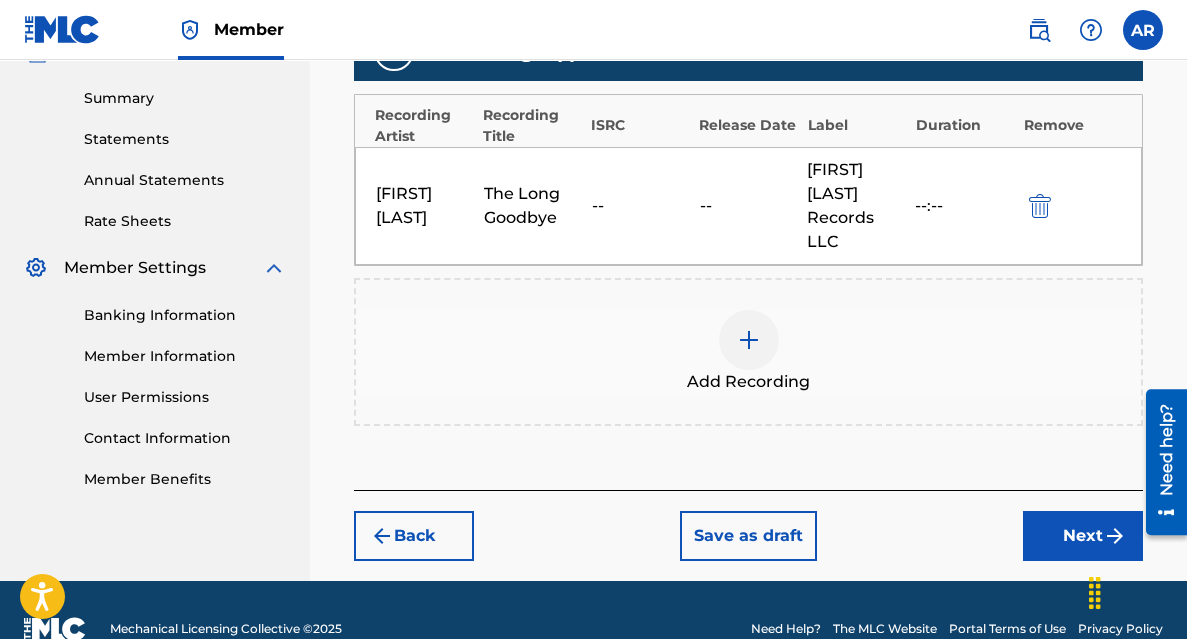 scroll, scrollTop: 644, scrollLeft: 0, axis: vertical 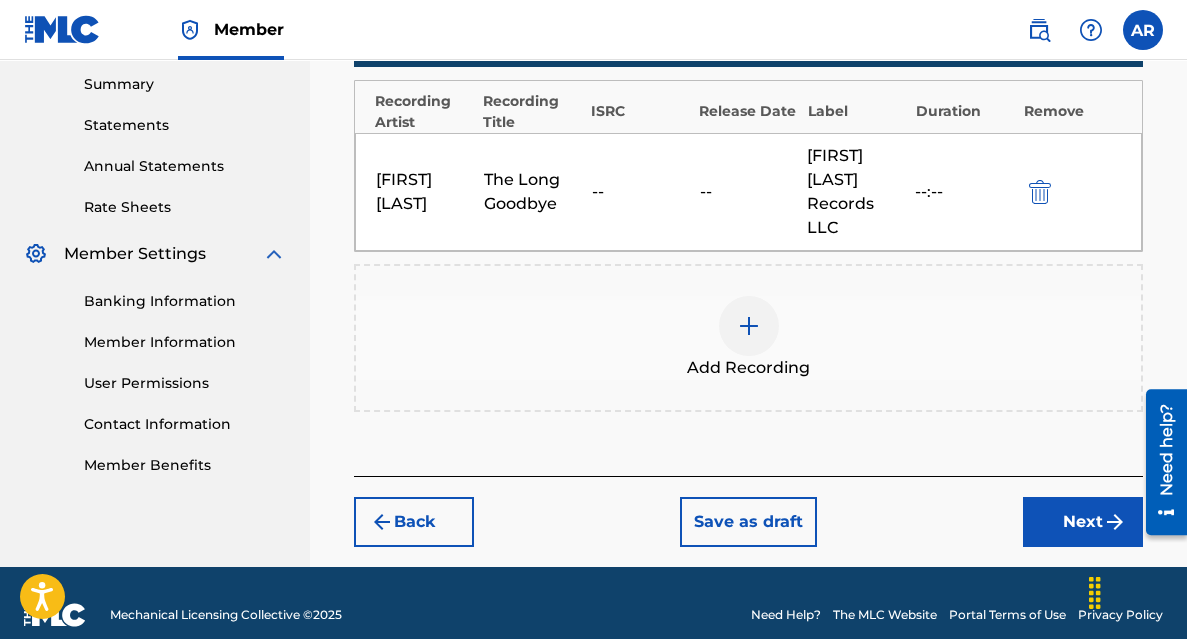 click on "Next" at bounding box center (1083, 522) 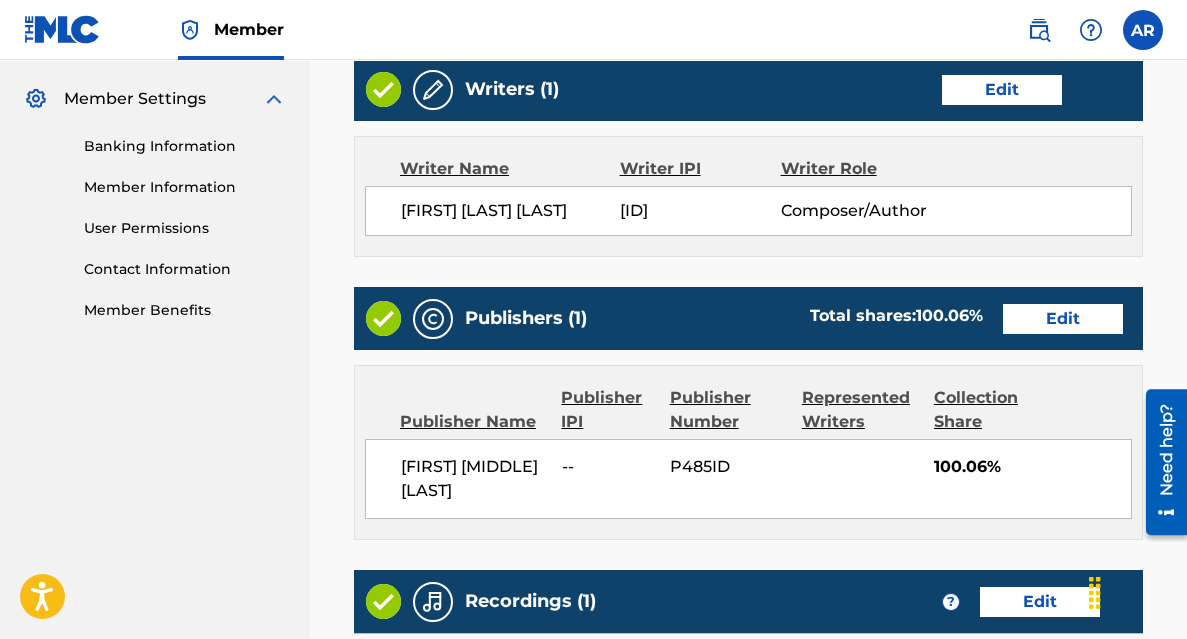 scroll, scrollTop: 802, scrollLeft: 0, axis: vertical 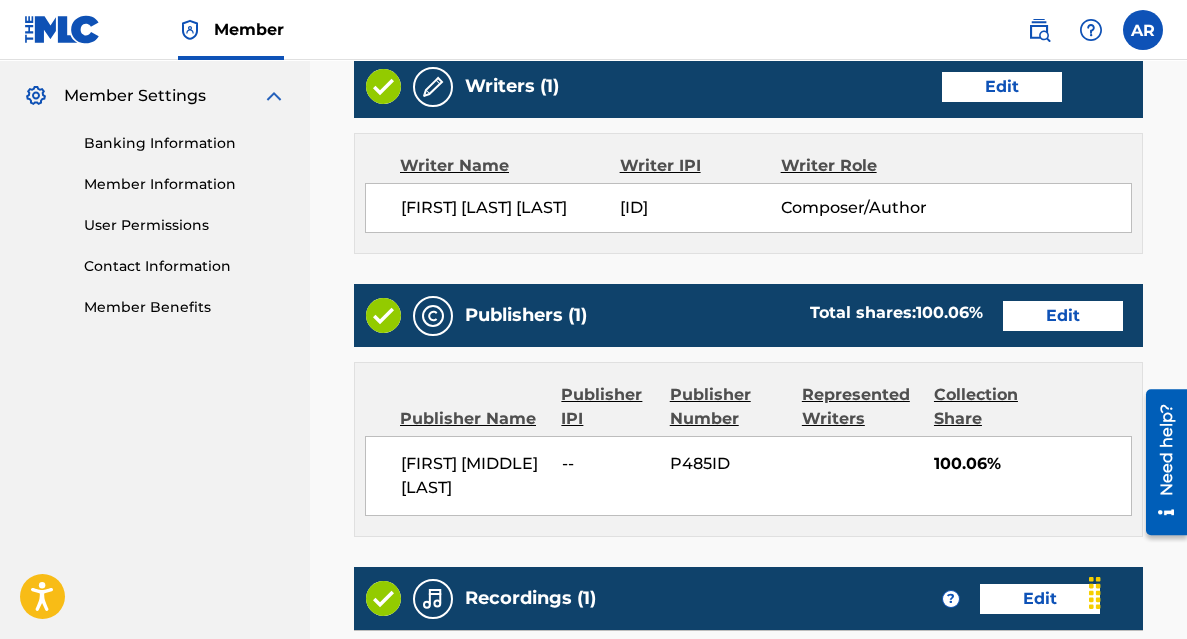 click on "Edit" at bounding box center [1063, 316] 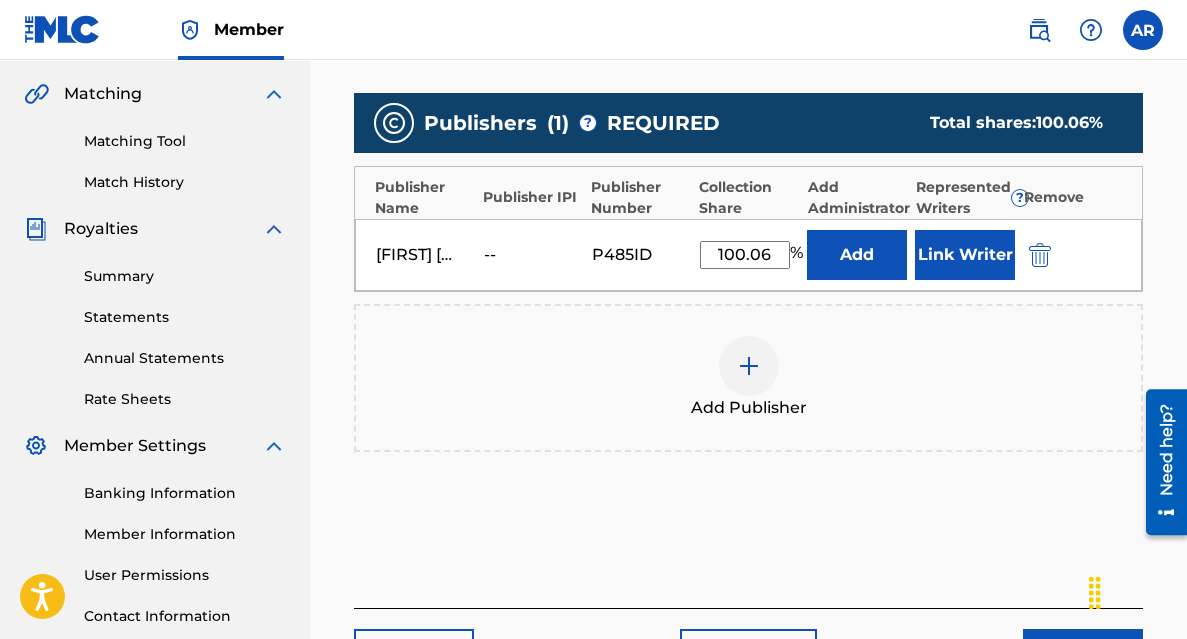 scroll, scrollTop: 451, scrollLeft: 0, axis: vertical 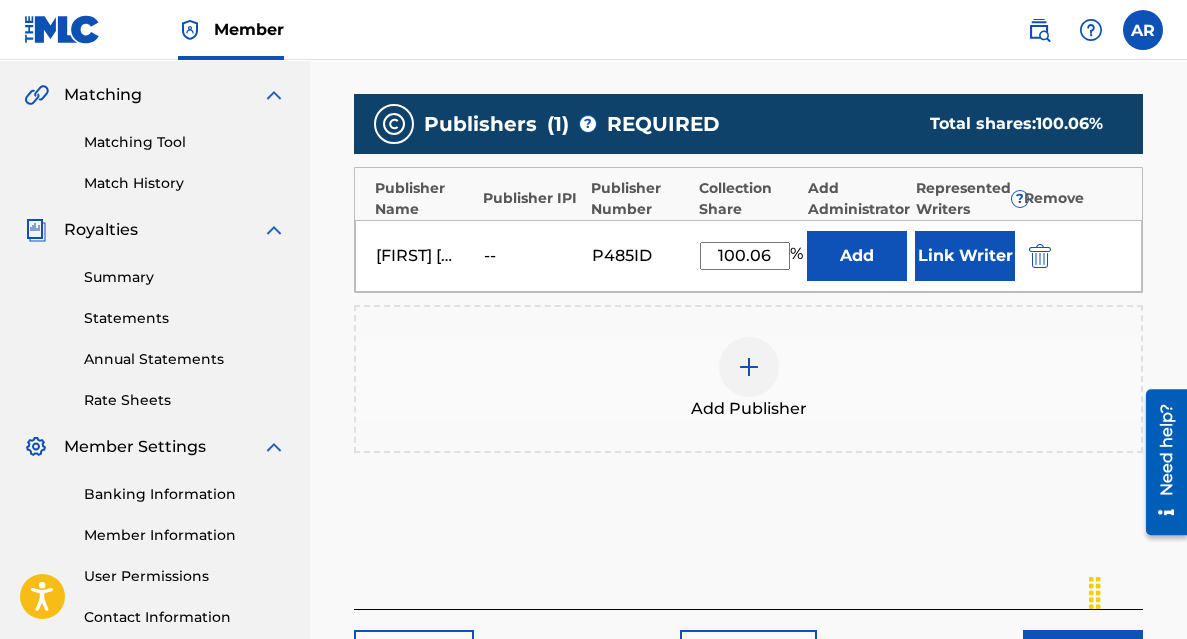click at bounding box center (1040, 256) 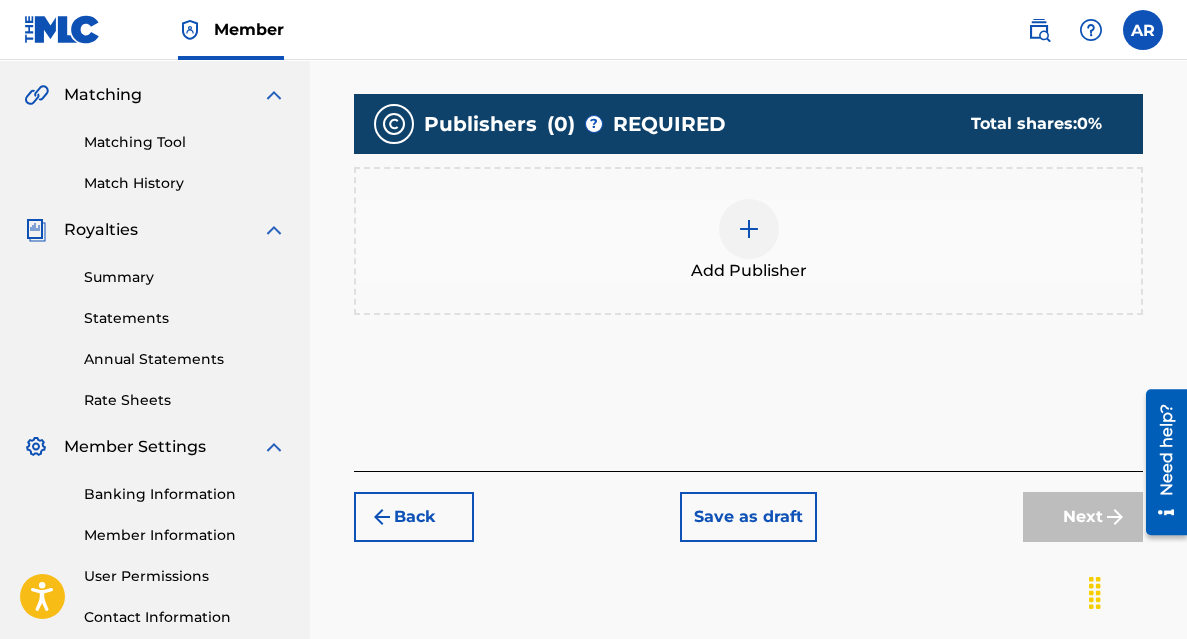 click on "Add Publisher" at bounding box center (748, 241) 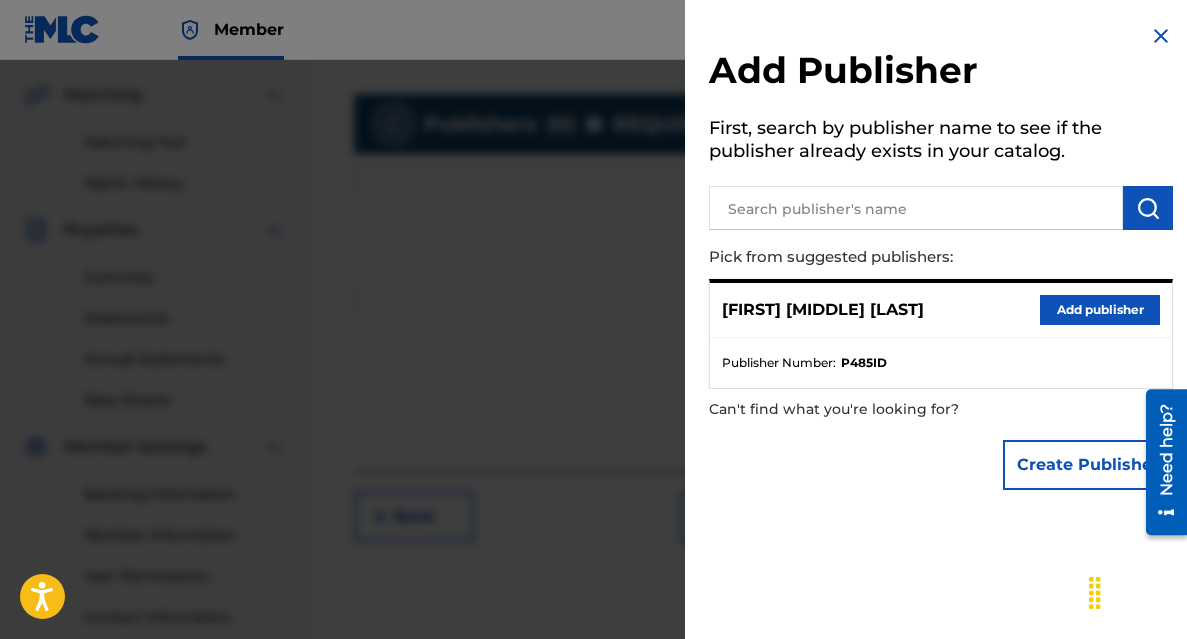 click at bounding box center (916, 208) 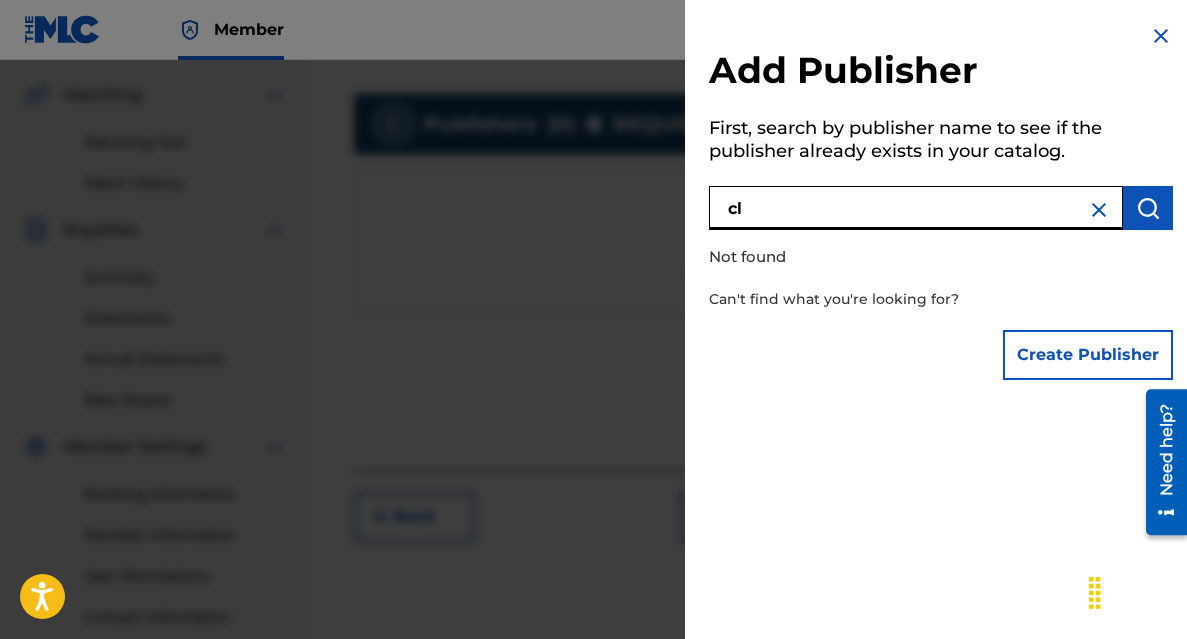 type on "c" 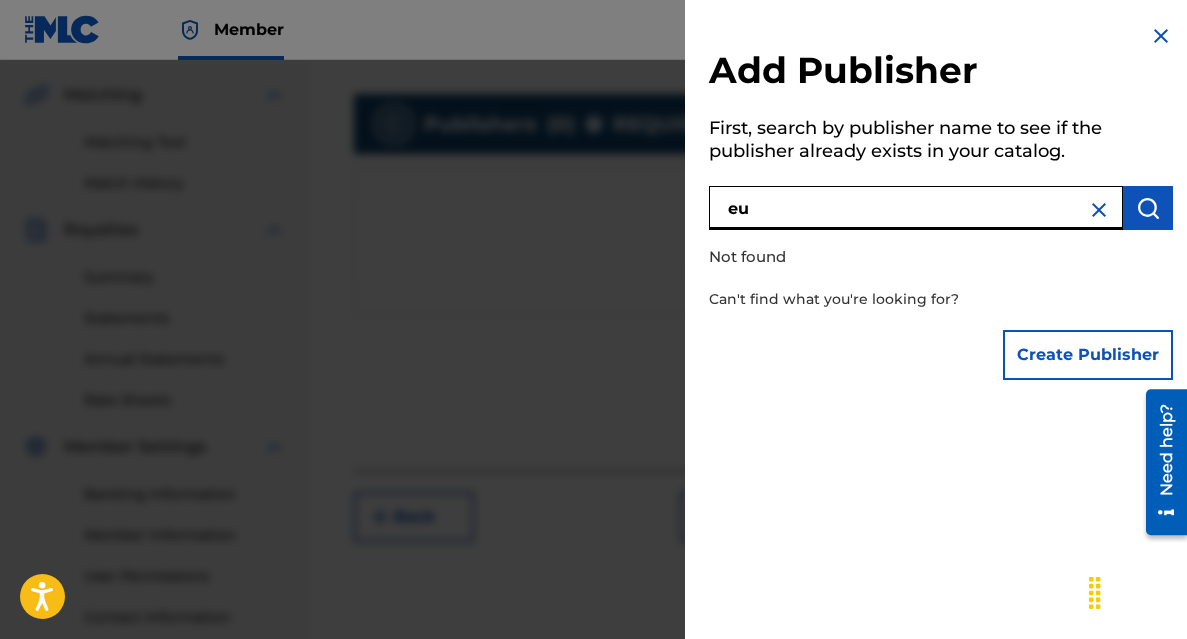 type on "e" 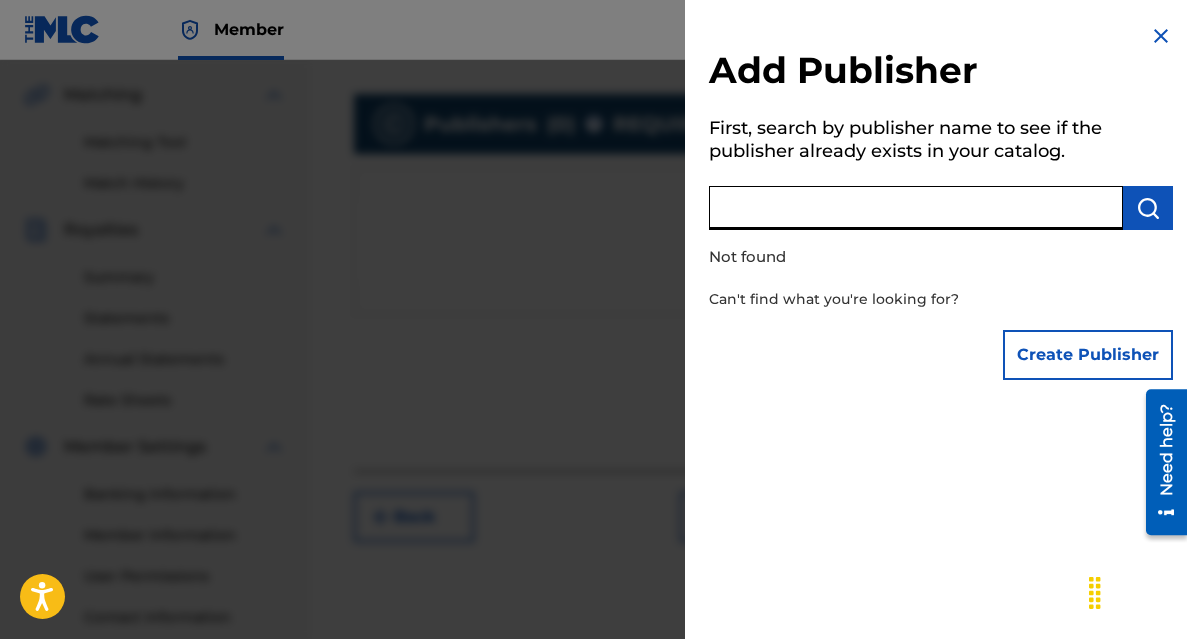 type 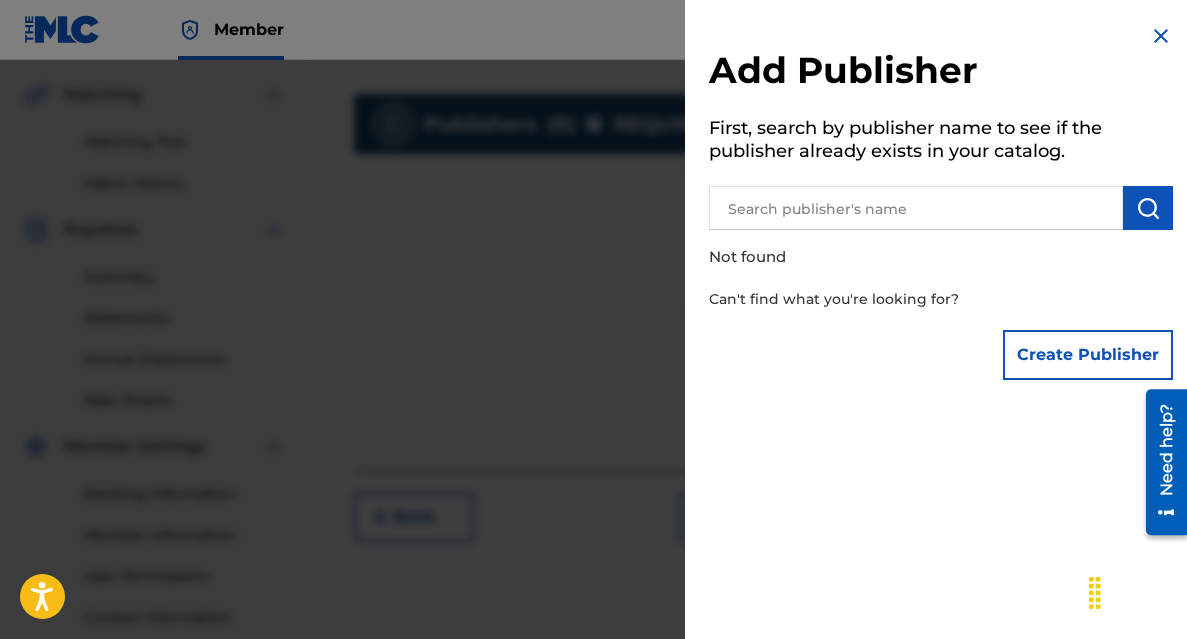 click at bounding box center [593, 379] 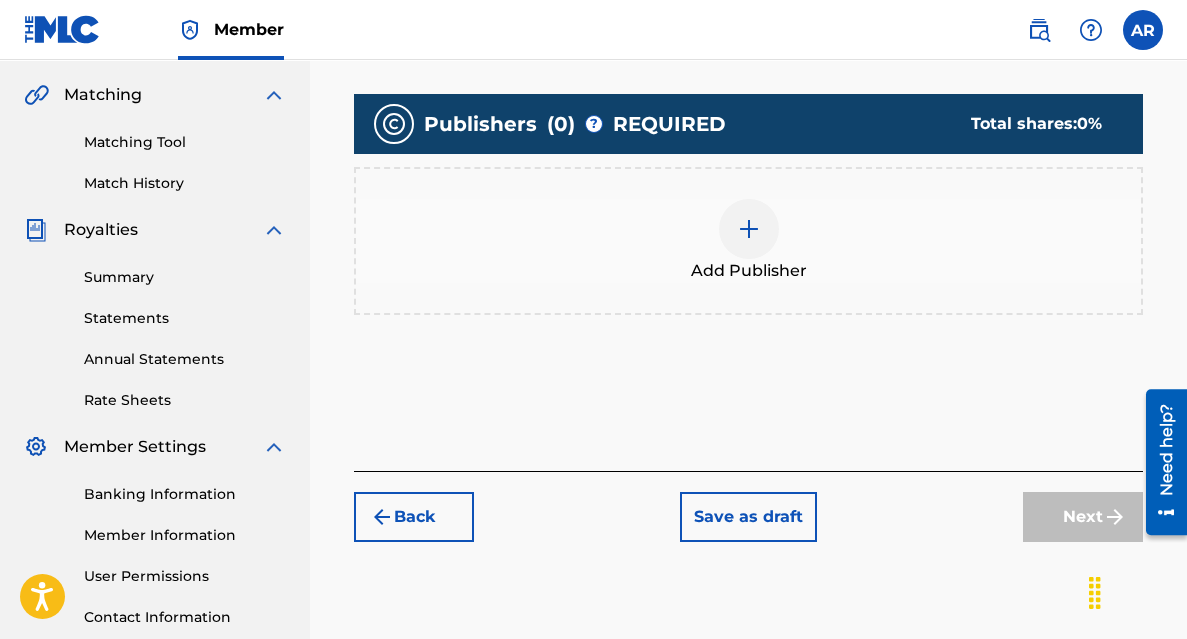 click at bounding box center (749, 229) 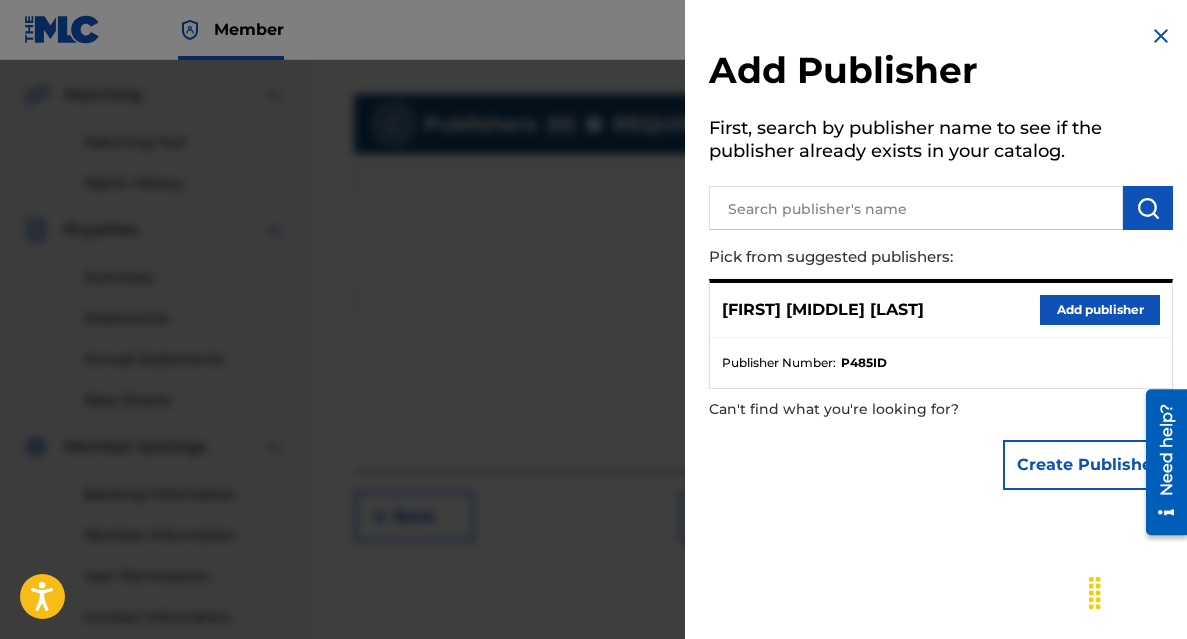 click at bounding box center (916, 208) 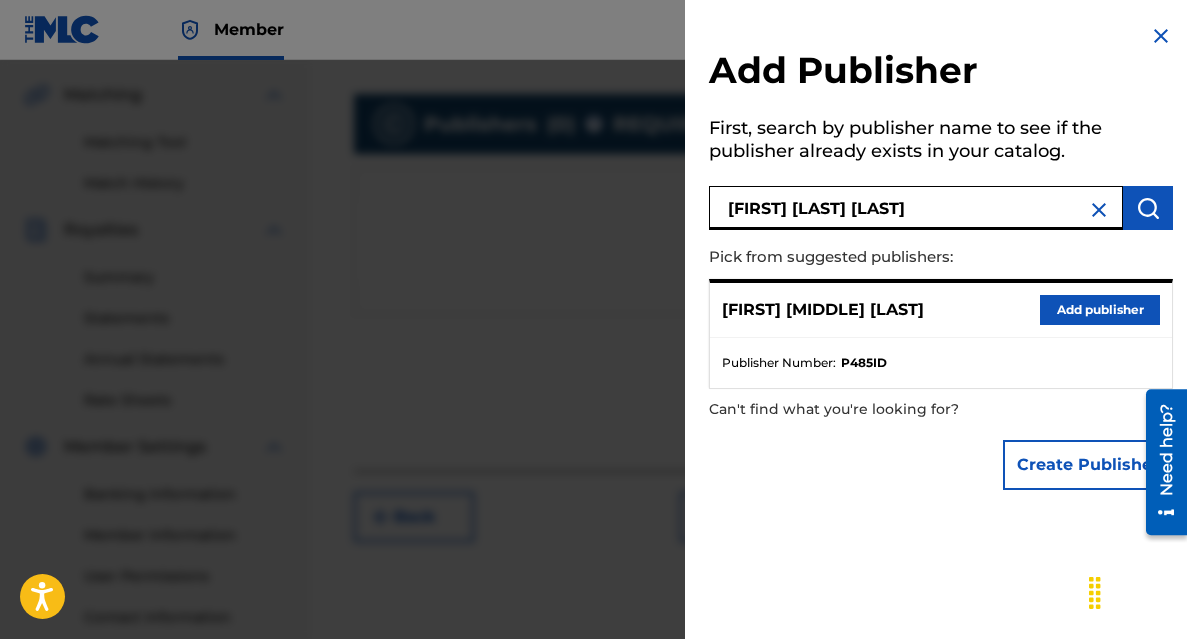 type on "[FIRST] [LAST] [LAST]" 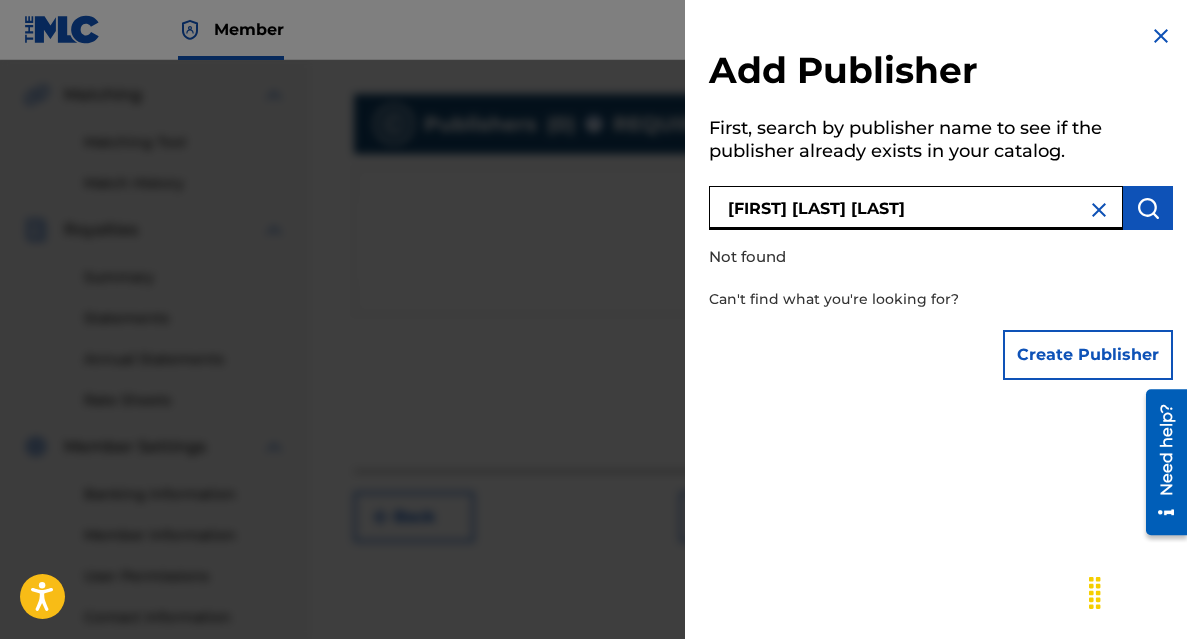 click at bounding box center [593, 379] 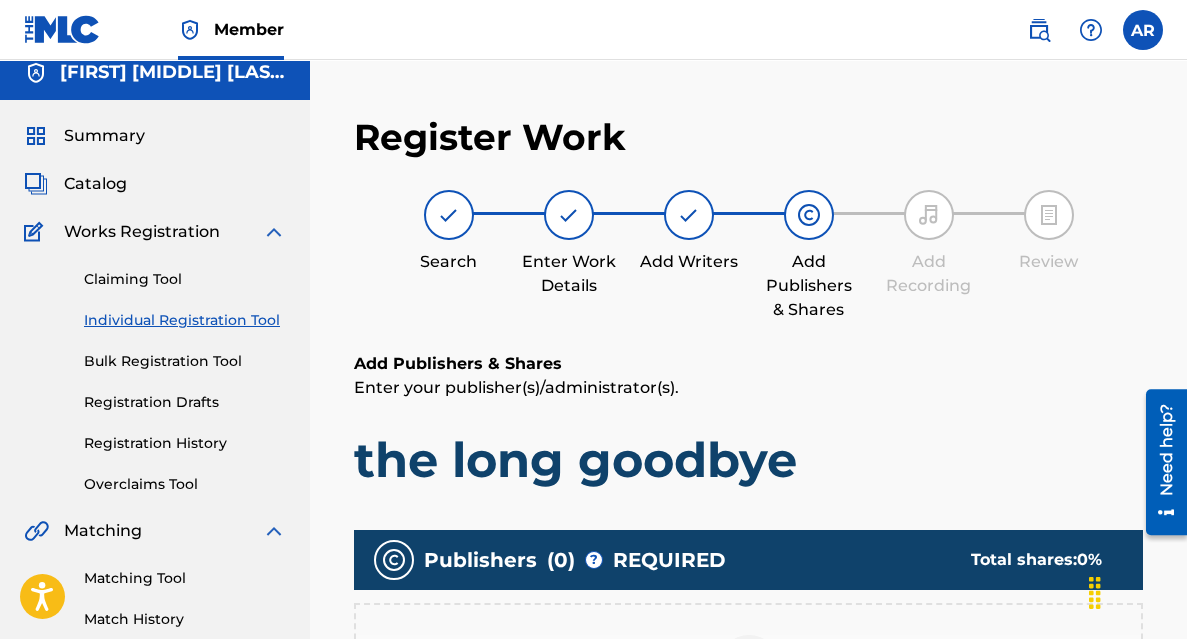 scroll, scrollTop: 0, scrollLeft: 0, axis: both 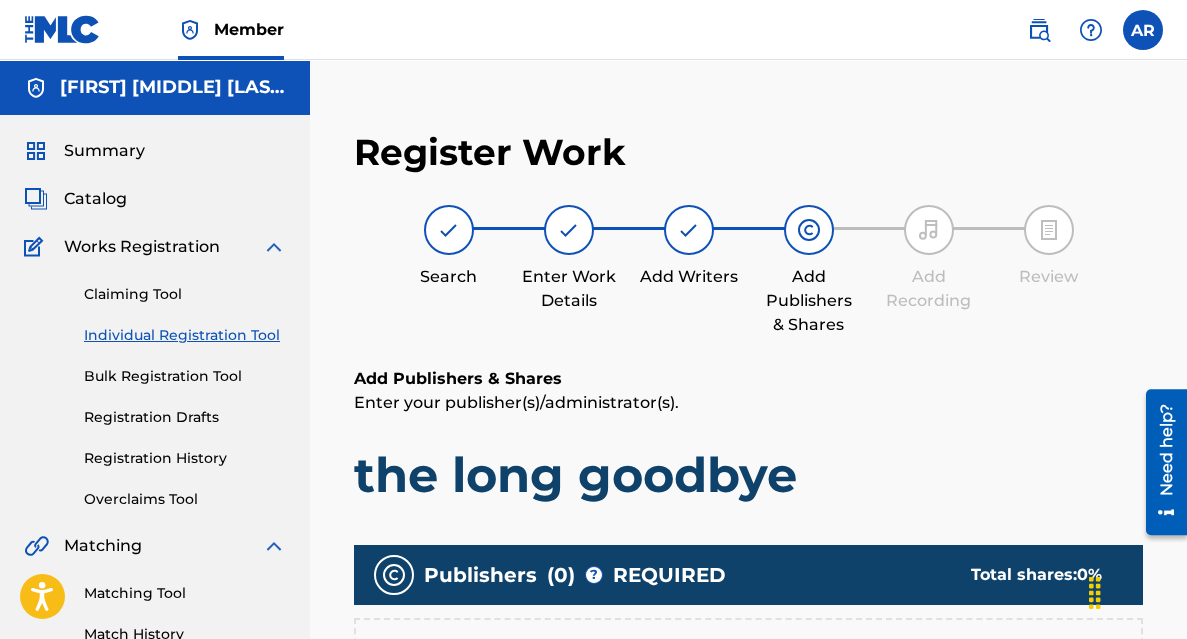 click on "Individual Registration Tool" at bounding box center (185, 335) 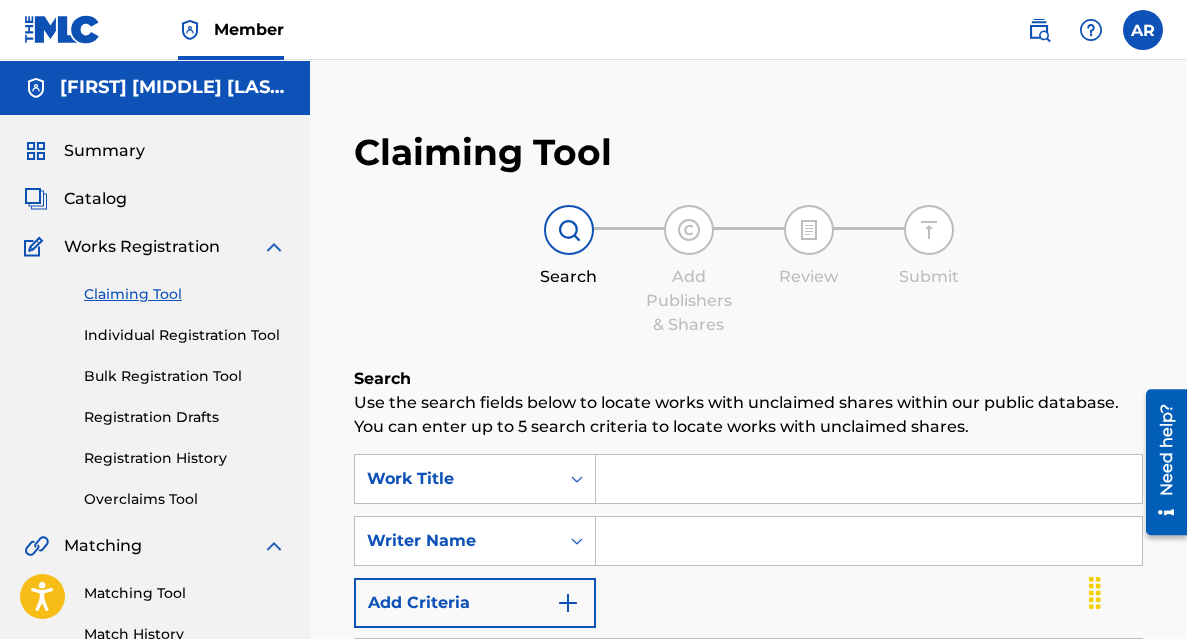 click on "Individual Registration Tool" at bounding box center (185, 335) 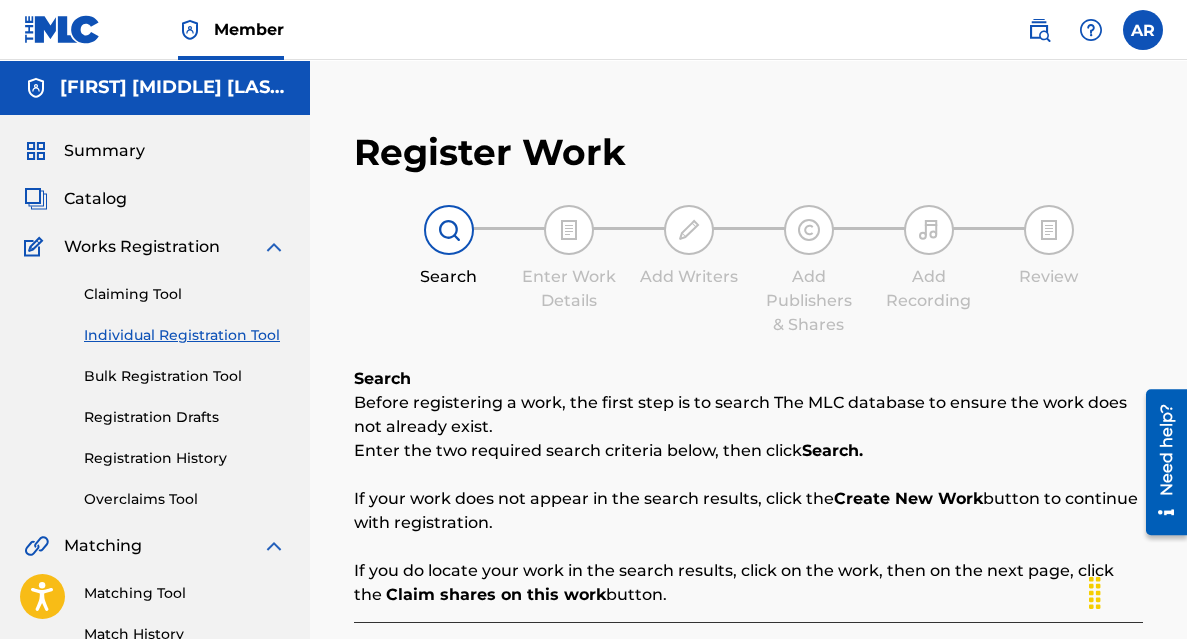 scroll, scrollTop: 292, scrollLeft: 0, axis: vertical 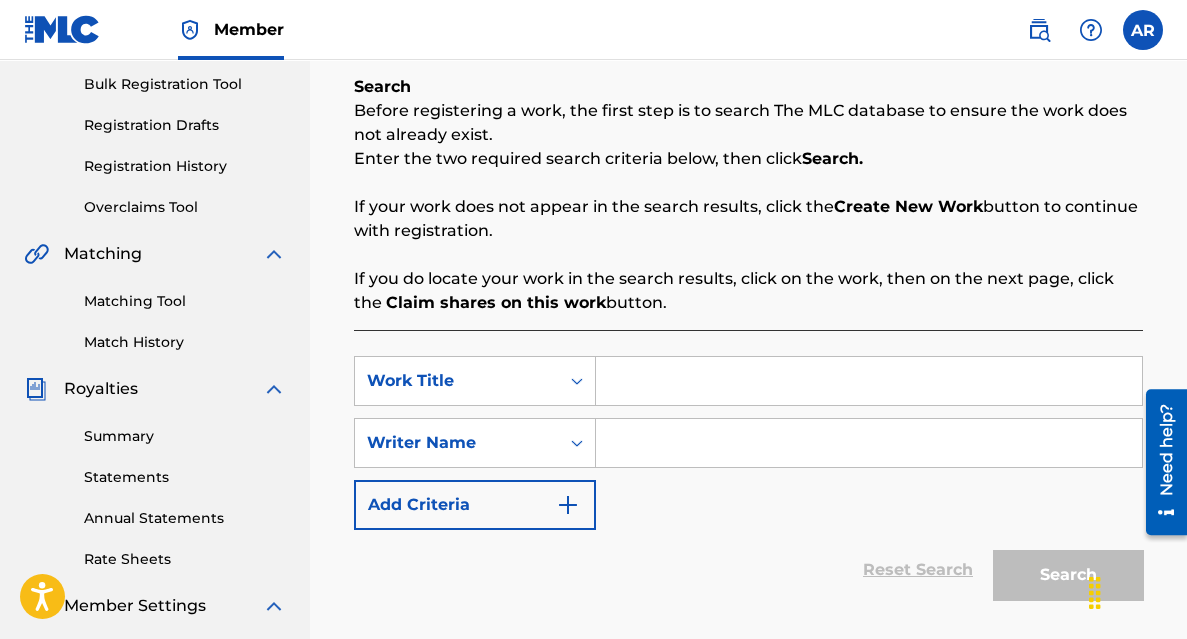click at bounding box center (869, 381) 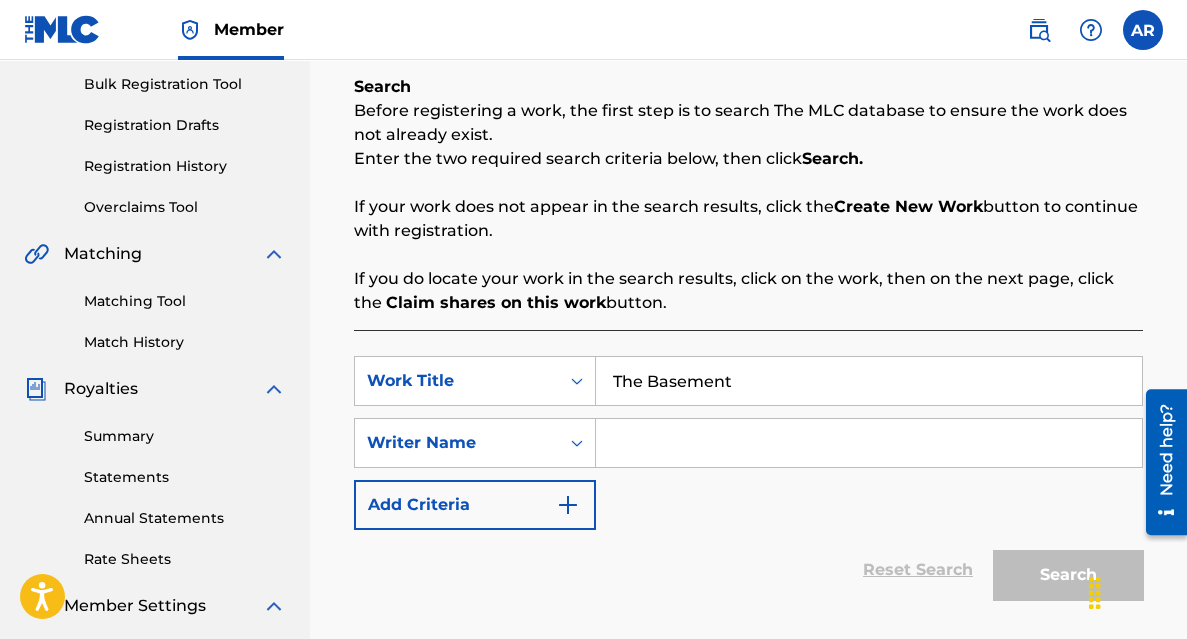 type on "The Basement" 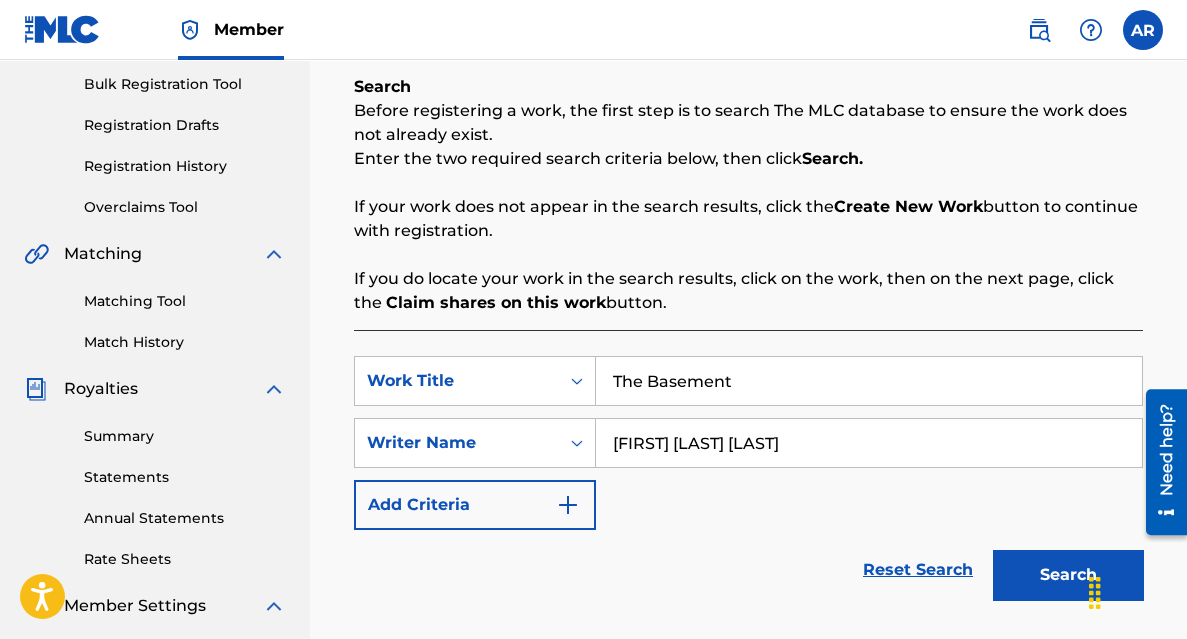 click on "Search" at bounding box center [1068, 575] 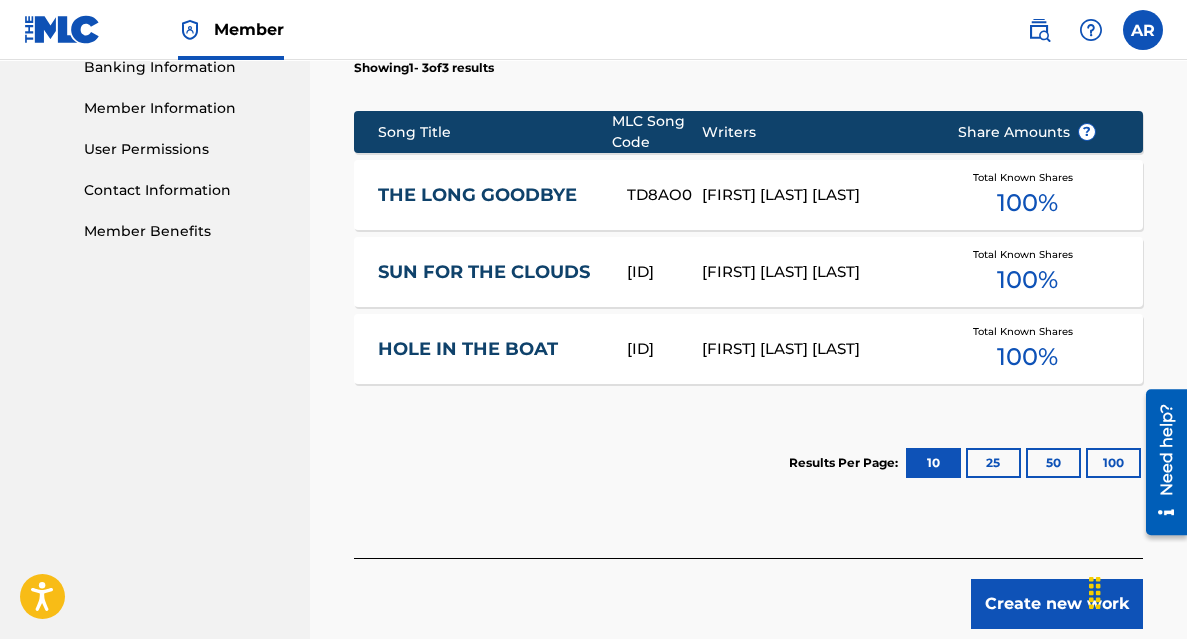 scroll, scrollTop: 969, scrollLeft: 0, axis: vertical 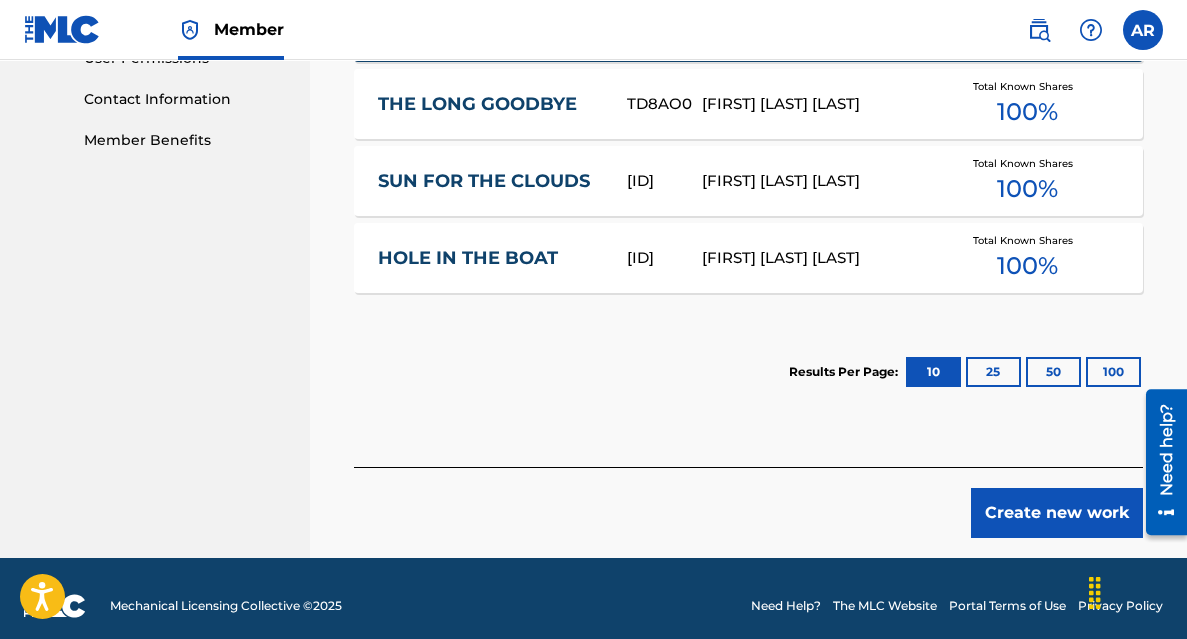 click on "Create new work" at bounding box center (1057, 513) 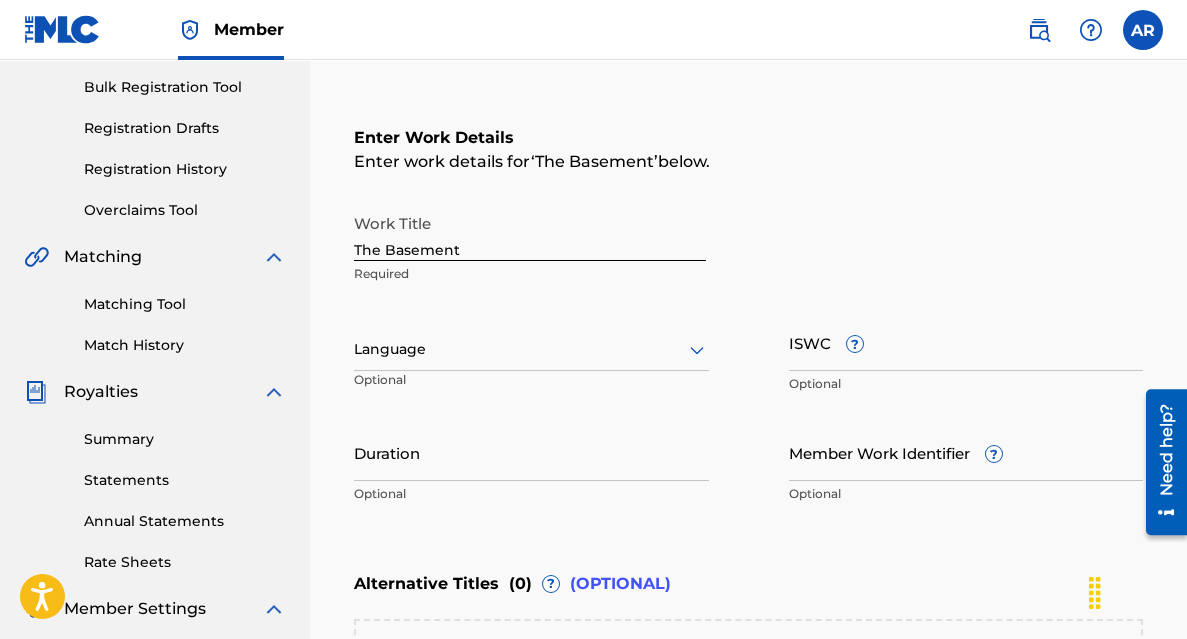 scroll, scrollTop: 290, scrollLeft: 0, axis: vertical 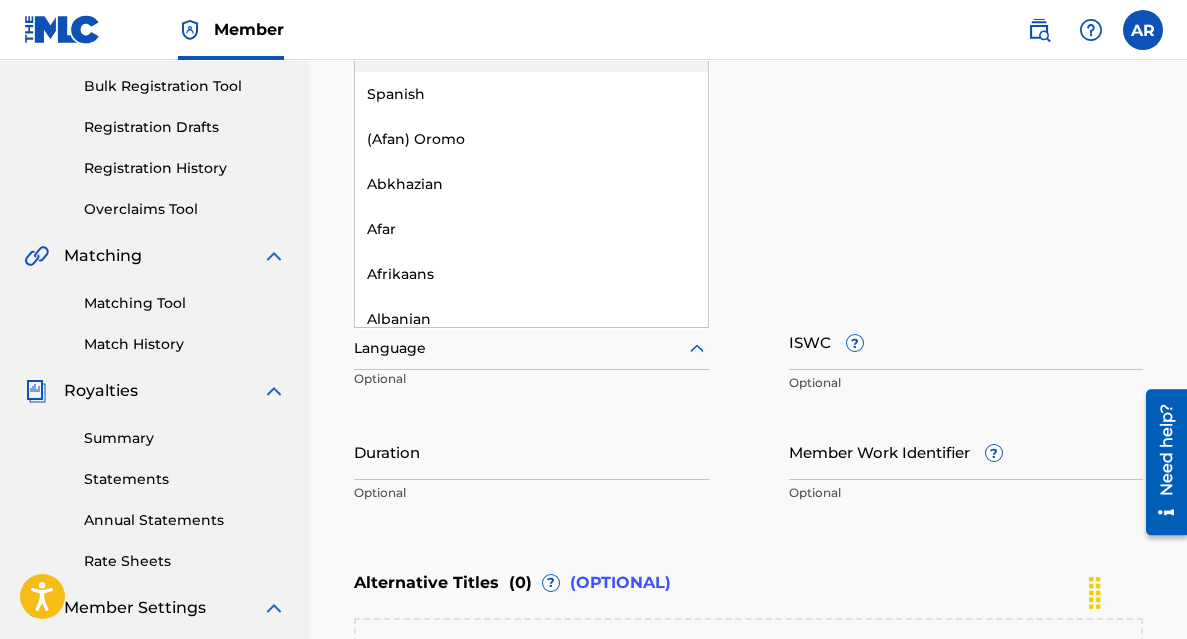 click at bounding box center [531, 348] 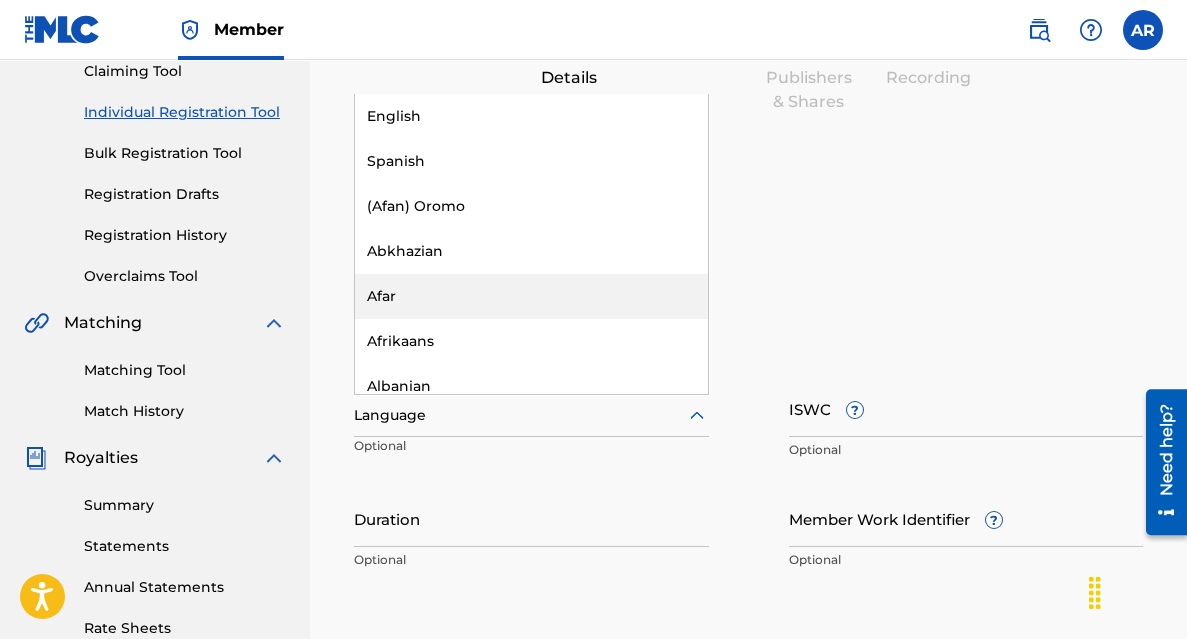 scroll, scrollTop: 180, scrollLeft: 0, axis: vertical 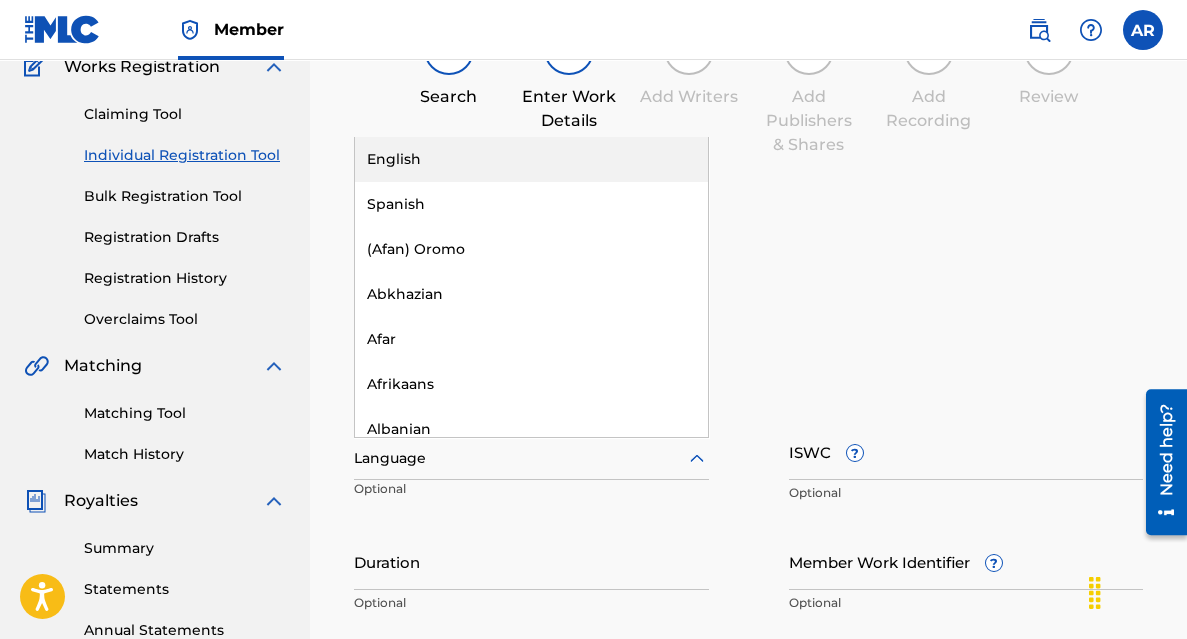 click on "English" at bounding box center [531, 159] 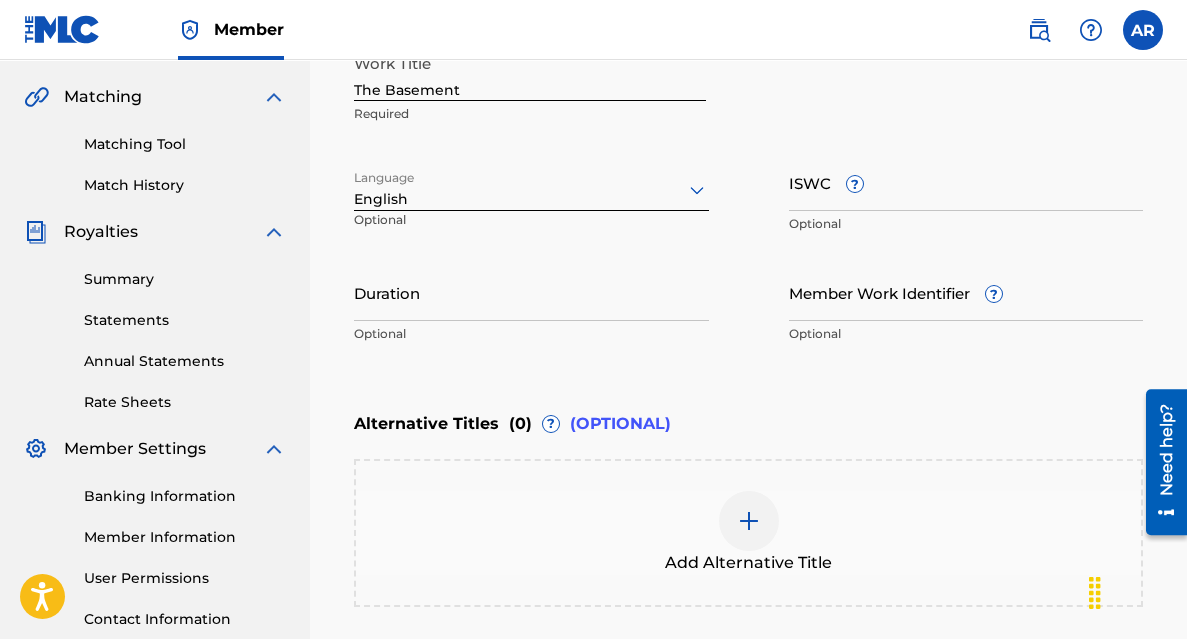 scroll, scrollTop: 452, scrollLeft: 0, axis: vertical 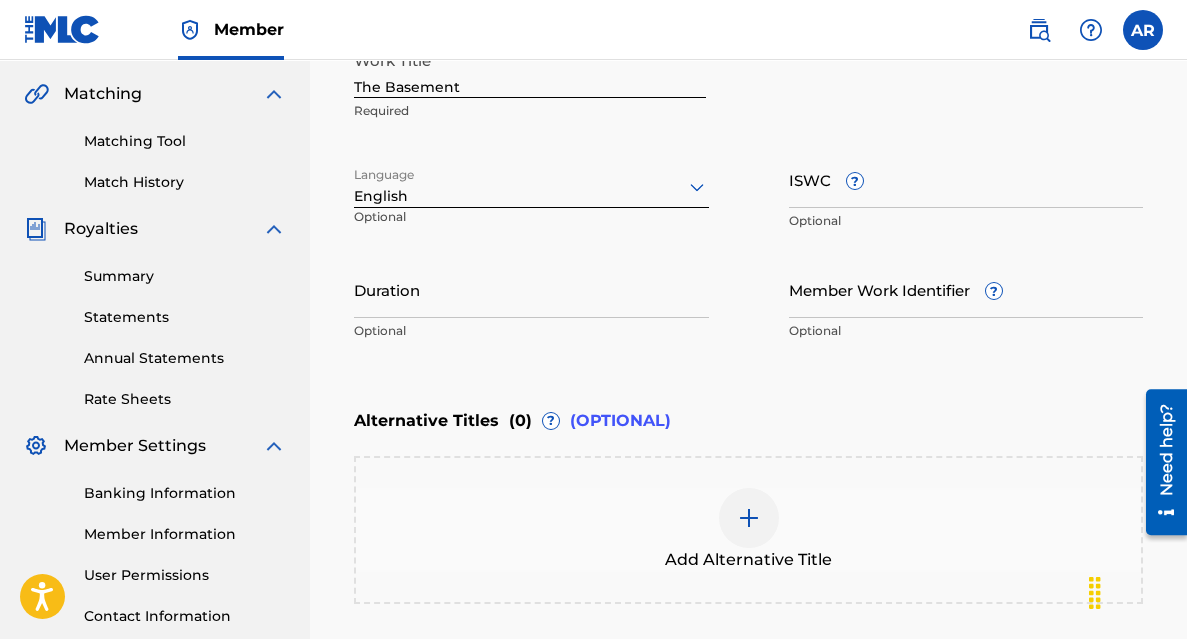 click on "ISWC   ?" at bounding box center [966, 179] 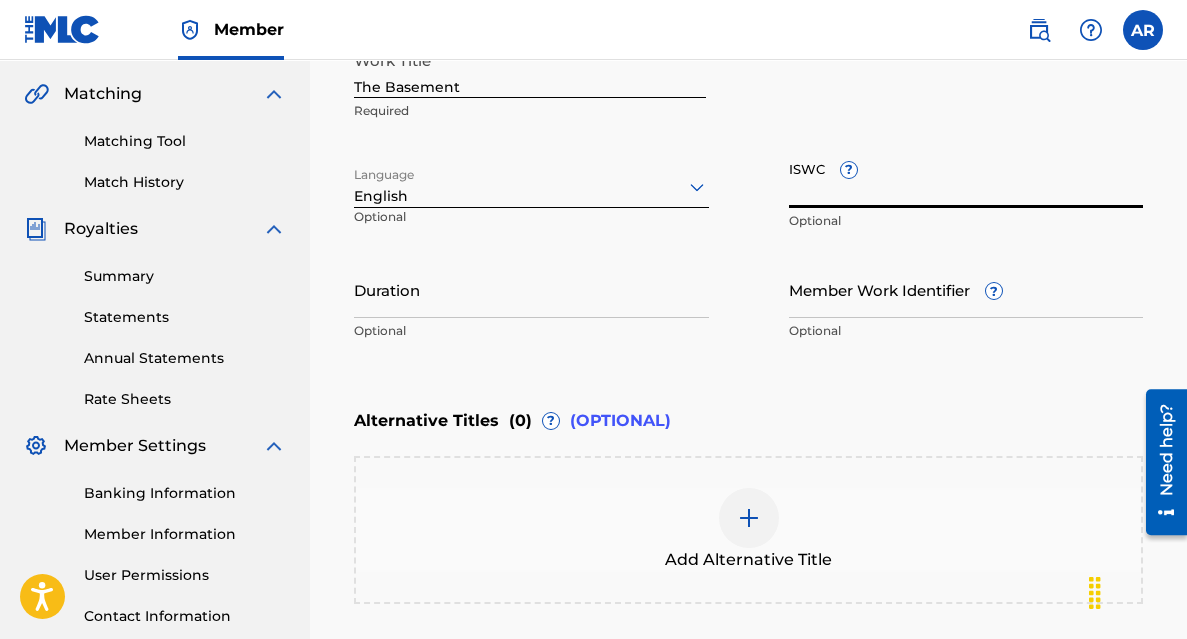 click on "Duration" at bounding box center [531, 289] 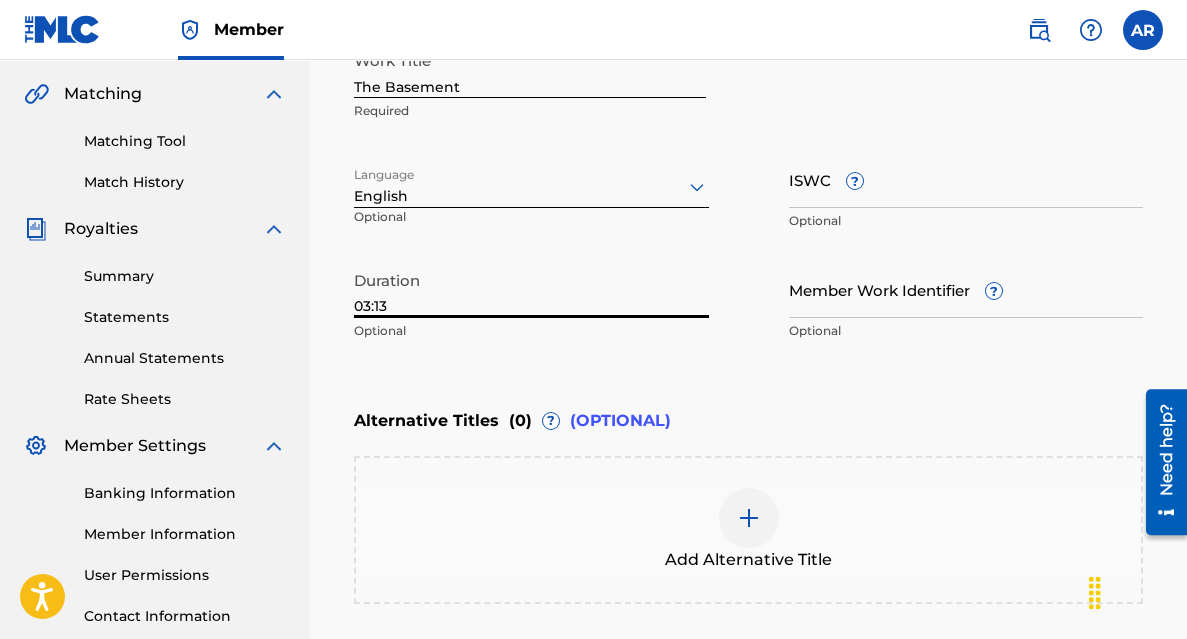 type on "03:13" 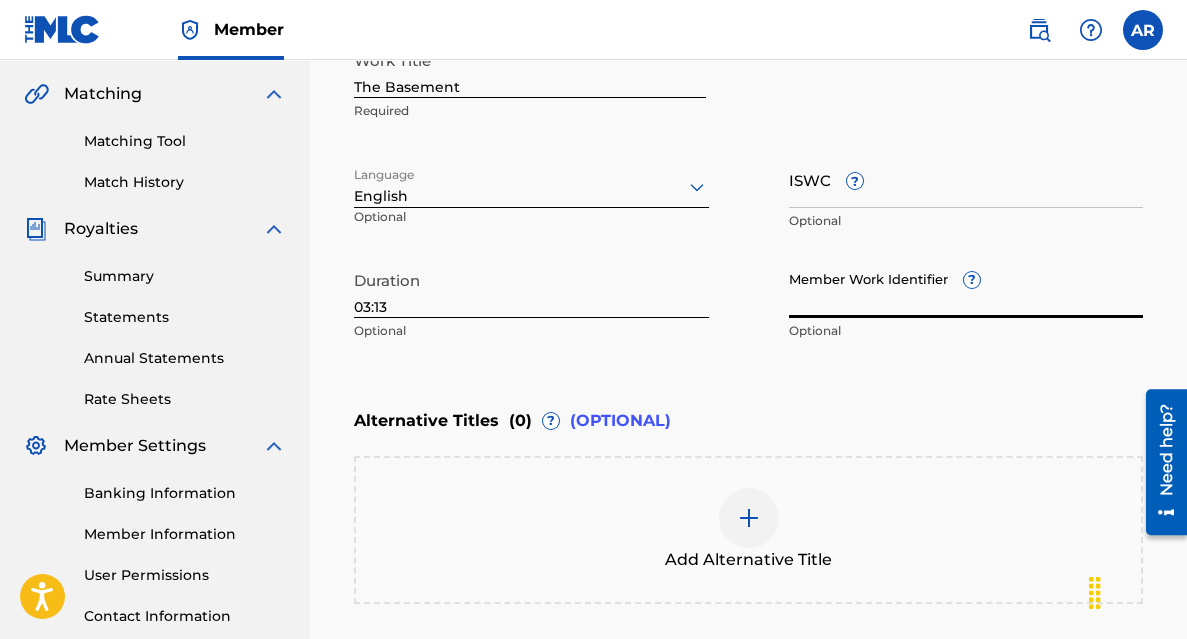 paste on "[ID]" 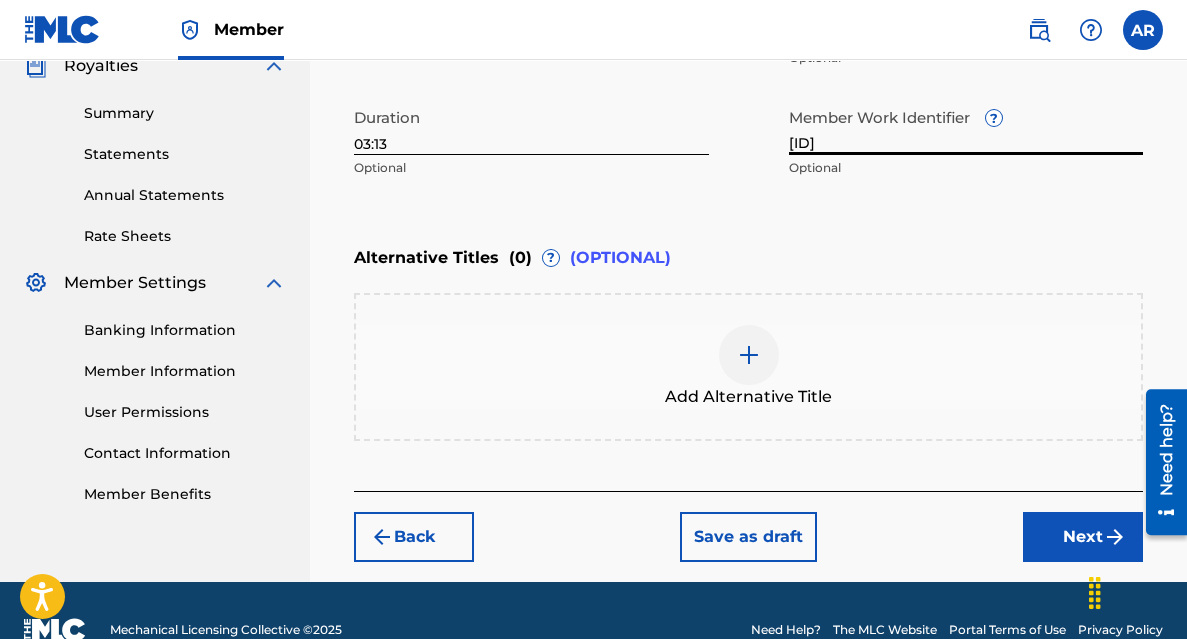 scroll, scrollTop: 653, scrollLeft: 0, axis: vertical 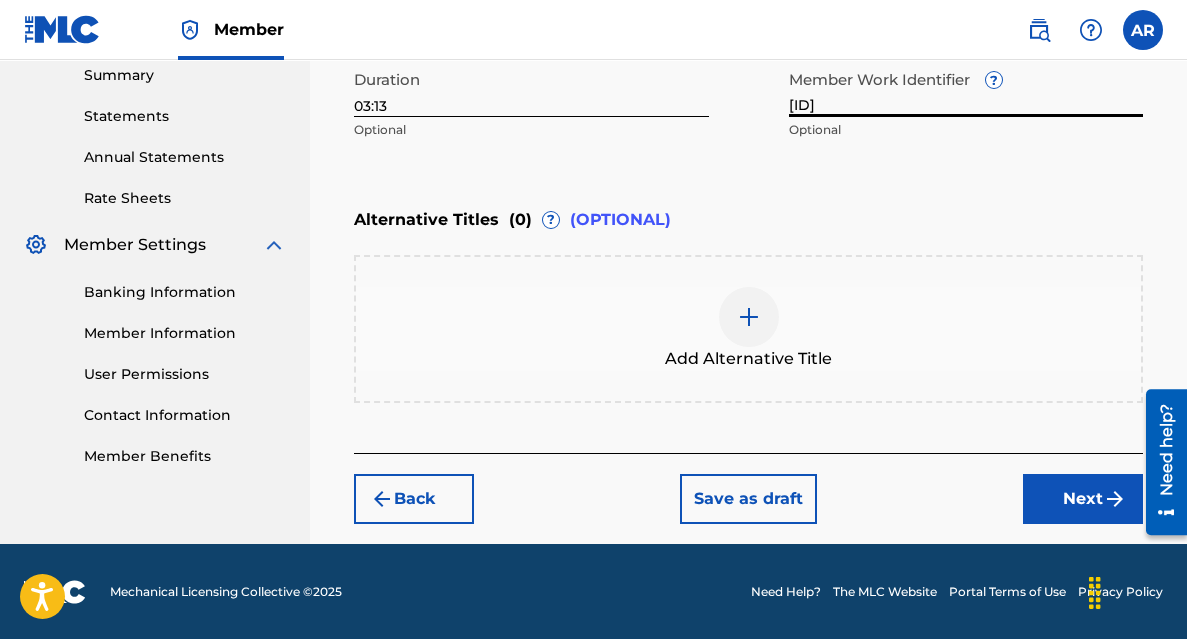 type on "[ID]" 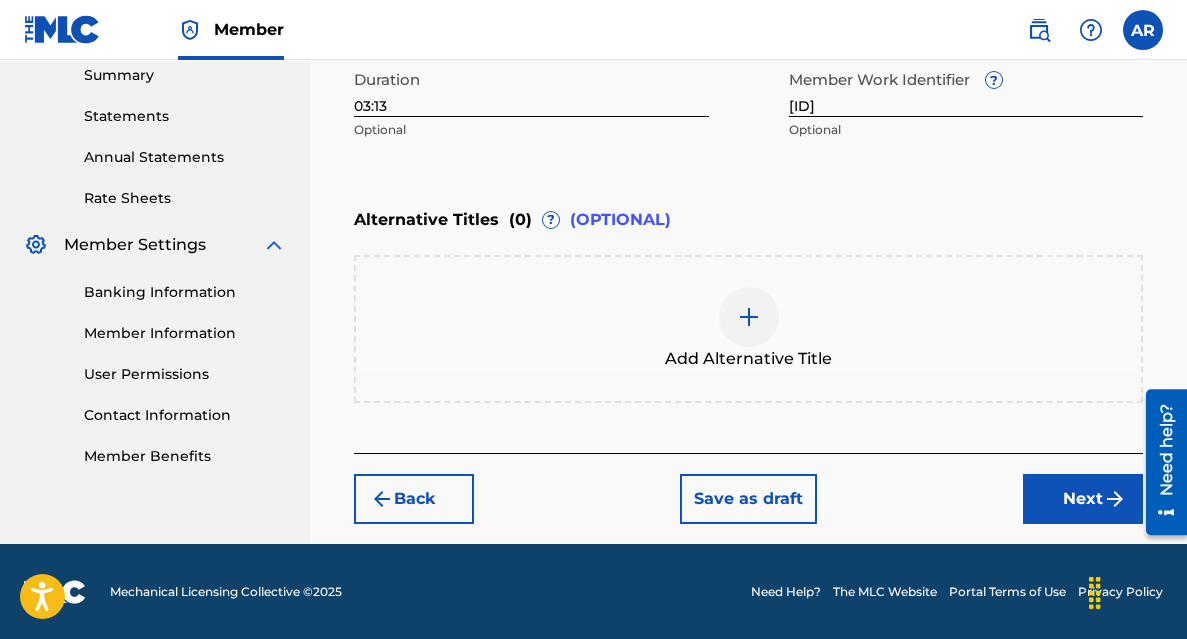 click on "Next" at bounding box center [1083, 499] 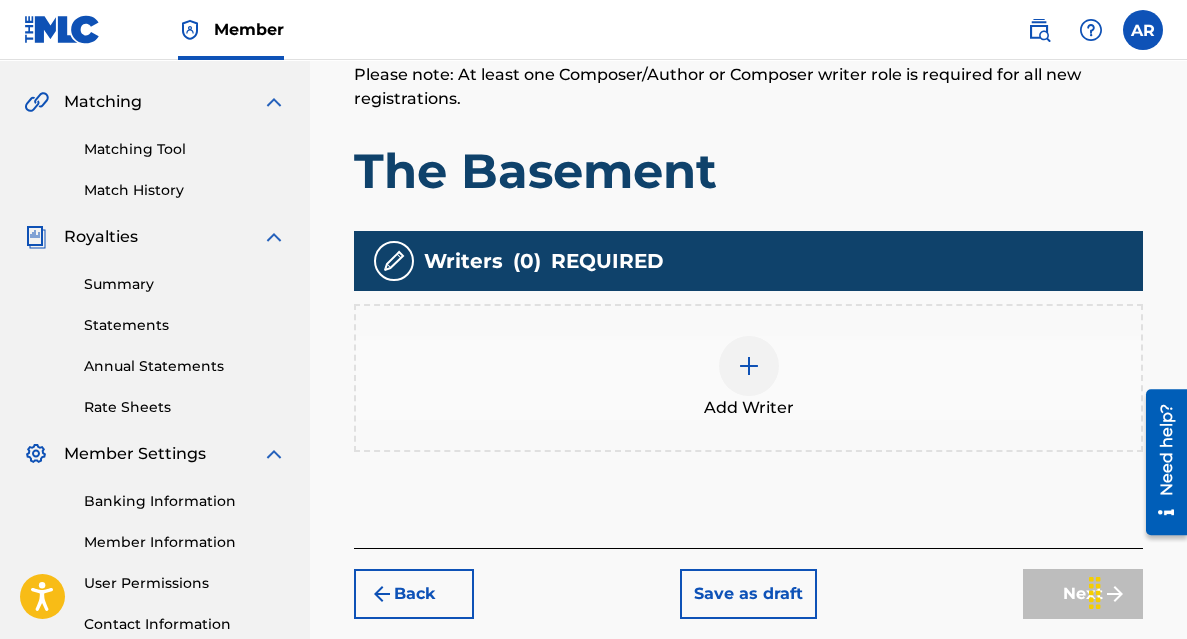 scroll, scrollTop: 446, scrollLeft: 0, axis: vertical 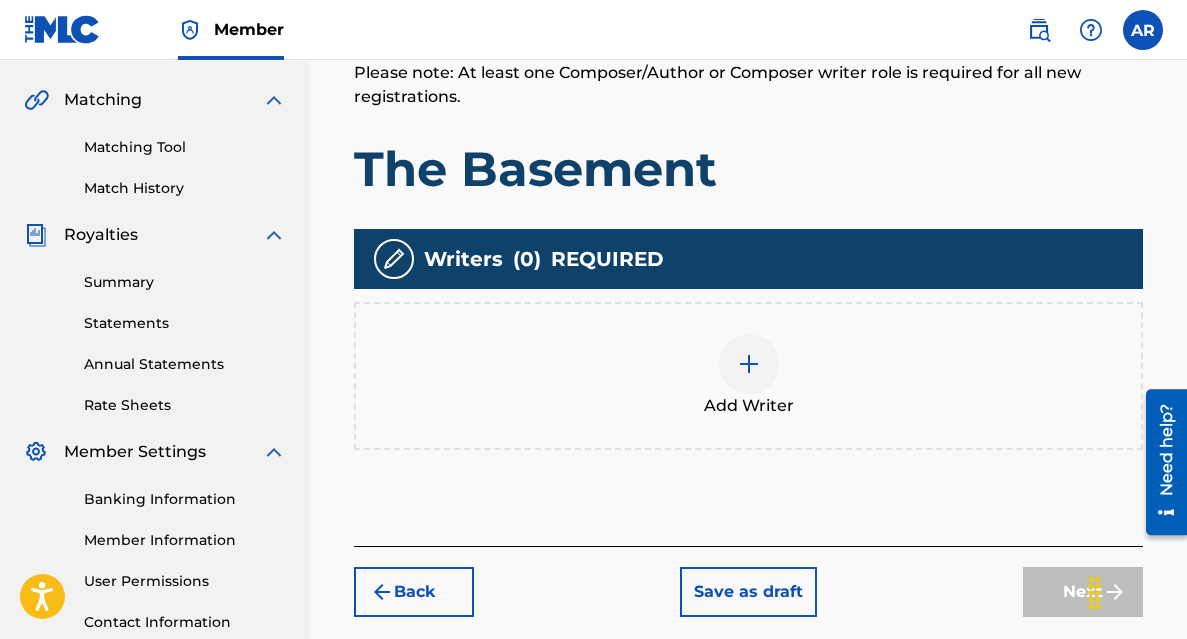 click at bounding box center (749, 364) 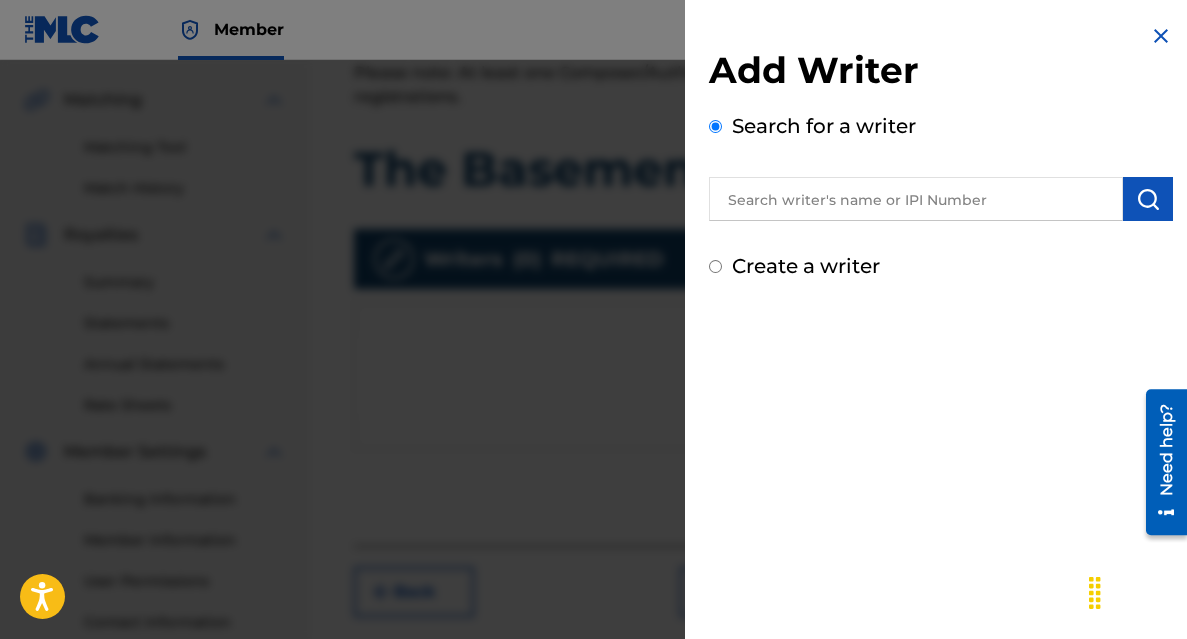 click at bounding box center (916, 199) 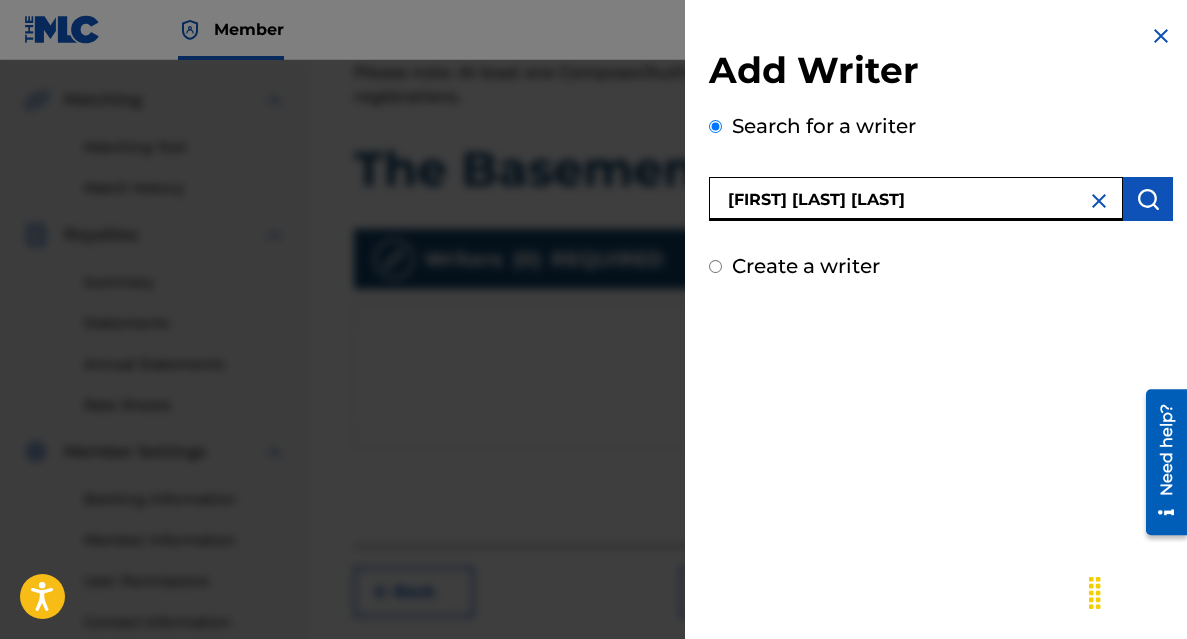 type on "[FIRST] [LAST] [LAST]" 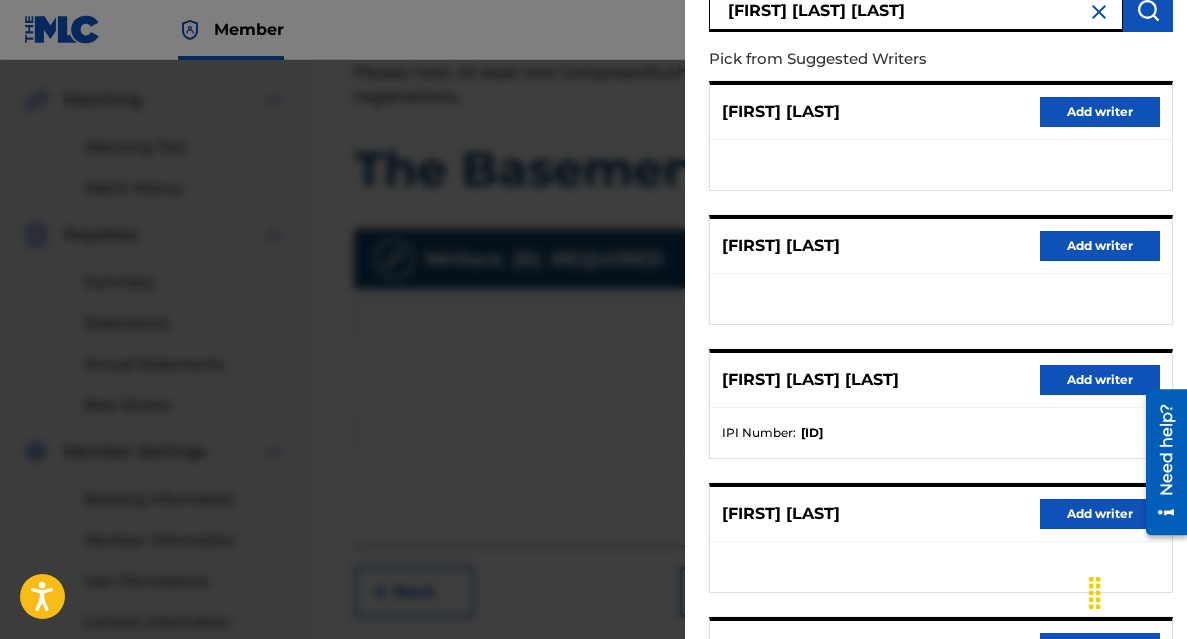scroll, scrollTop: 283, scrollLeft: 0, axis: vertical 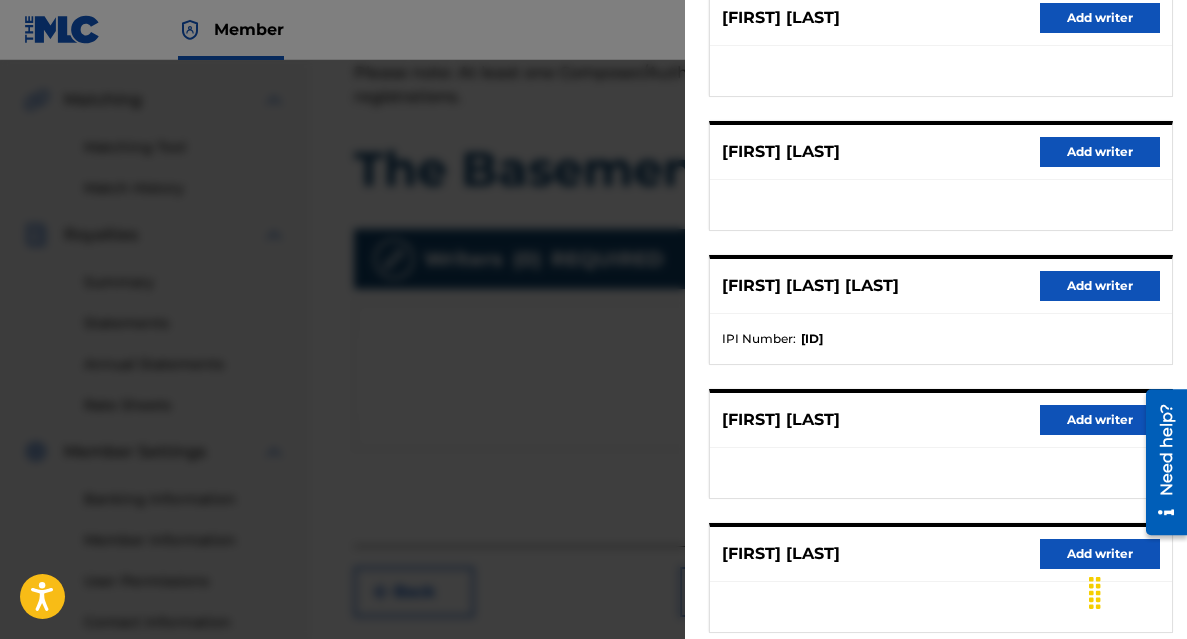 click on "Add writer" at bounding box center [1100, 286] 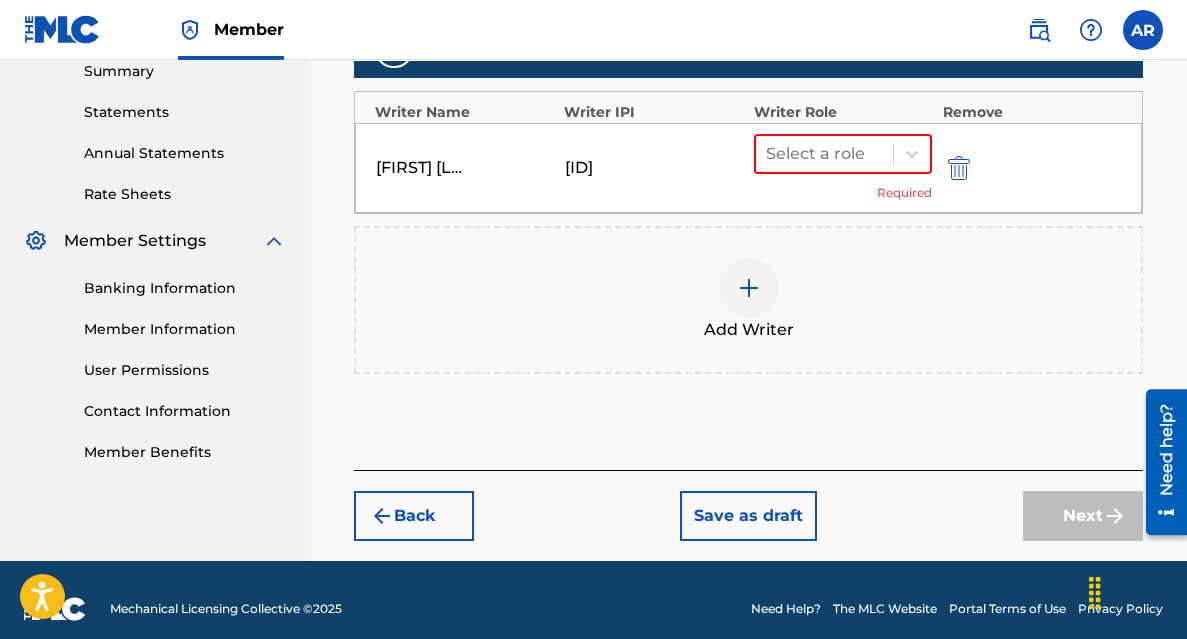 scroll, scrollTop: 658, scrollLeft: 0, axis: vertical 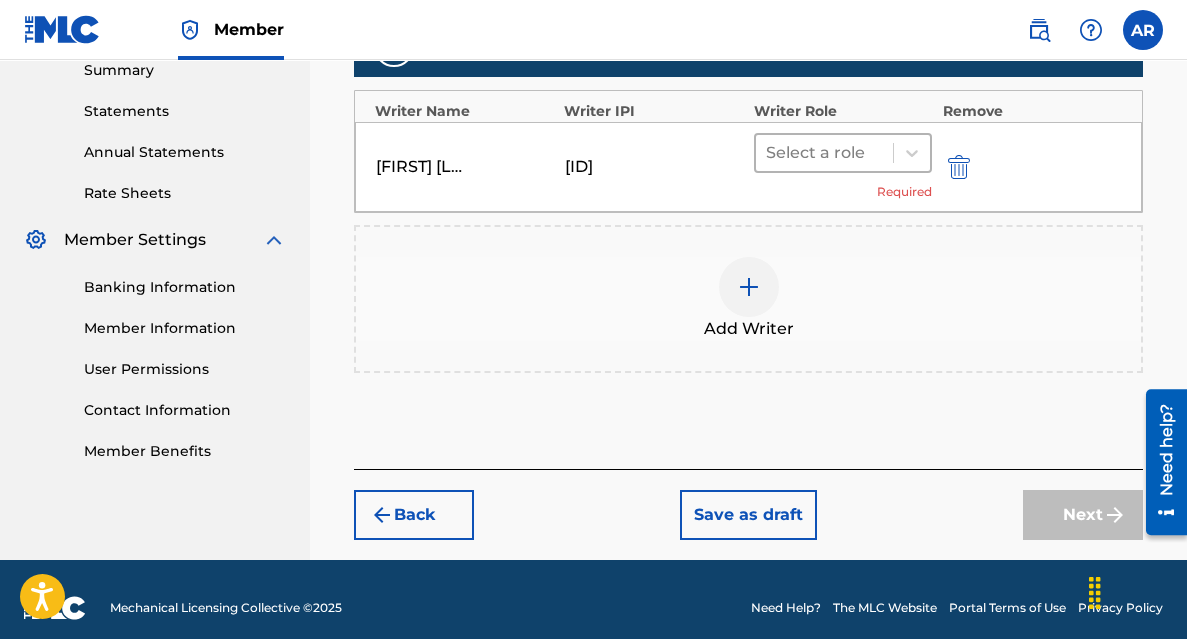 click at bounding box center (825, 153) 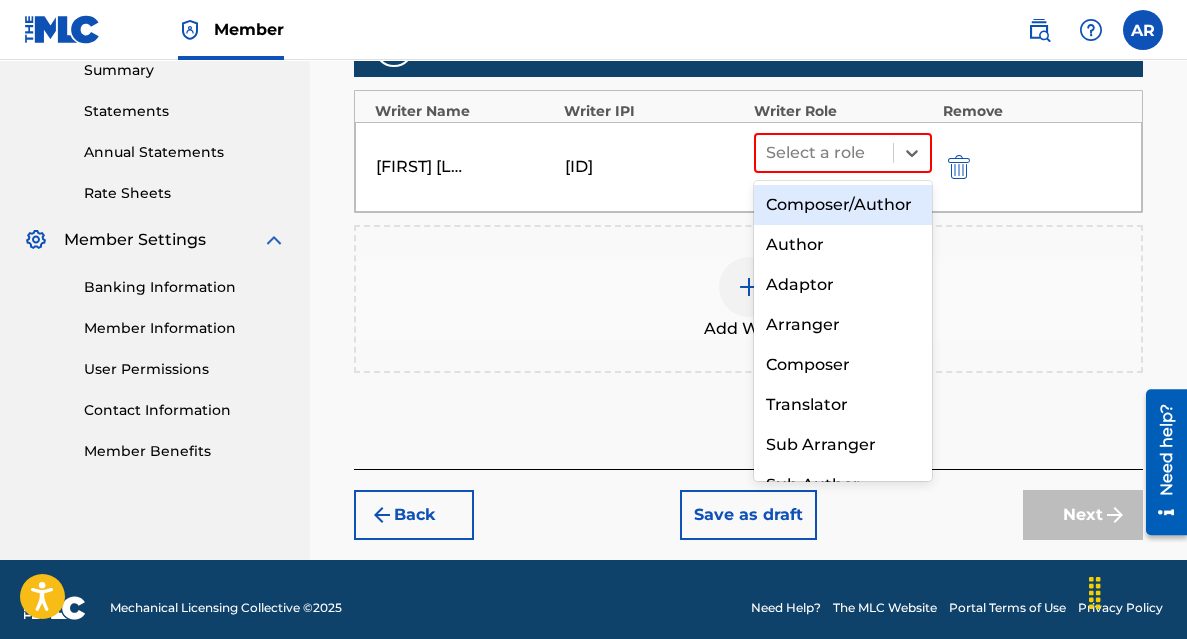 click on "Composer/Author" at bounding box center [843, 205] 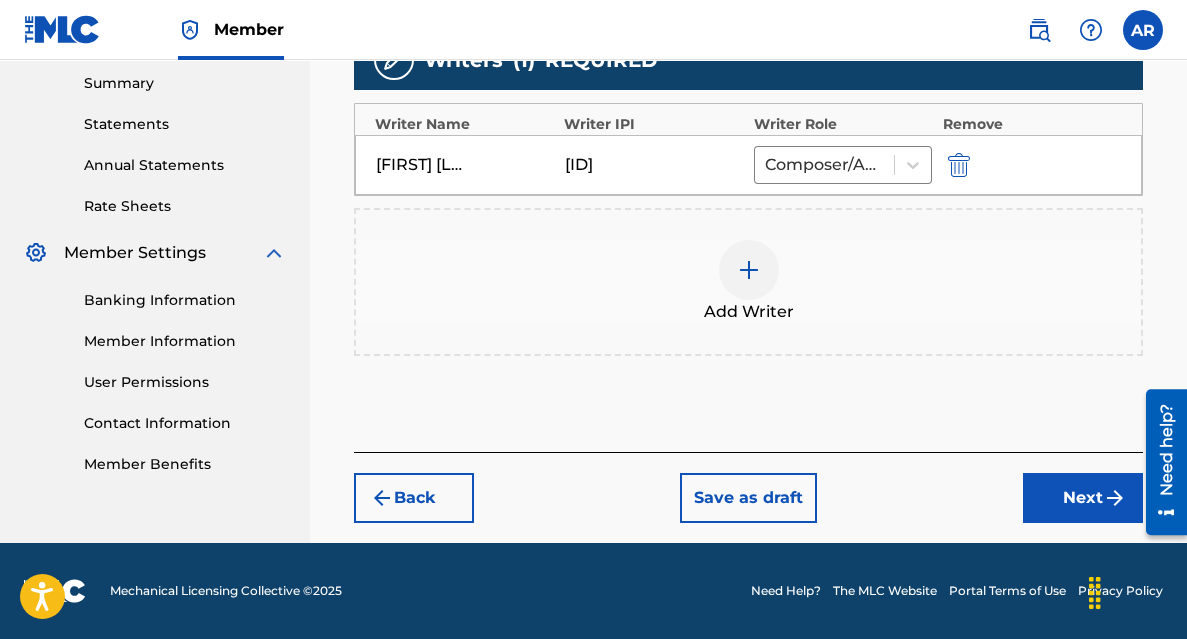 click on "Next" at bounding box center [1083, 498] 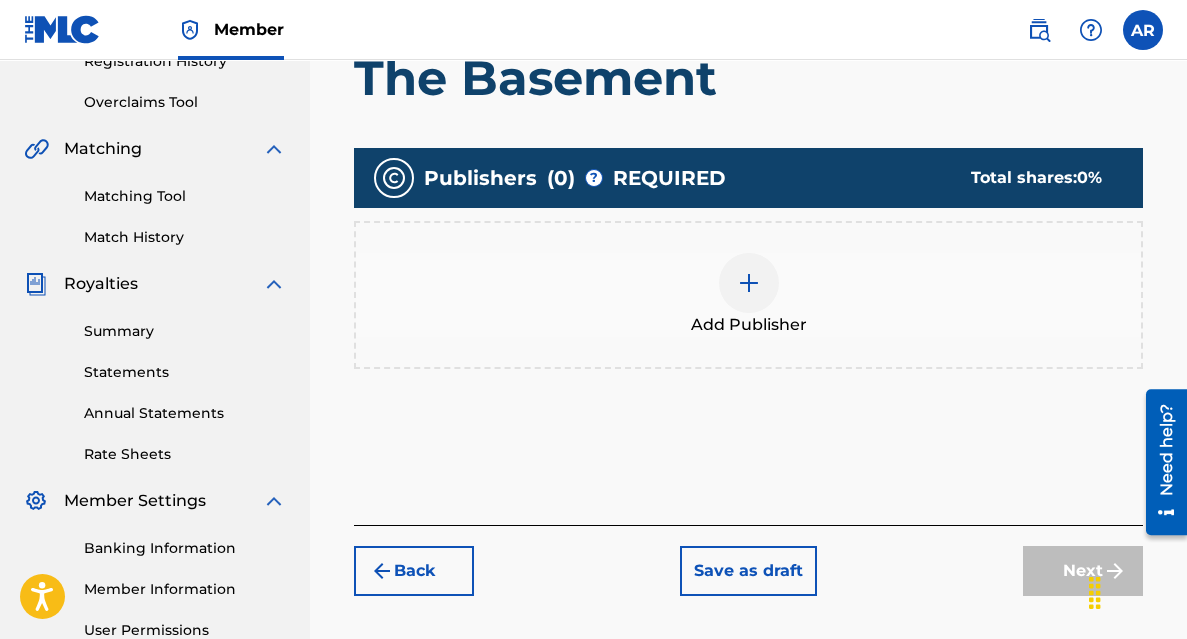 scroll, scrollTop: 399, scrollLeft: 0, axis: vertical 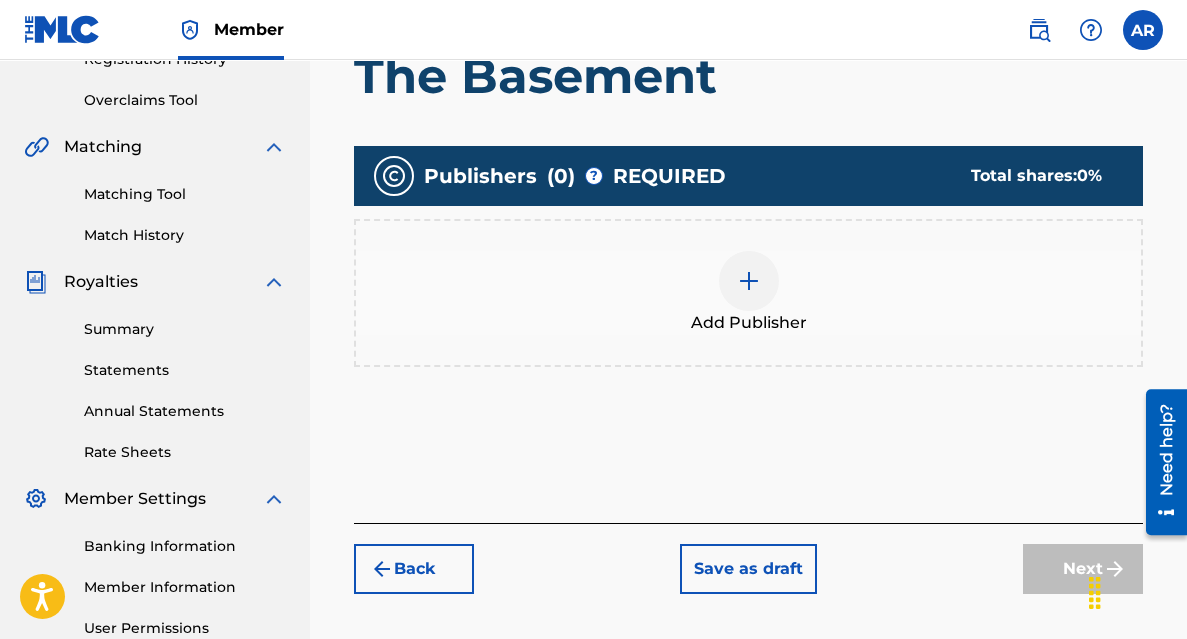click at bounding box center (749, 281) 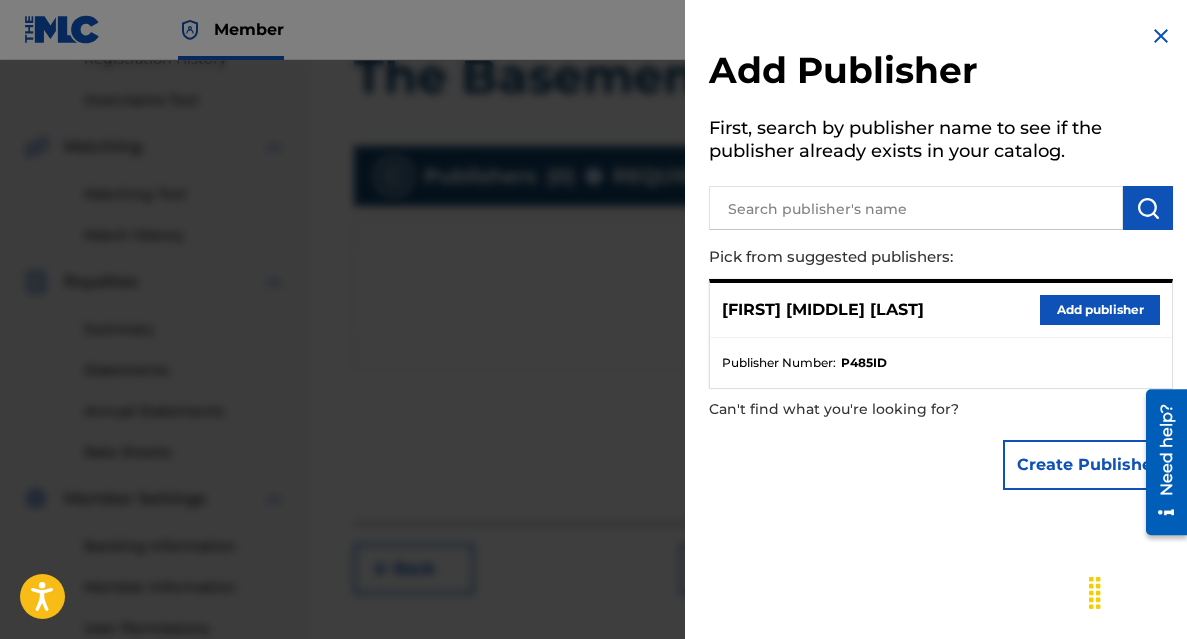 click on "Create Publisher" at bounding box center [1088, 465] 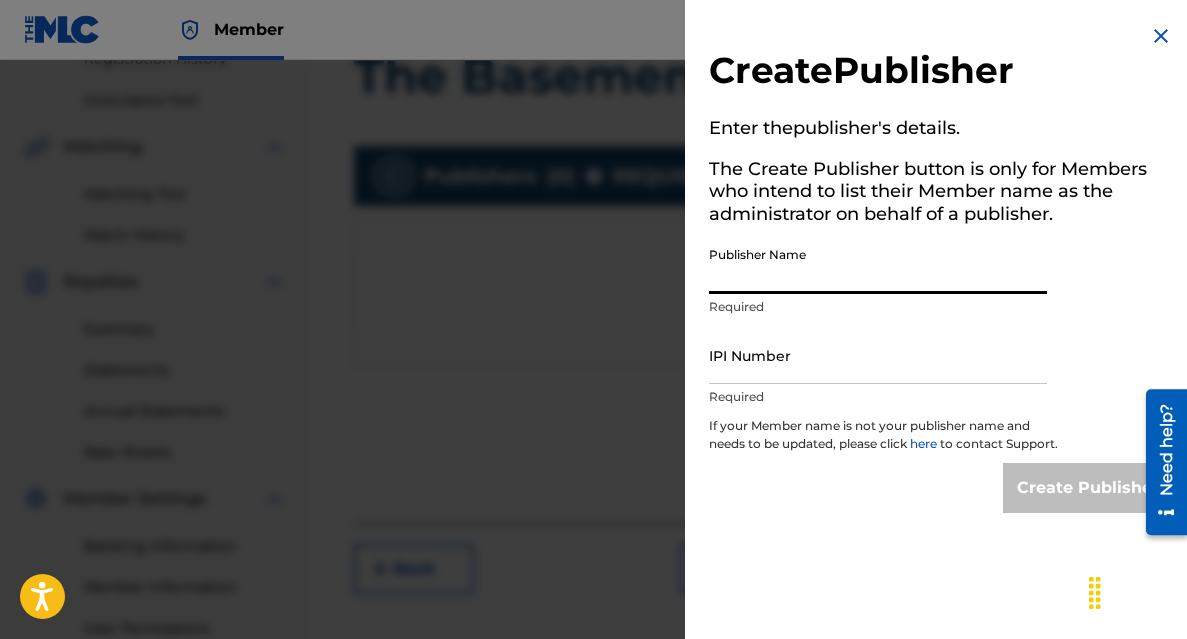 click on "Publisher Name" at bounding box center [878, 265] 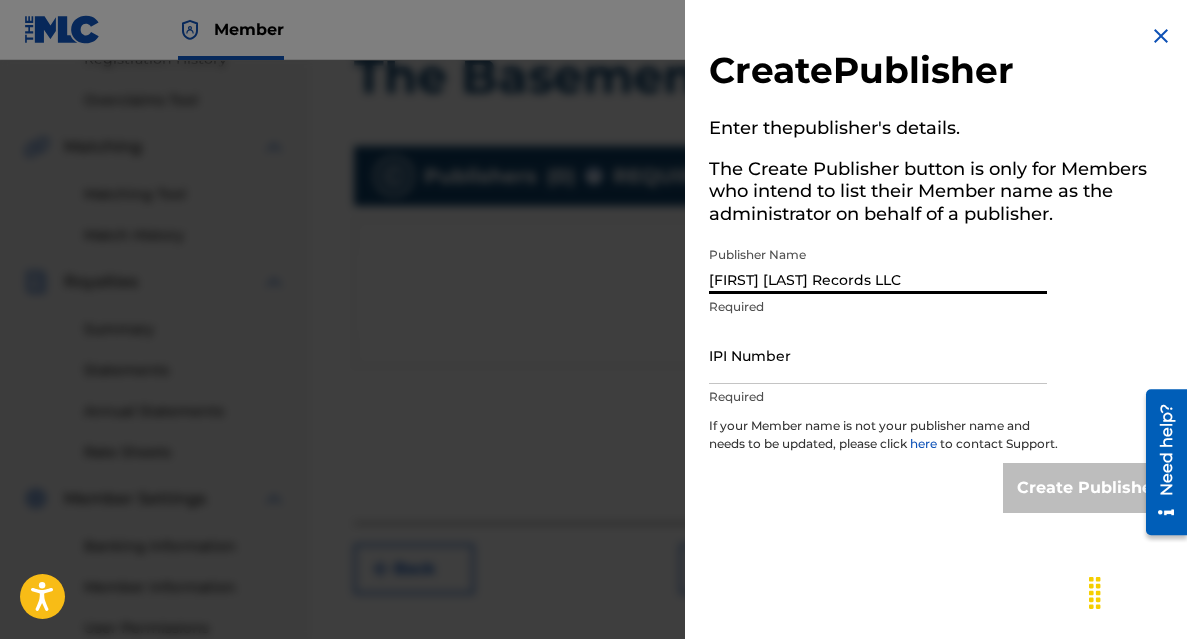 type on "[FIRST] [LAST] Records LLC" 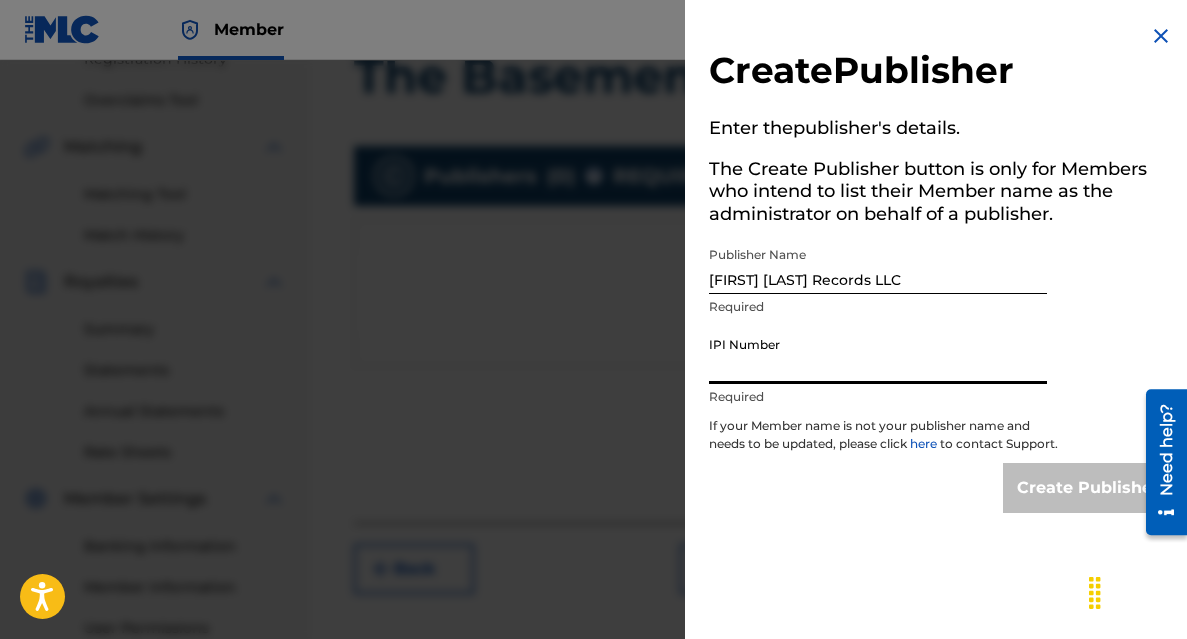 paste on "[ID]" 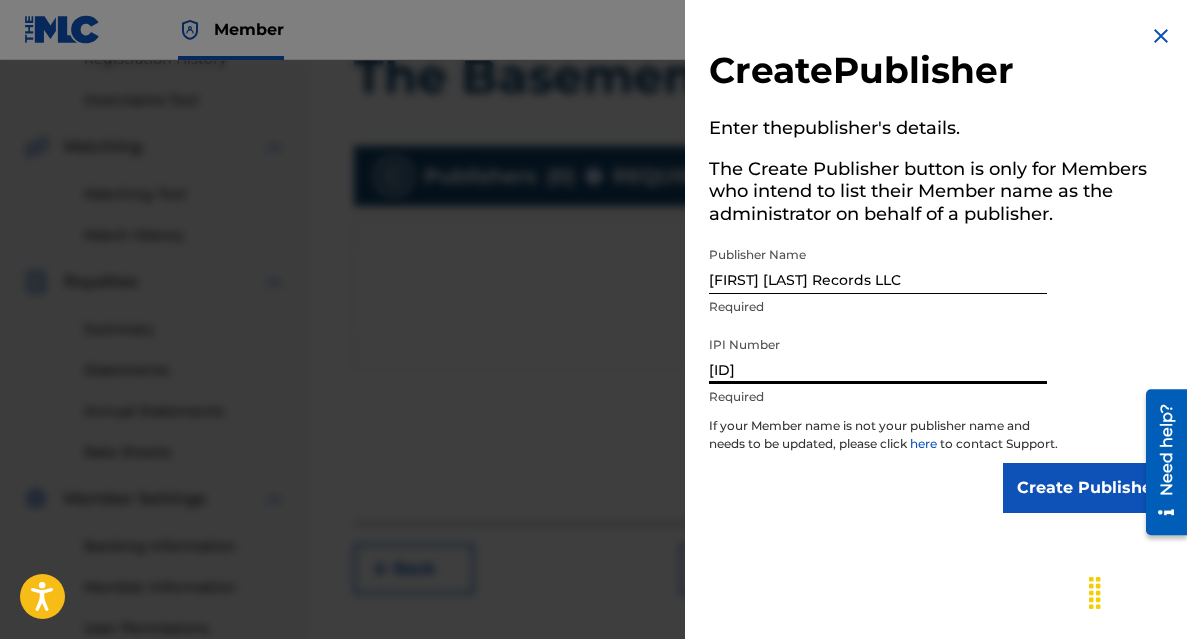 type on "[ID]" 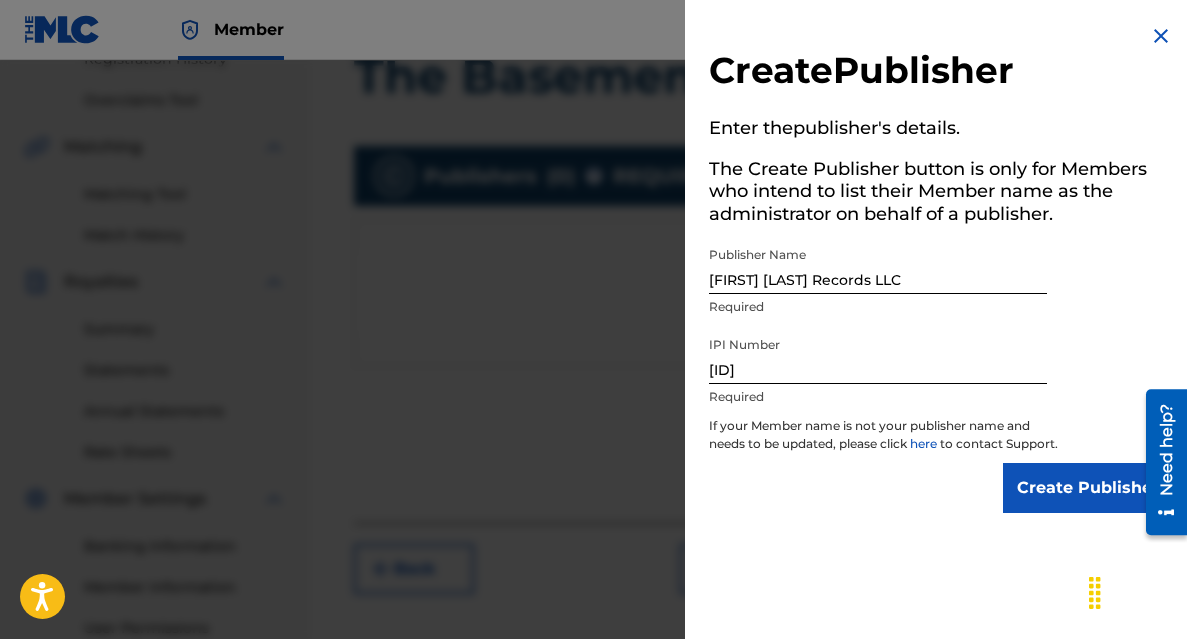 click on "Create Publisher" at bounding box center (1088, 488) 